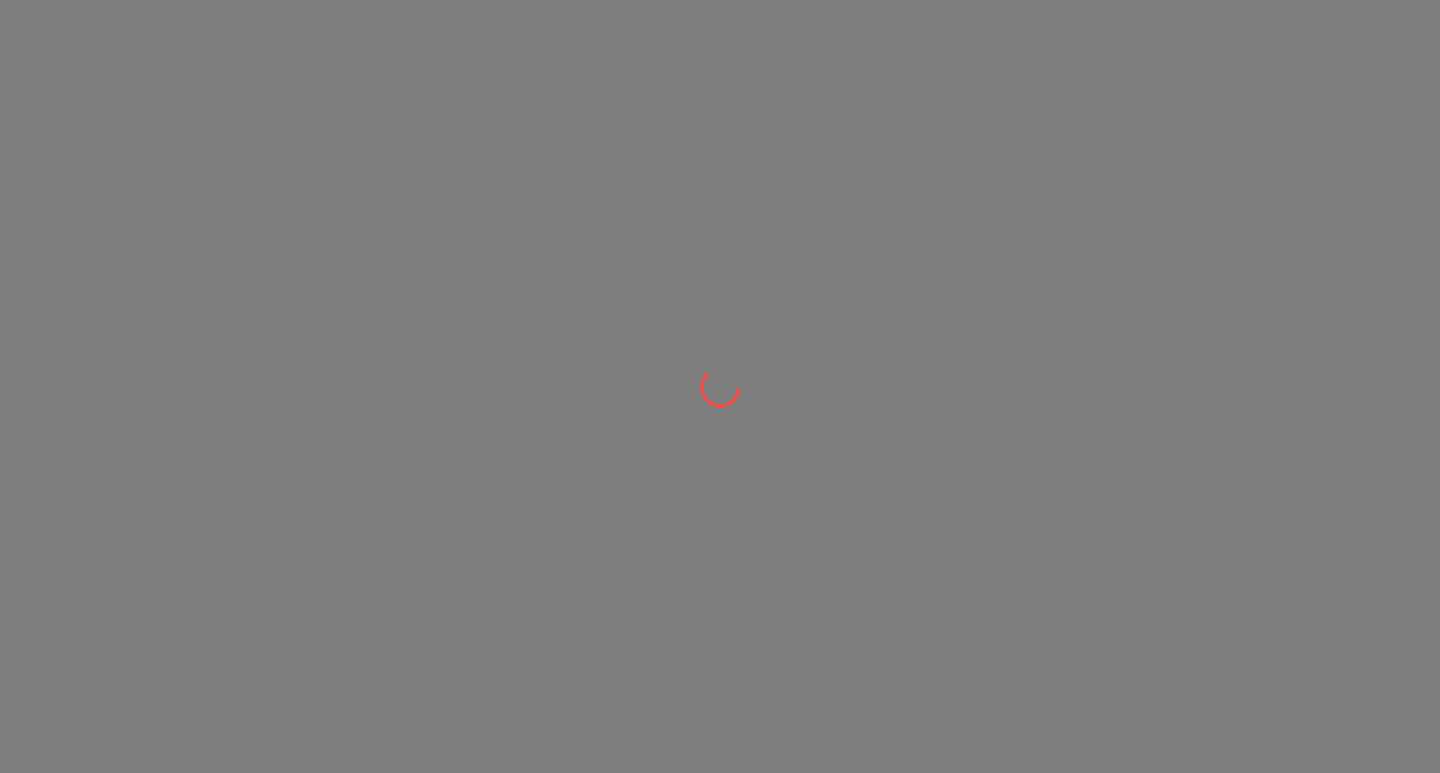scroll, scrollTop: 0, scrollLeft: 0, axis: both 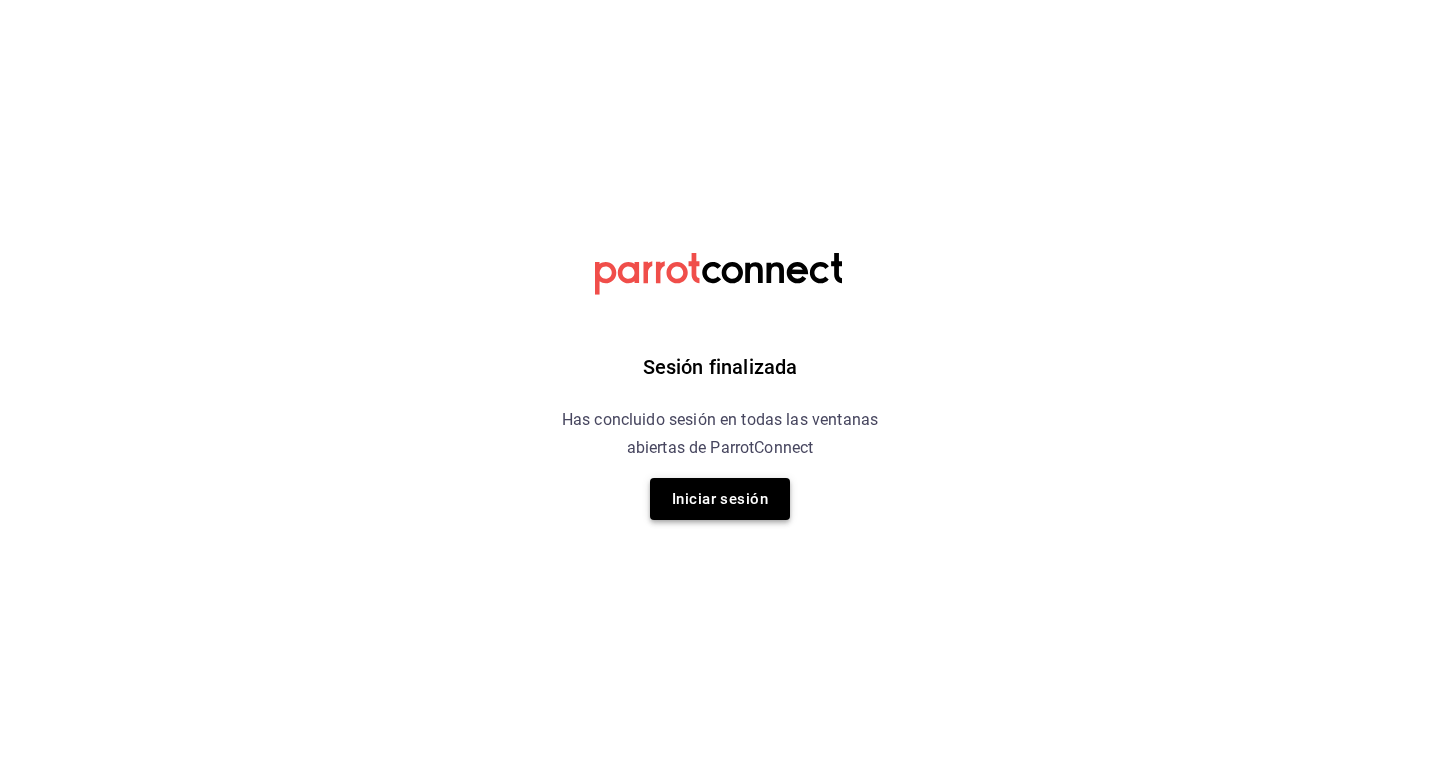 click on "Iniciar sesión" at bounding box center (720, 499) 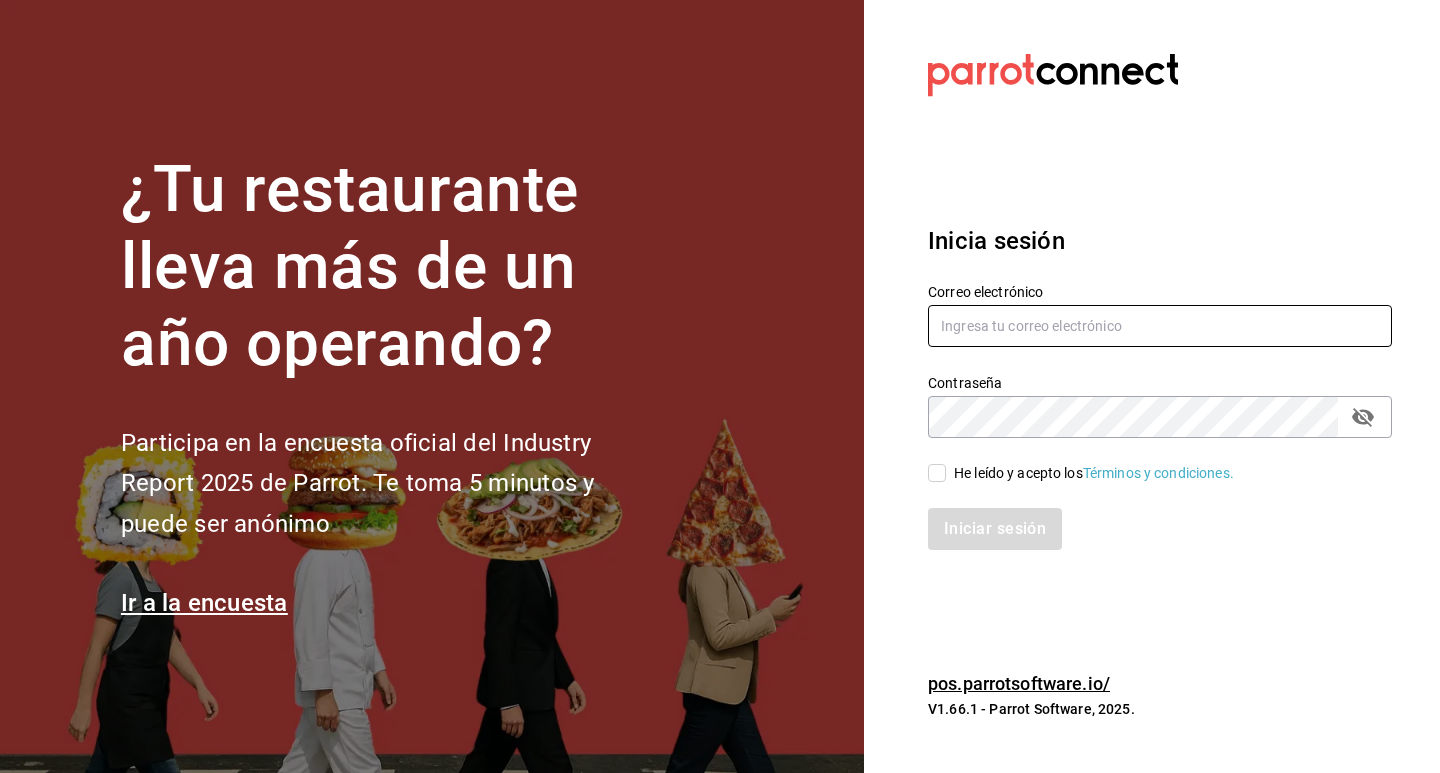 click at bounding box center (1160, 326) 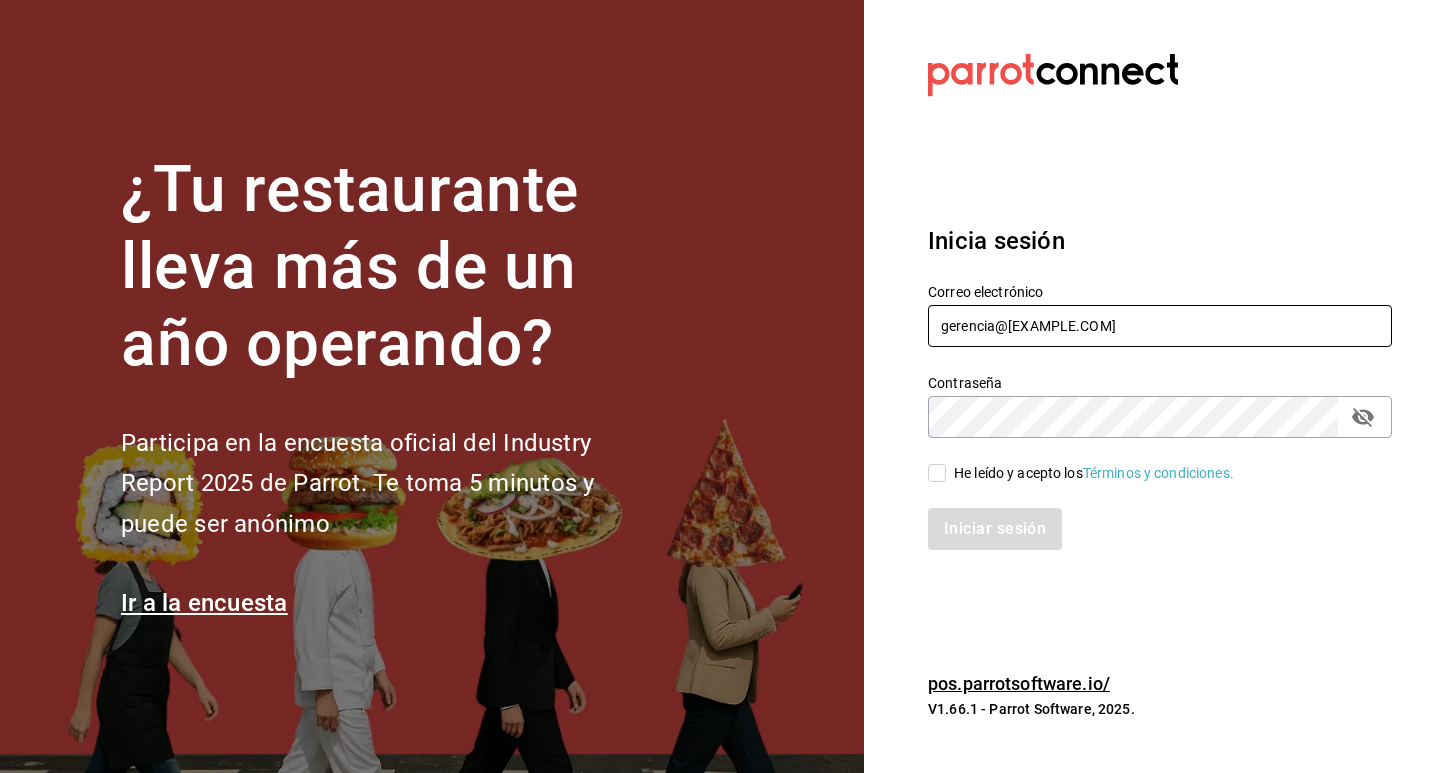type on "gerencia@[EXAMPLE.COM]" 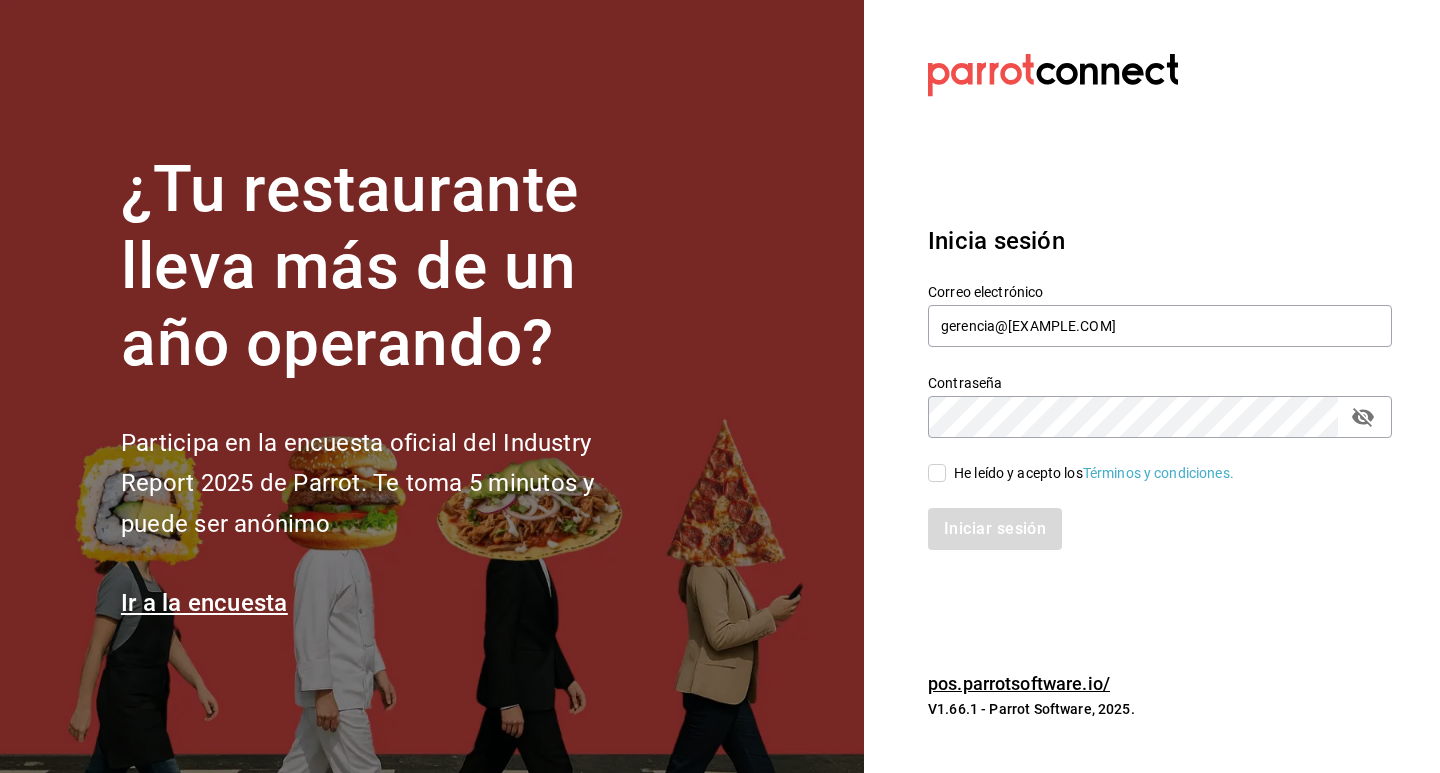 click on "He leído y acepto los  Términos y condiciones." at bounding box center (937, 473) 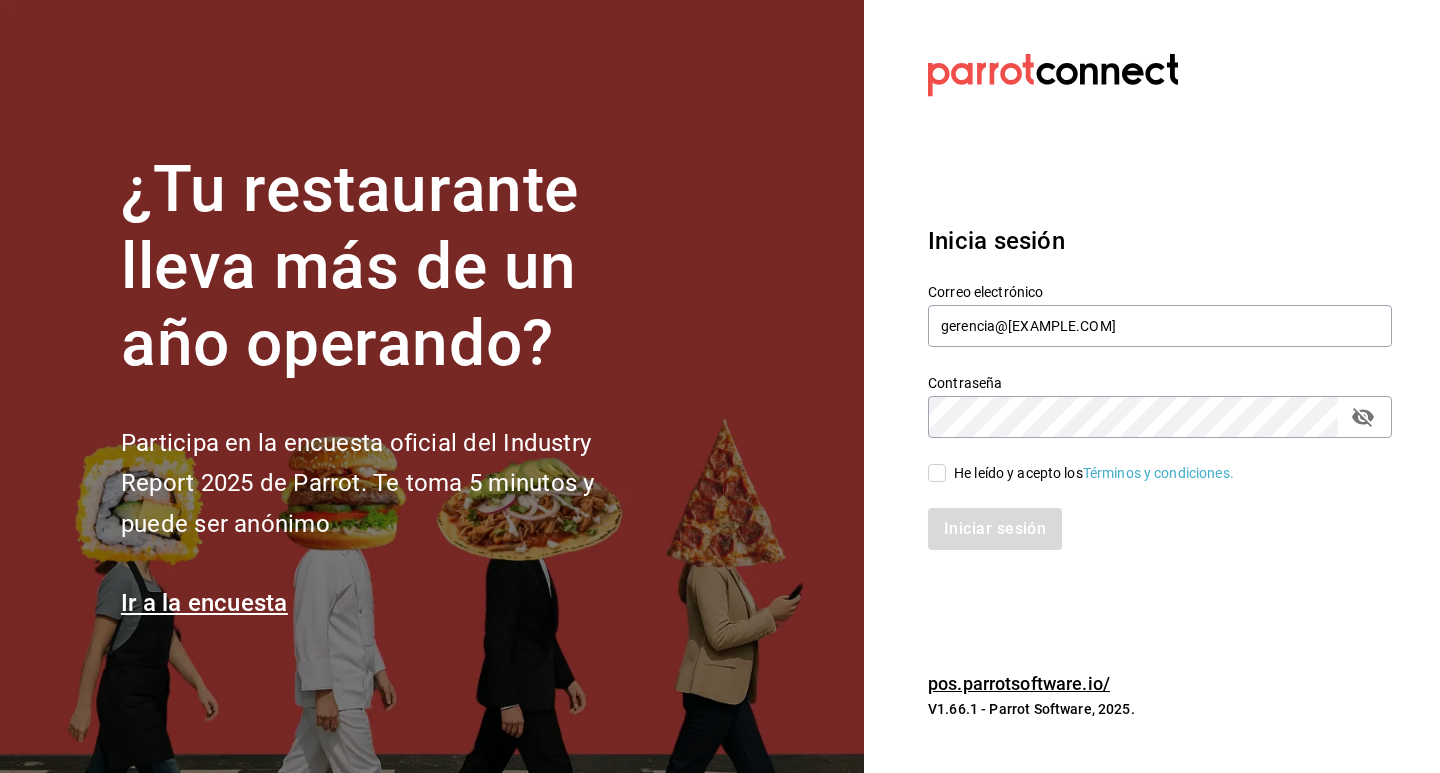 checkbox on "true" 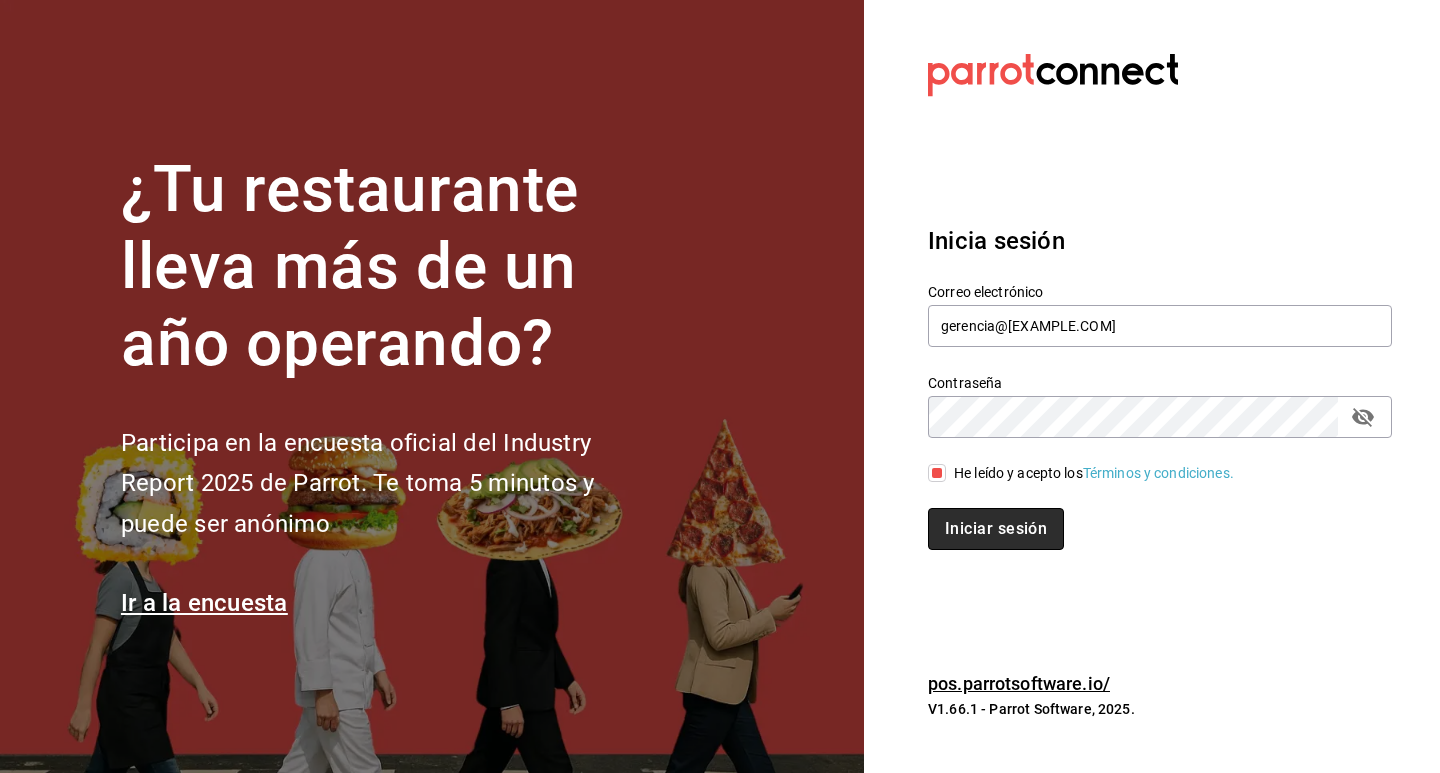 click on "Iniciar sesión" at bounding box center [996, 529] 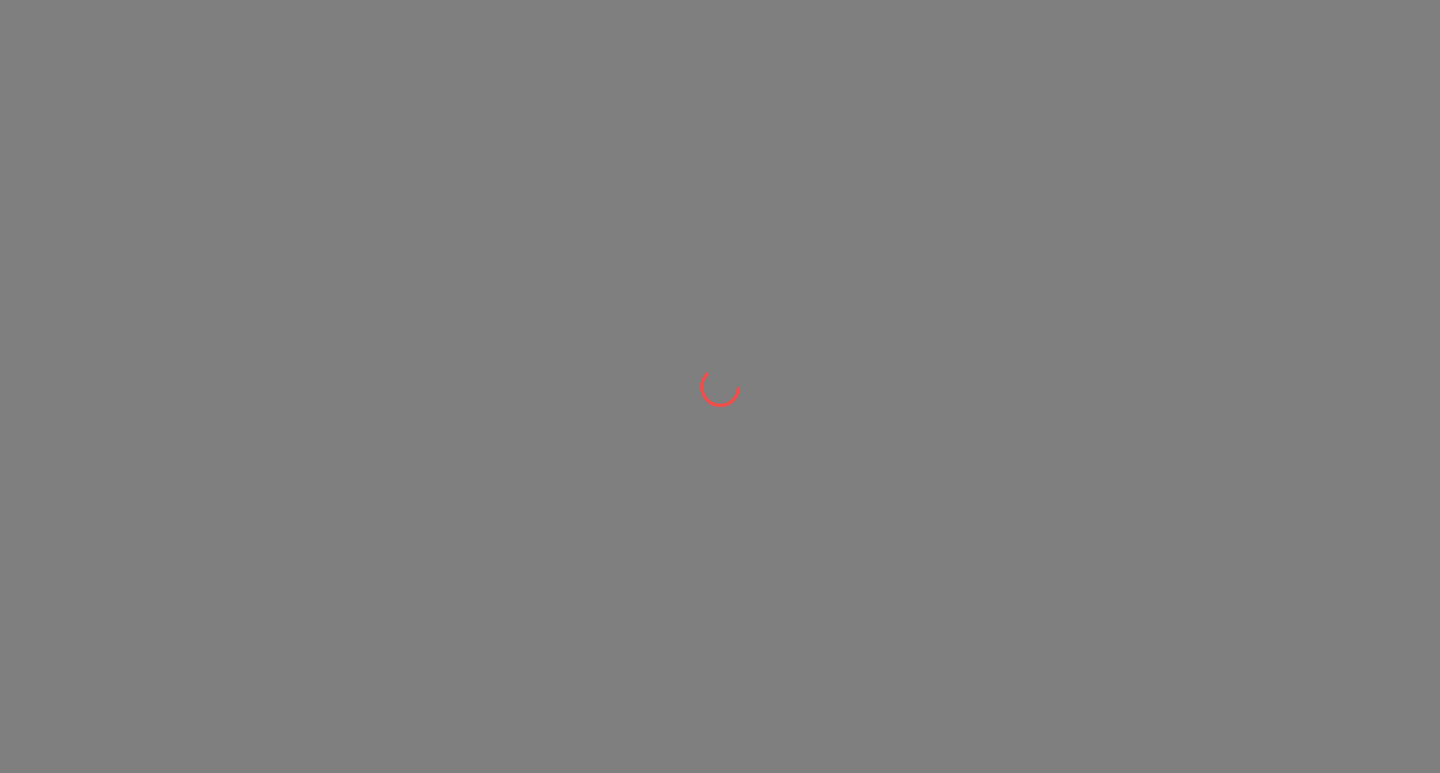 scroll, scrollTop: 0, scrollLeft: 0, axis: both 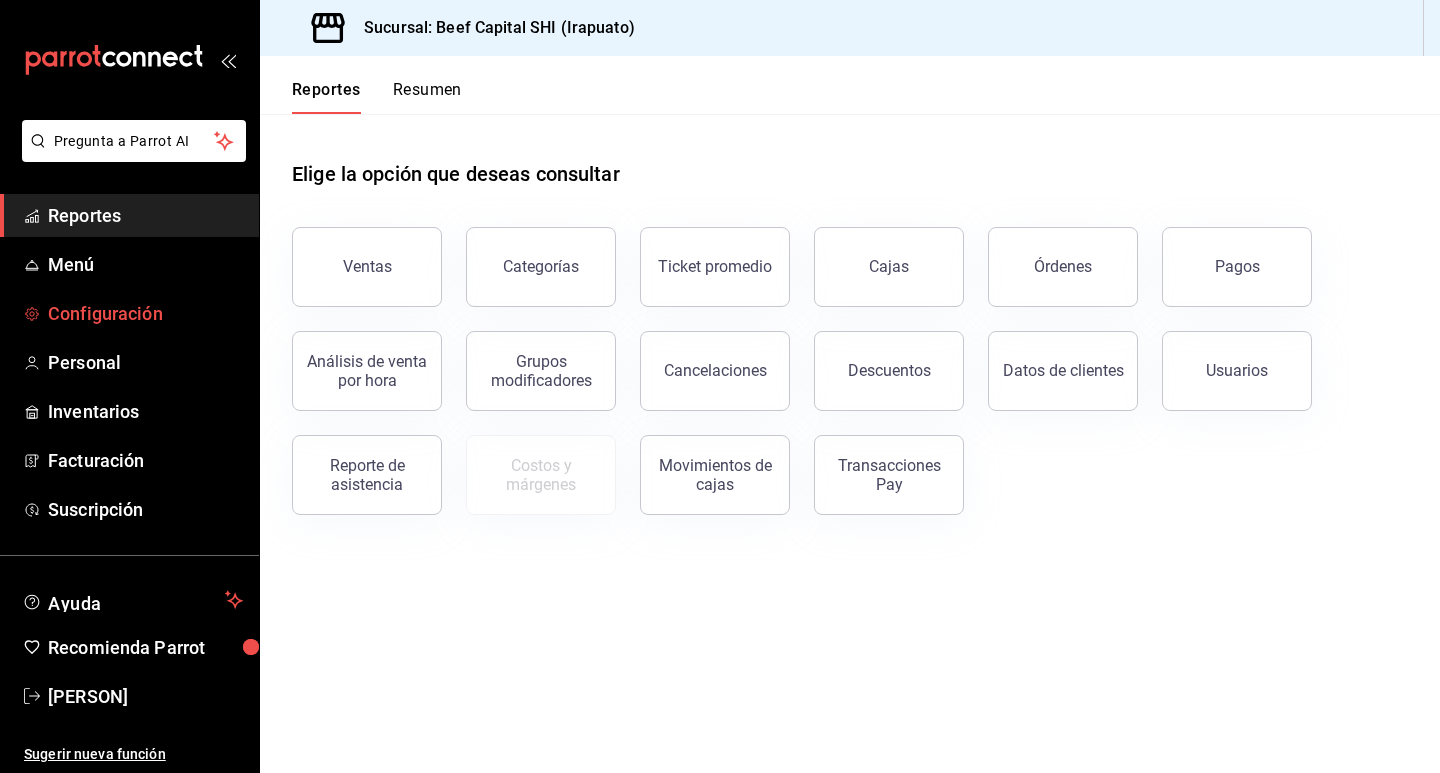 click on "Configuración" at bounding box center (145, 313) 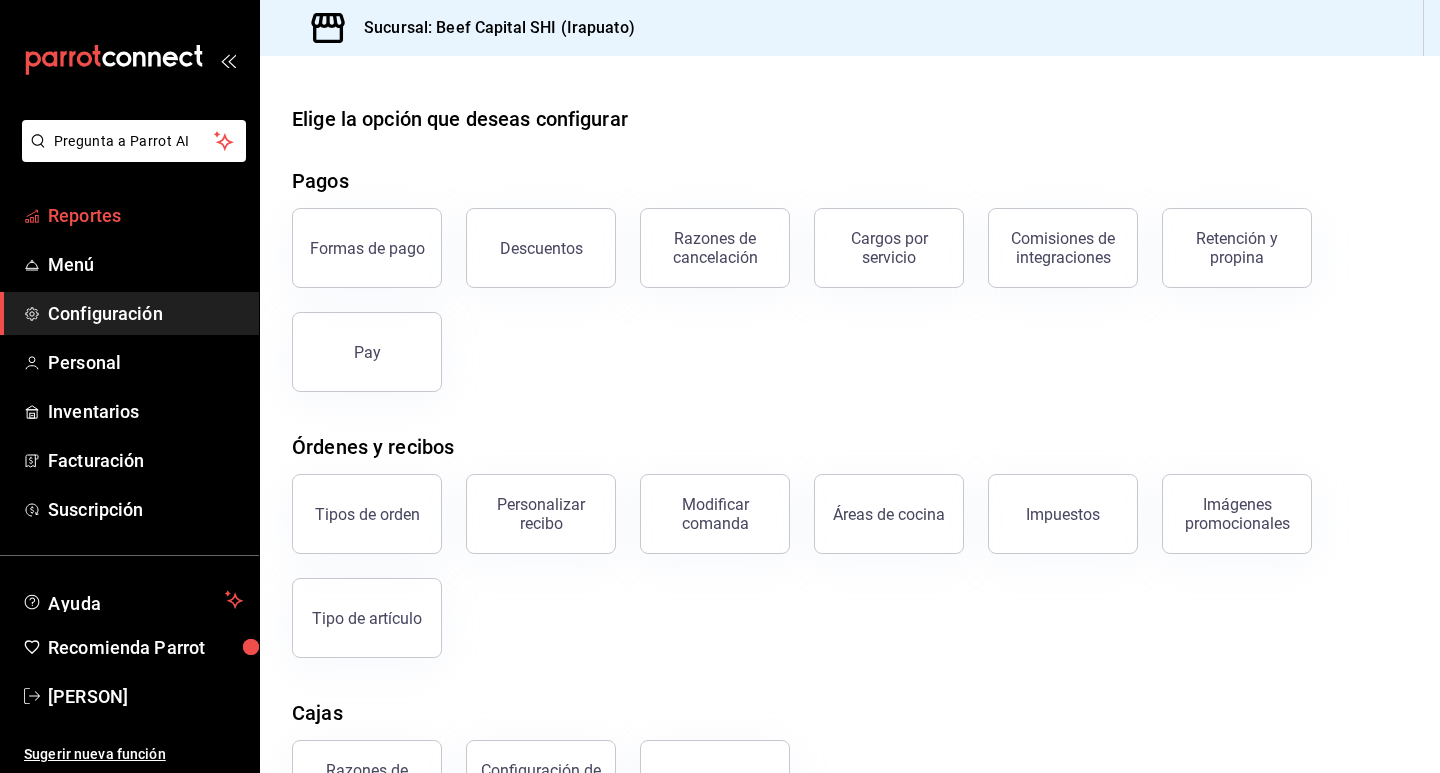 click on "Reportes" at bounding box center (145, 215) 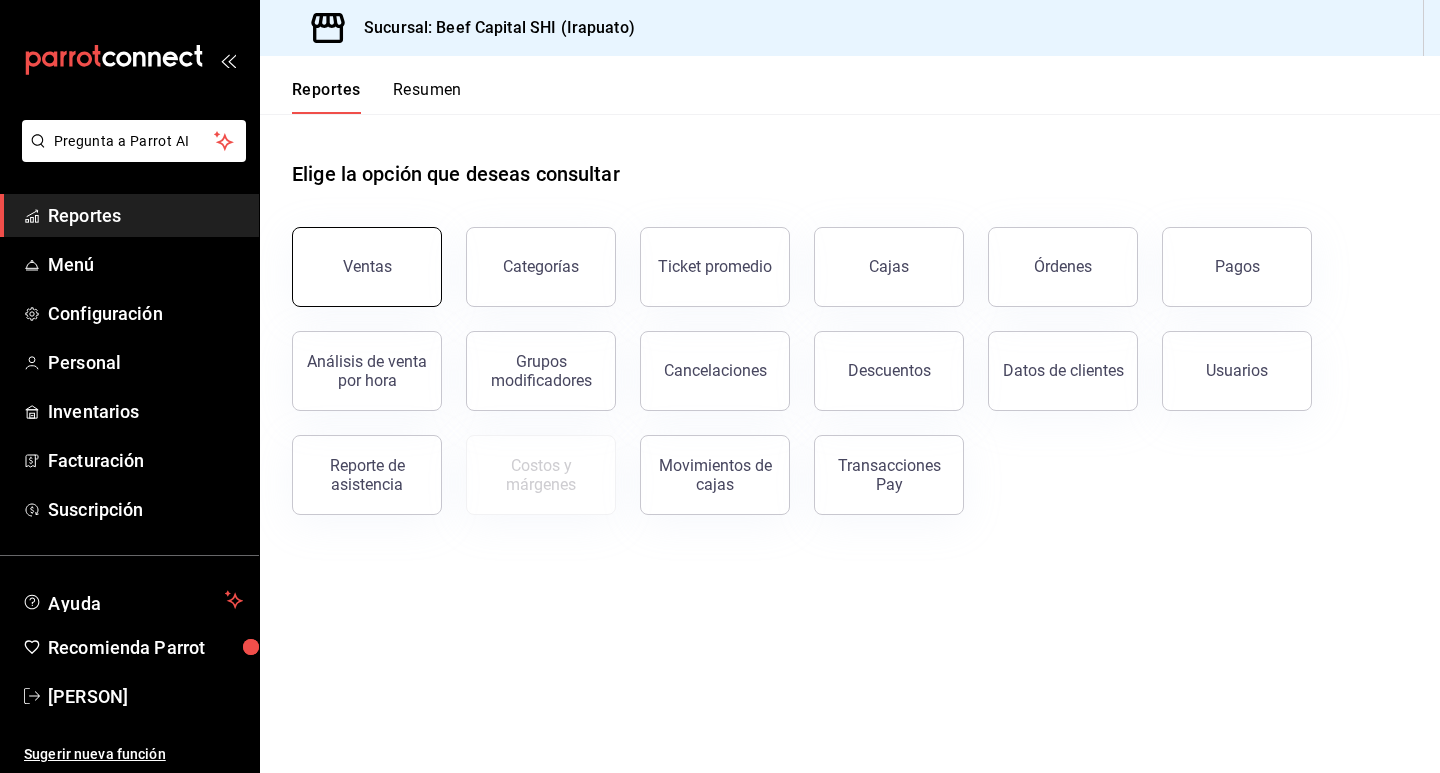 click on "Ventas" at bounding box center (367, 267) 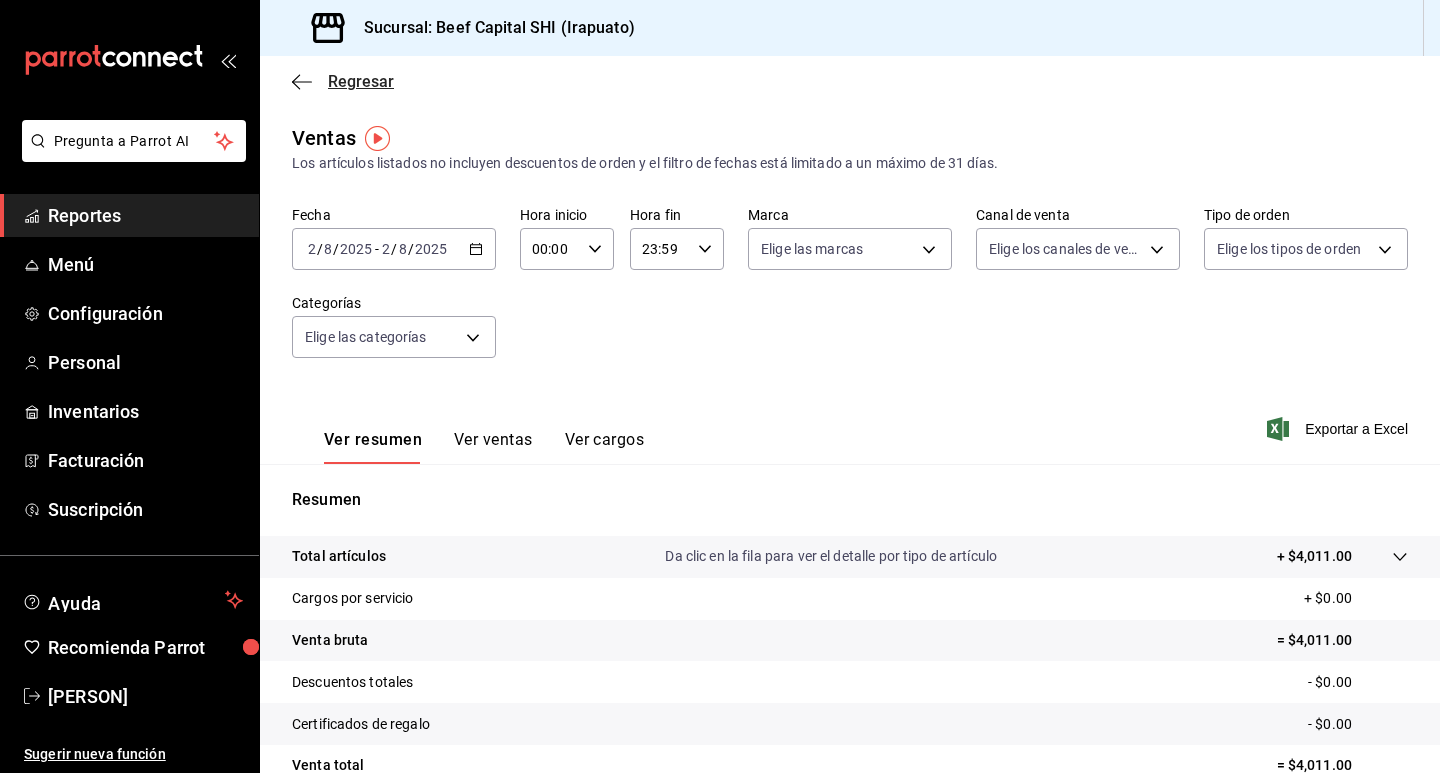 click 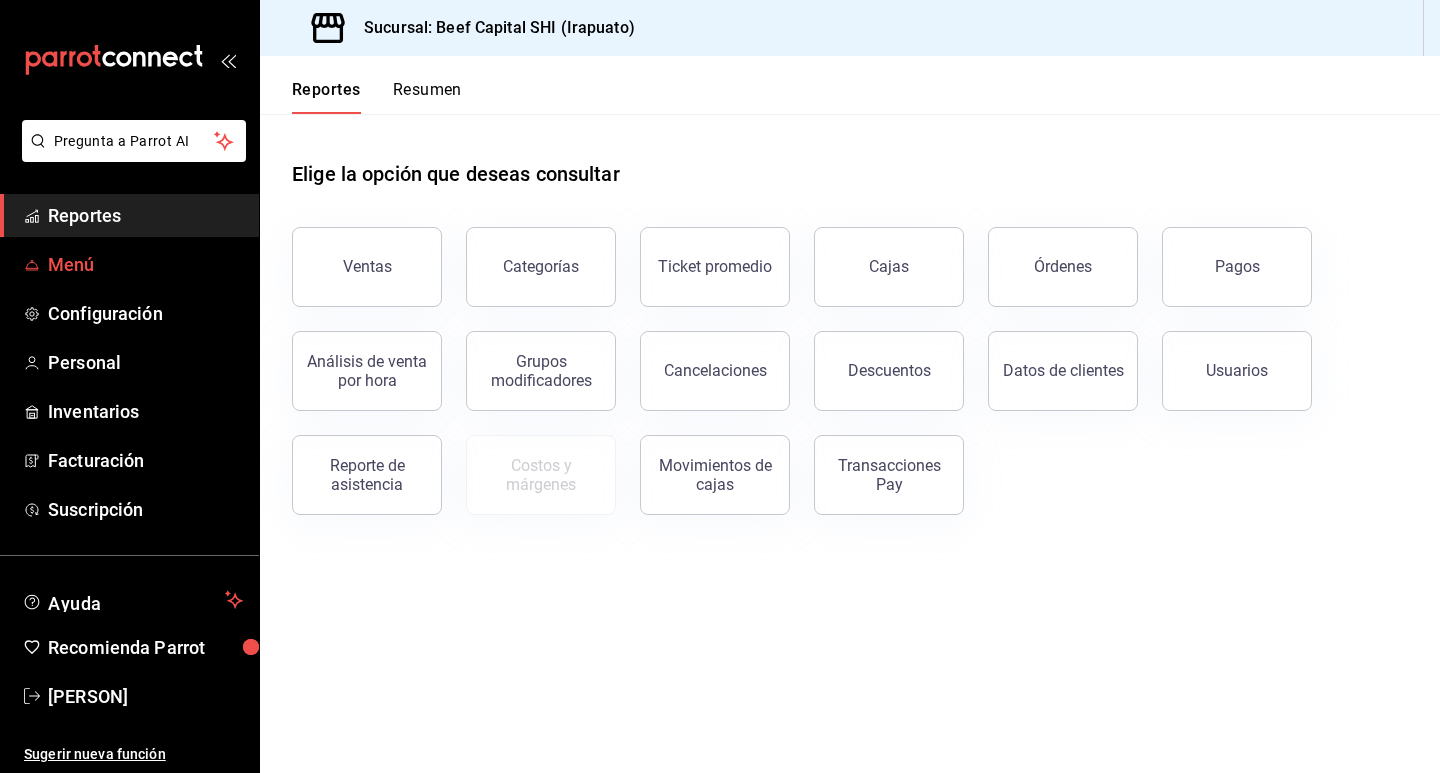 click on "Menú" at bounding box center (145, 264) 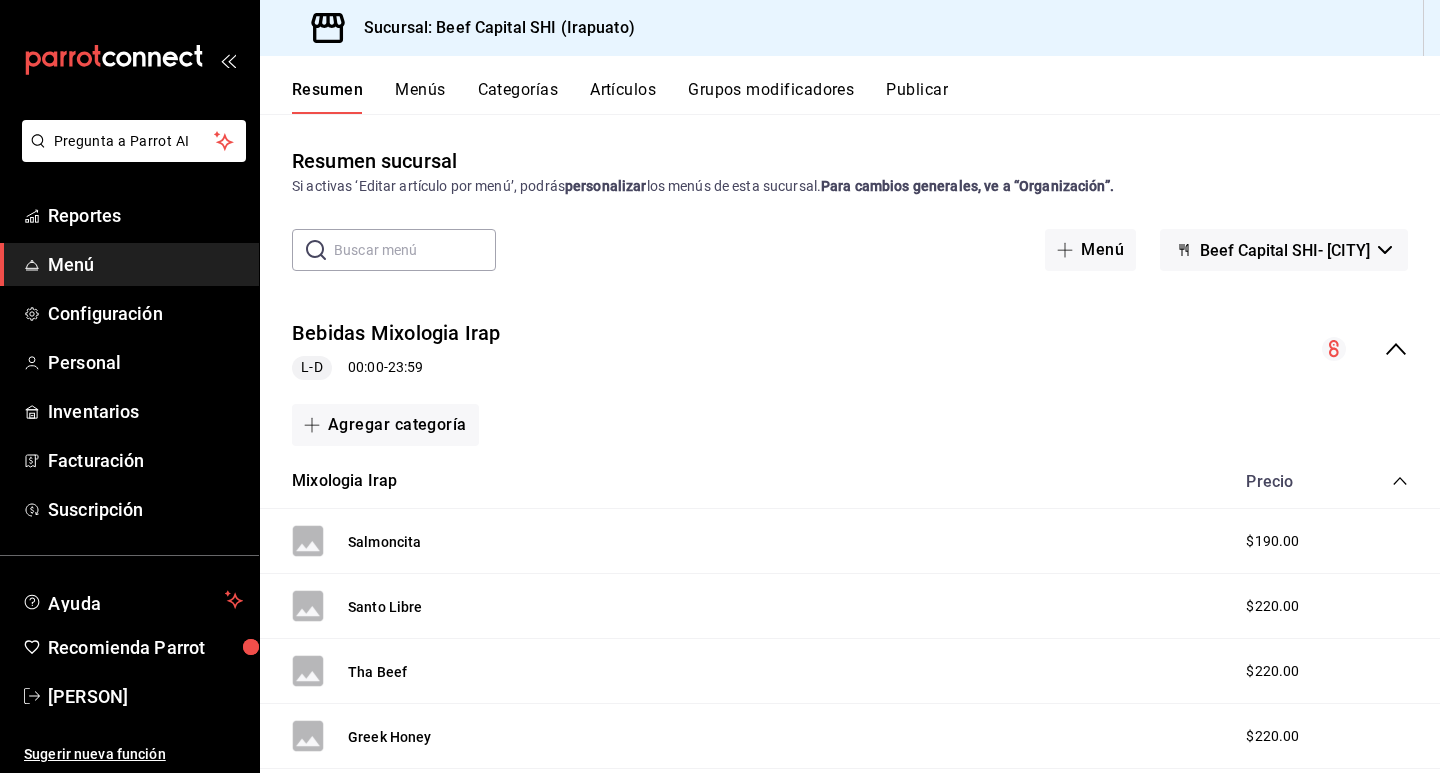 click on "Categorías" at bounding box center [518, 97] 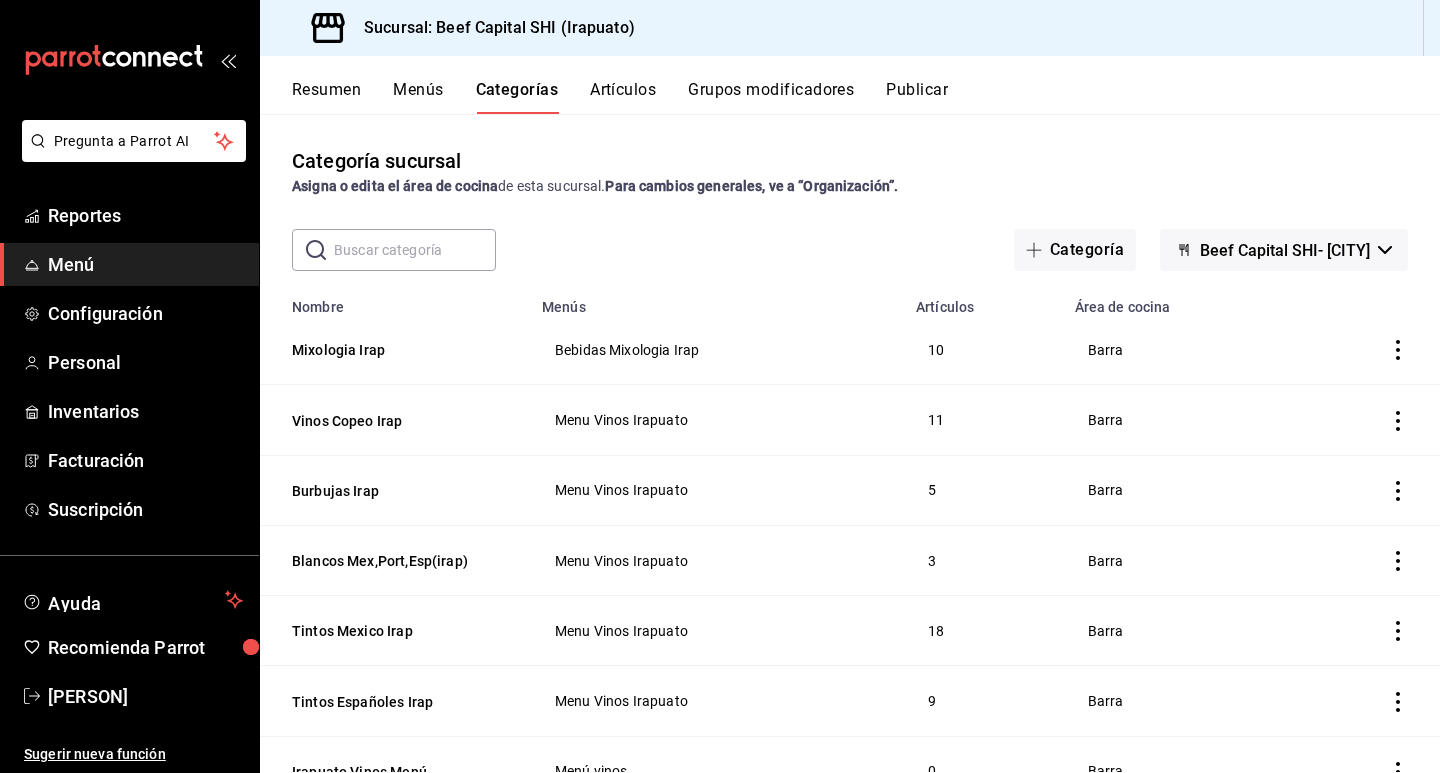 click 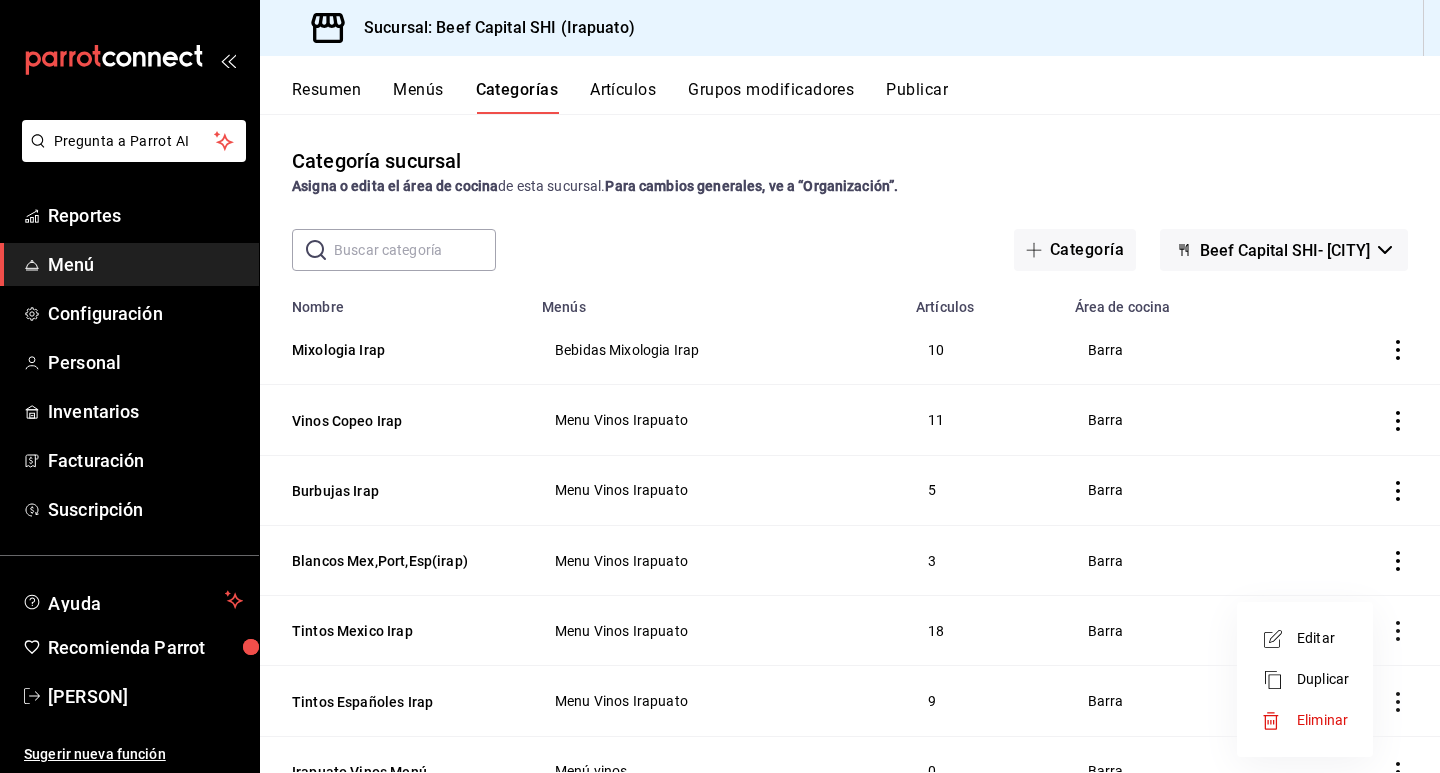 click on "Editar" at bounding box center (1323, 638) 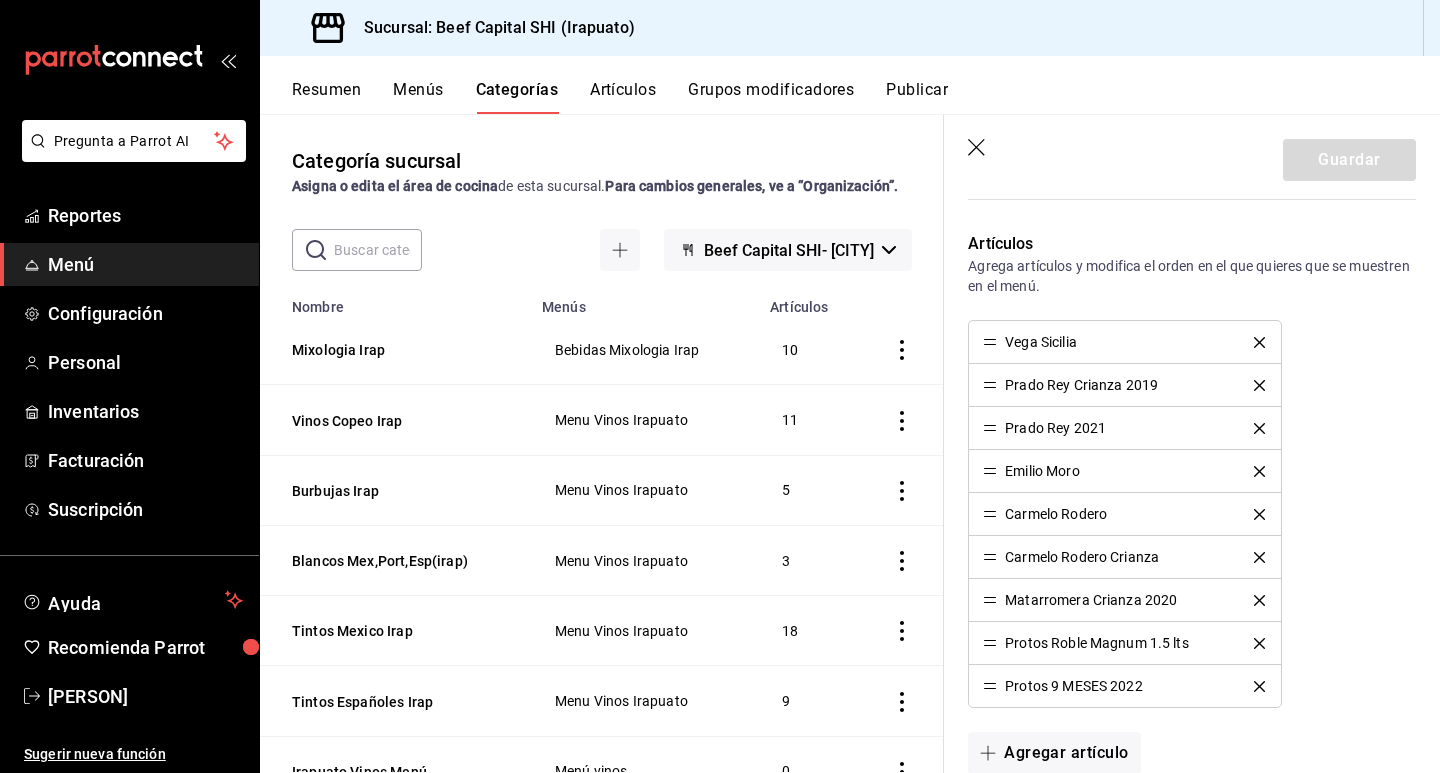 scroll, scrollTop: 600, scrollLeft: 0, axis: vertical 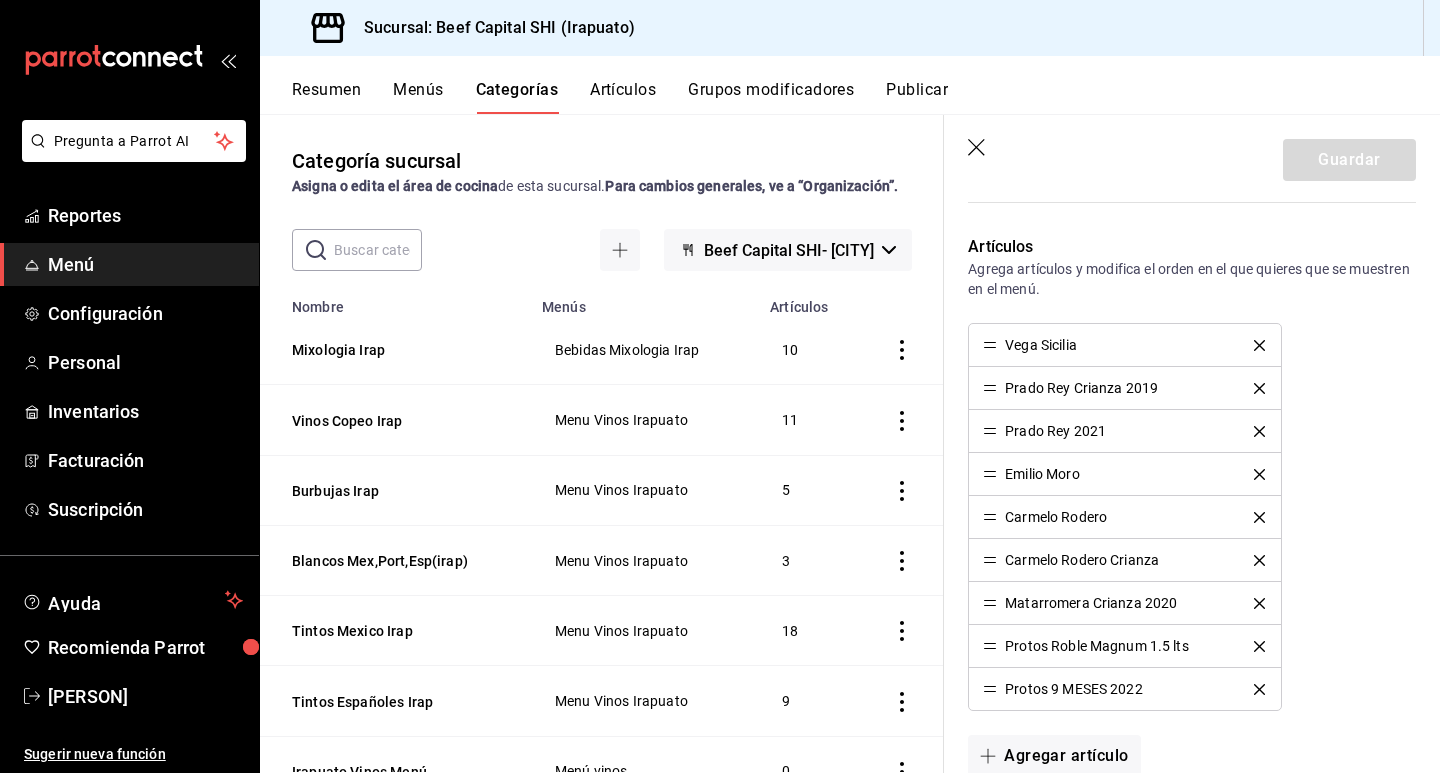 click on "Menús" at bounding box center [418, 97] 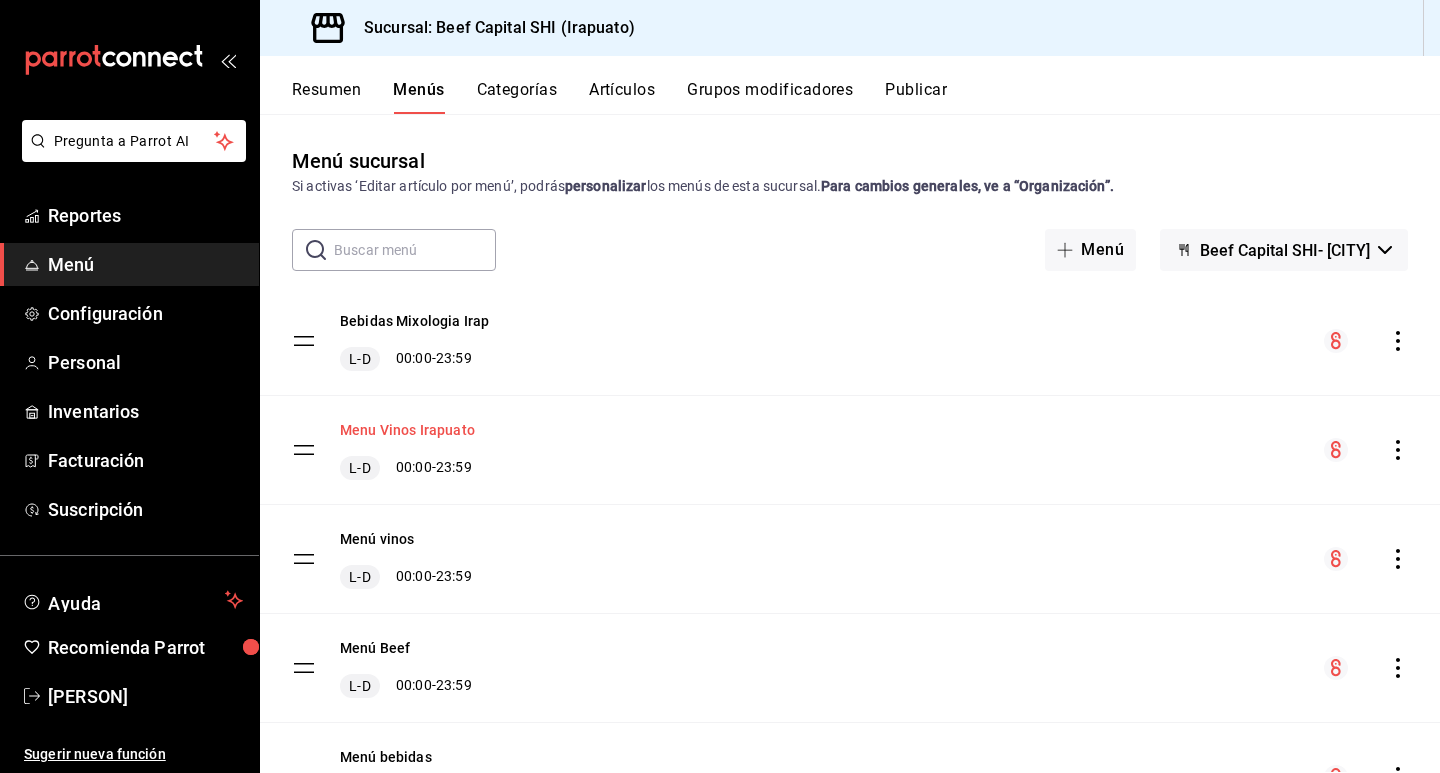 click on "Menu Vinos Irapuato" at bounding box center [407, 430] 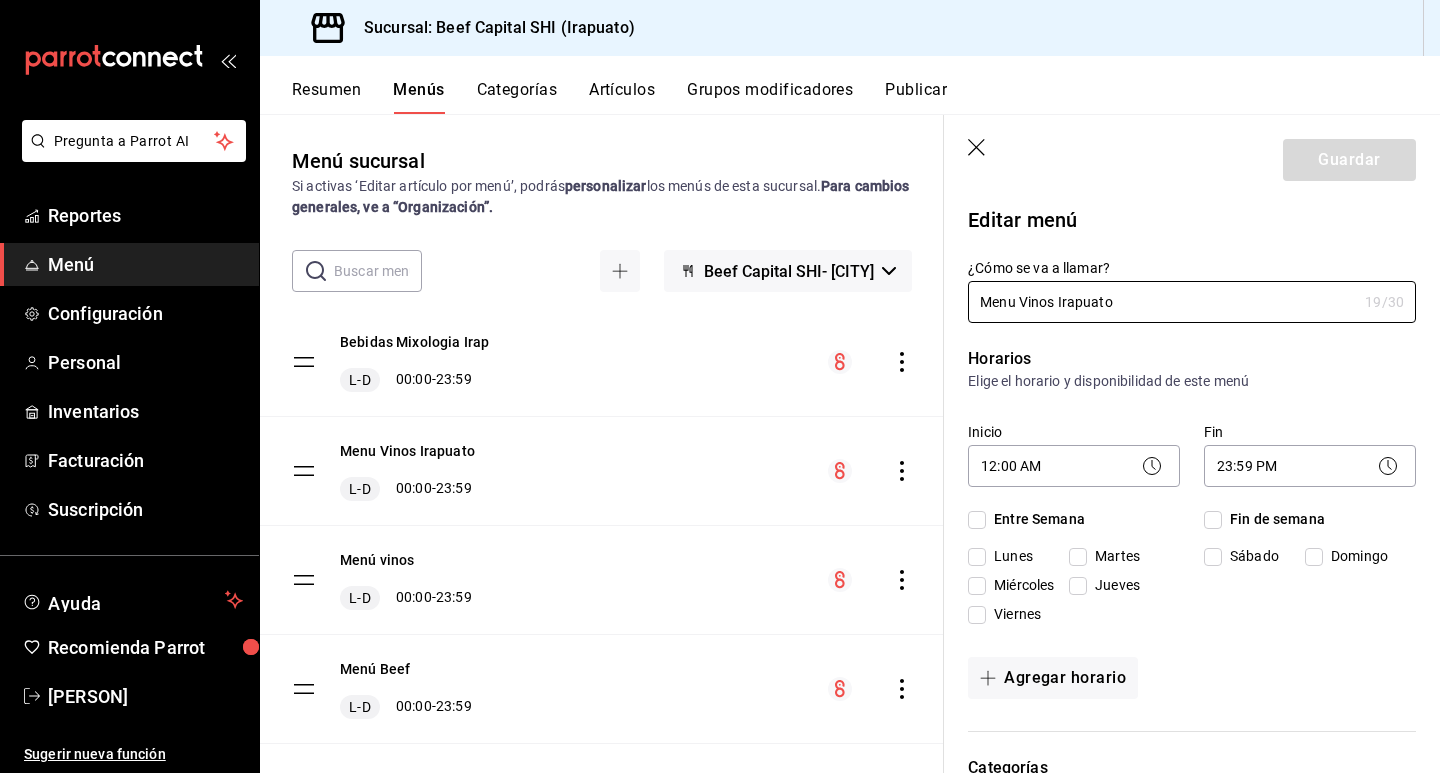 checkbox on "true" 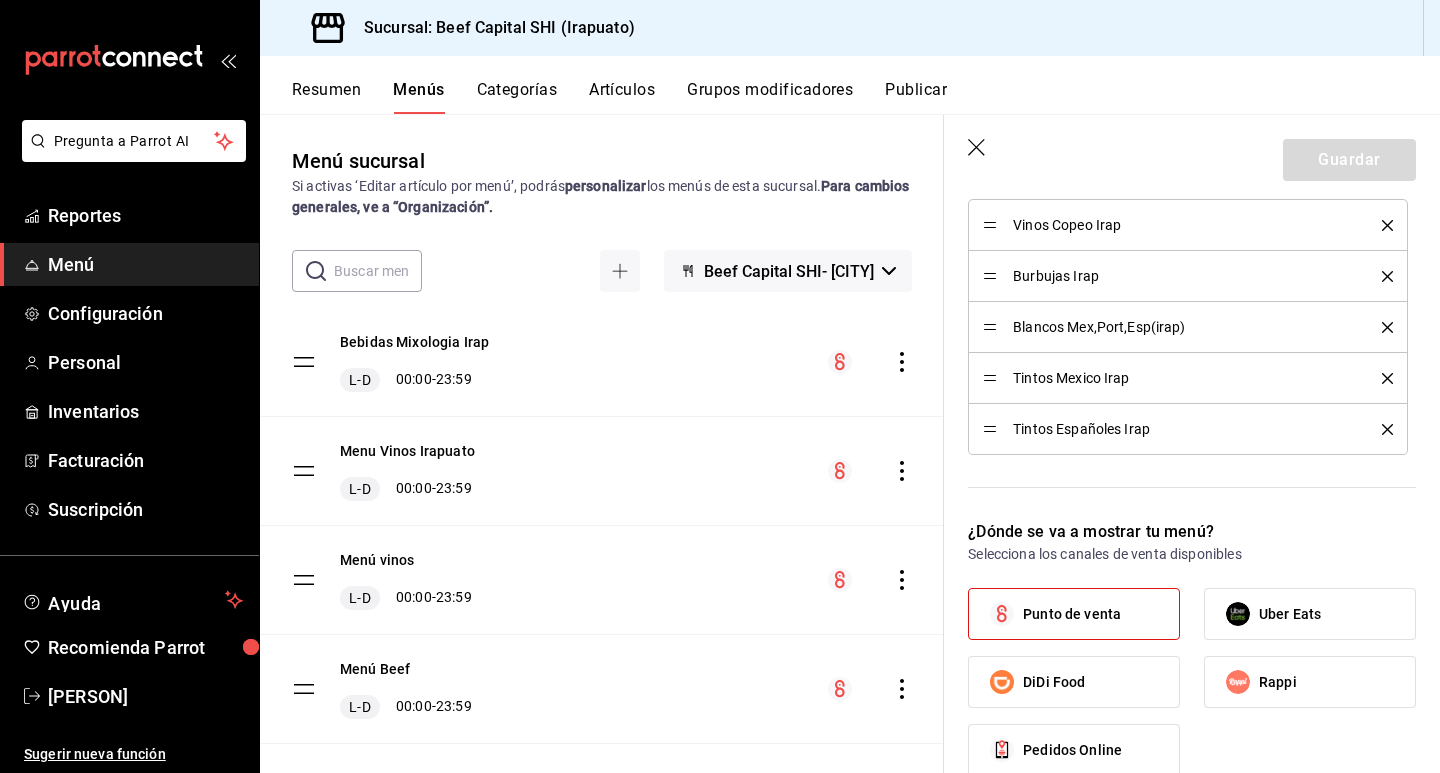 scroll, scrollTop: 700, scrollLeft: 0, axis: vertical 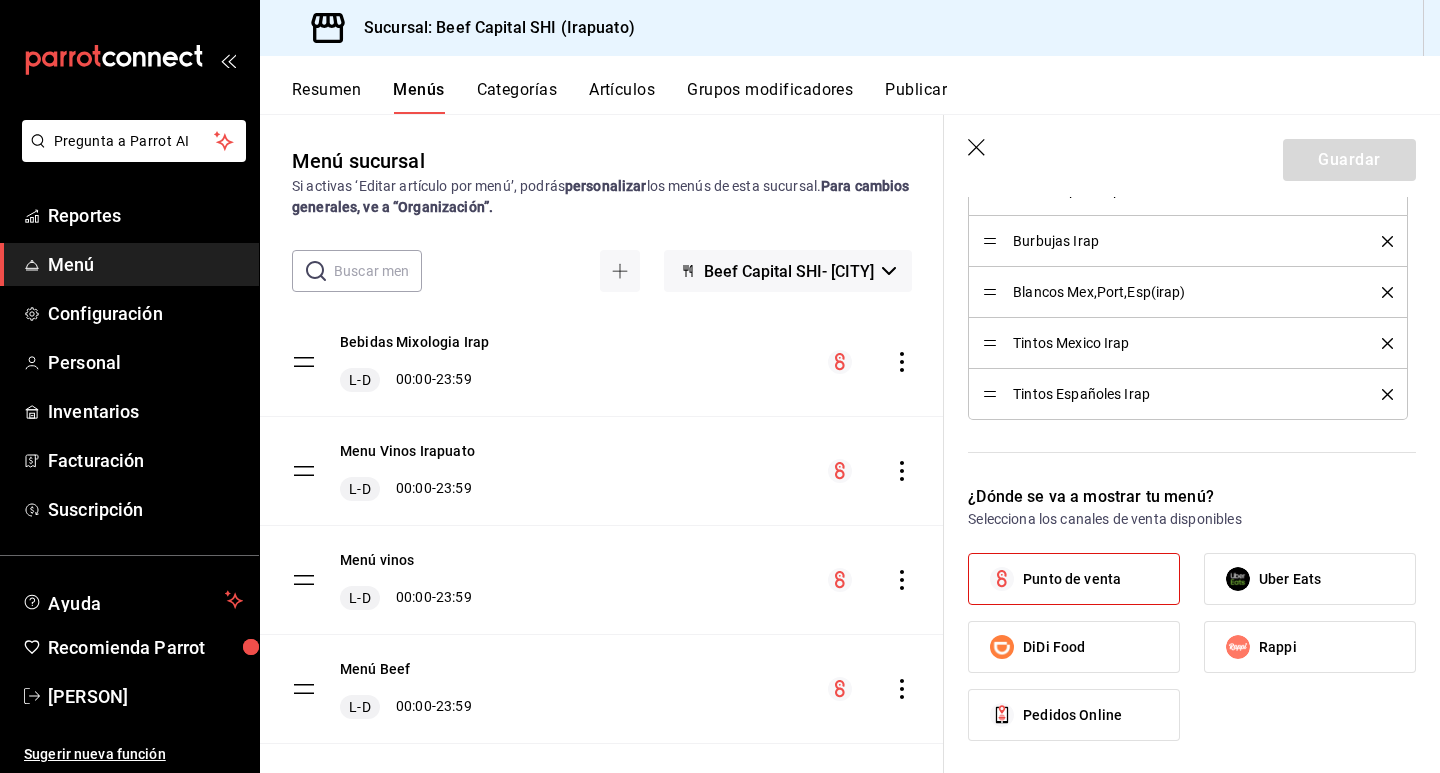 click on "Tintos Españoles Irap" at bounding box center [1182, 394] 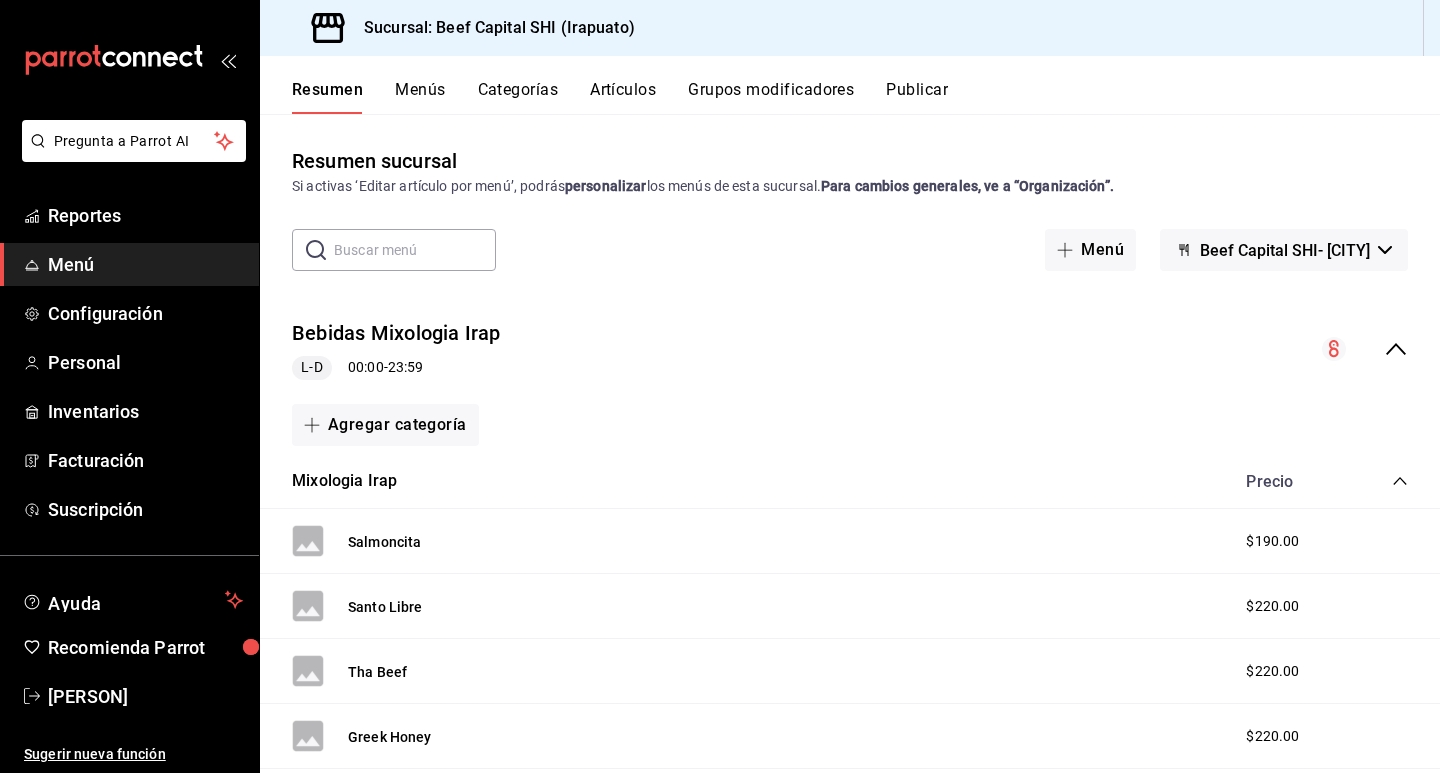 click on "Menús" at bounding box center [420, 97] 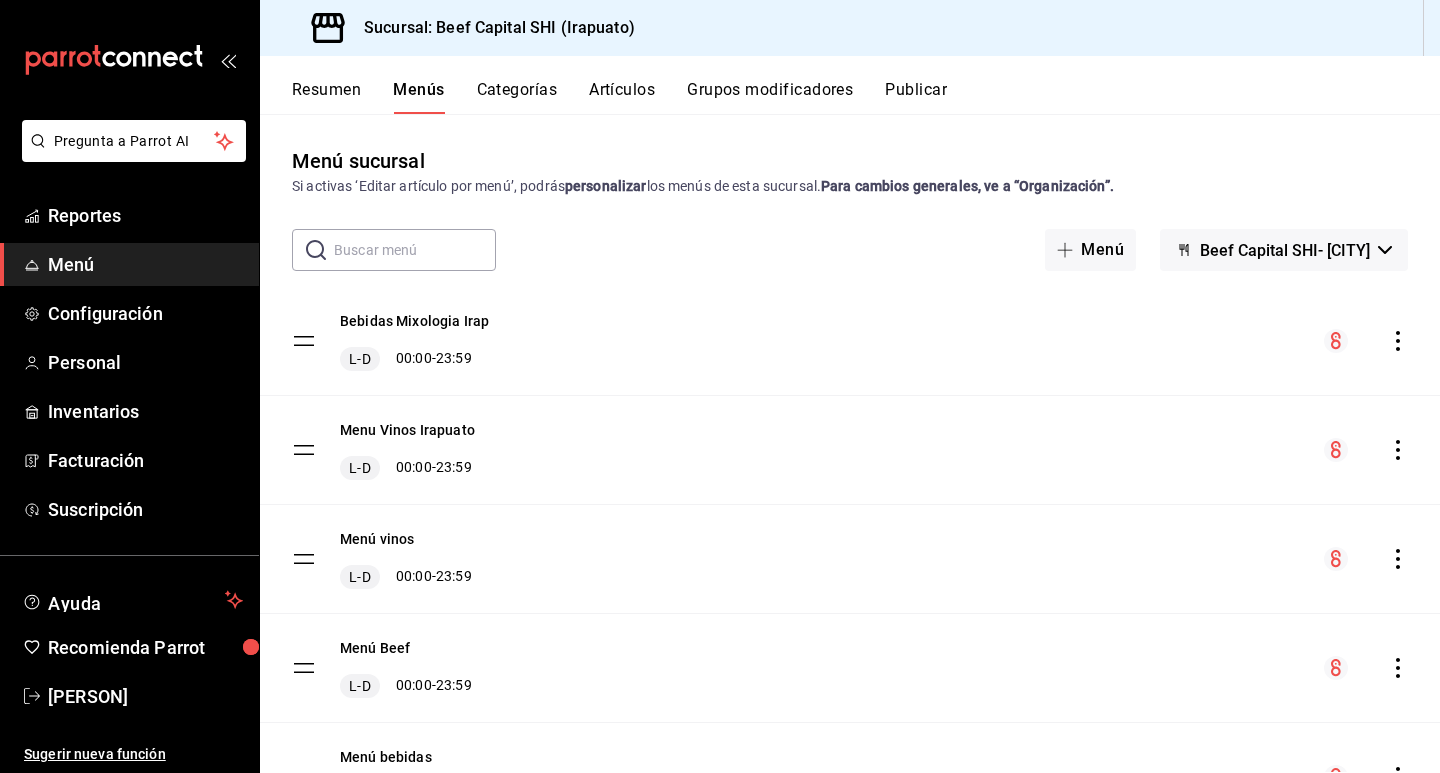 click on "Categorías" at bounding box center [517, 97] 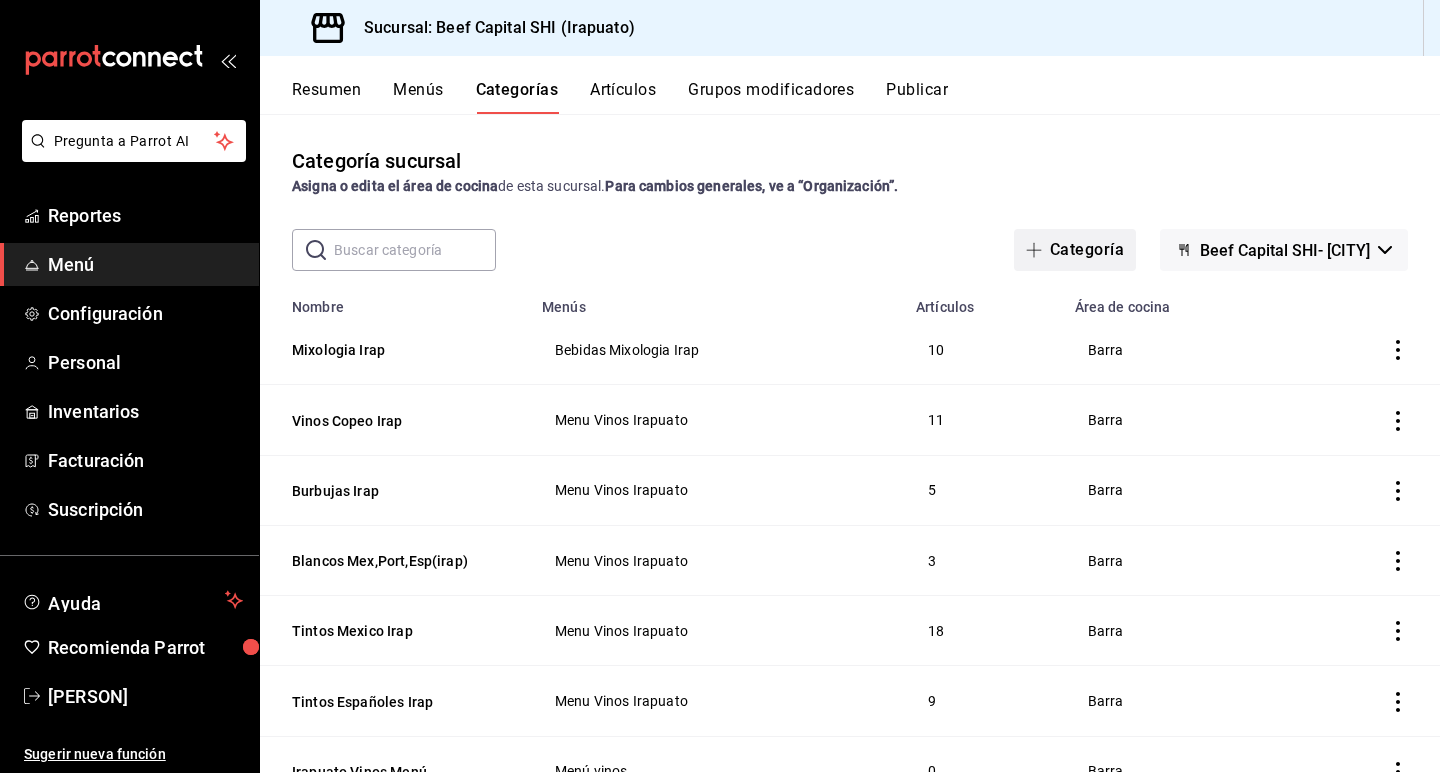 click 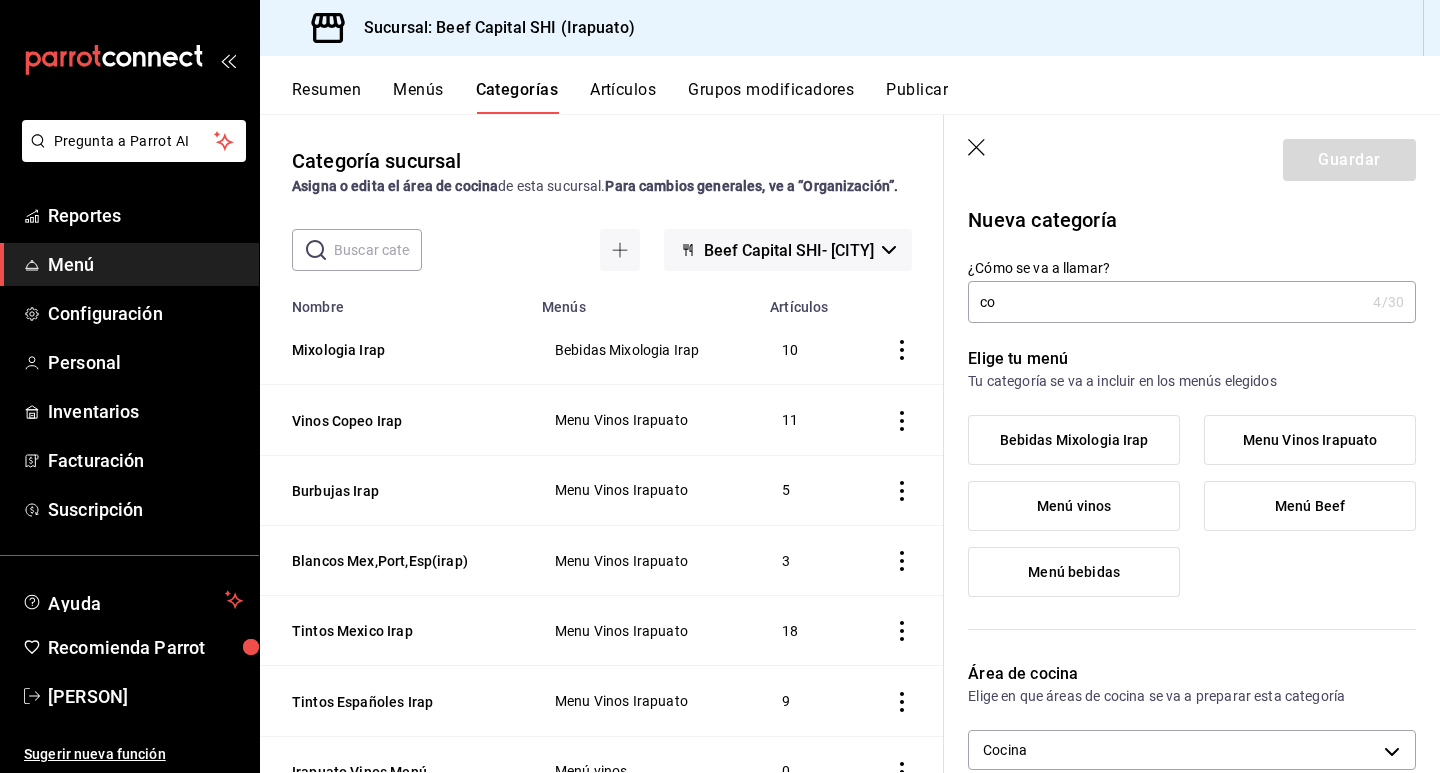 type on "c" 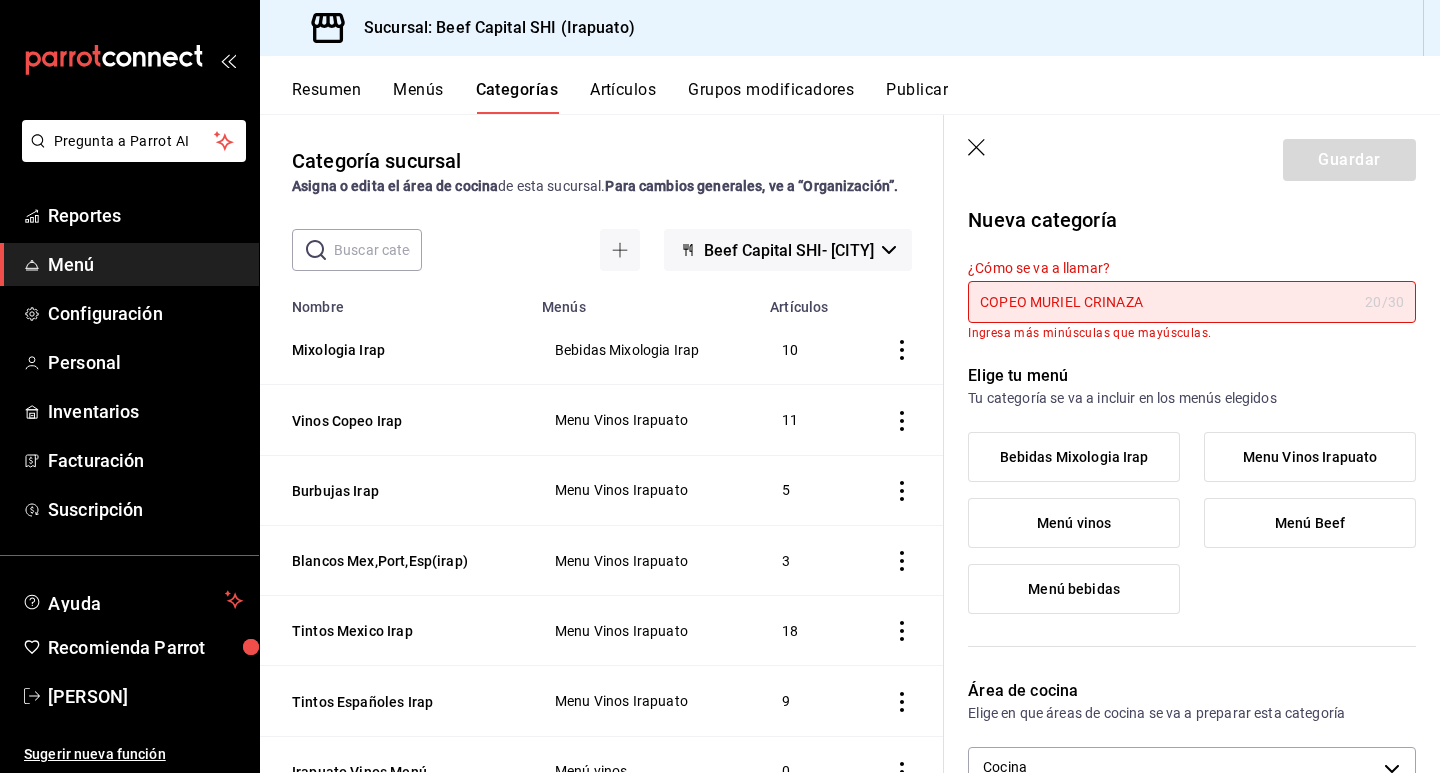 type on "COPEO MURIEL CRINAZA" 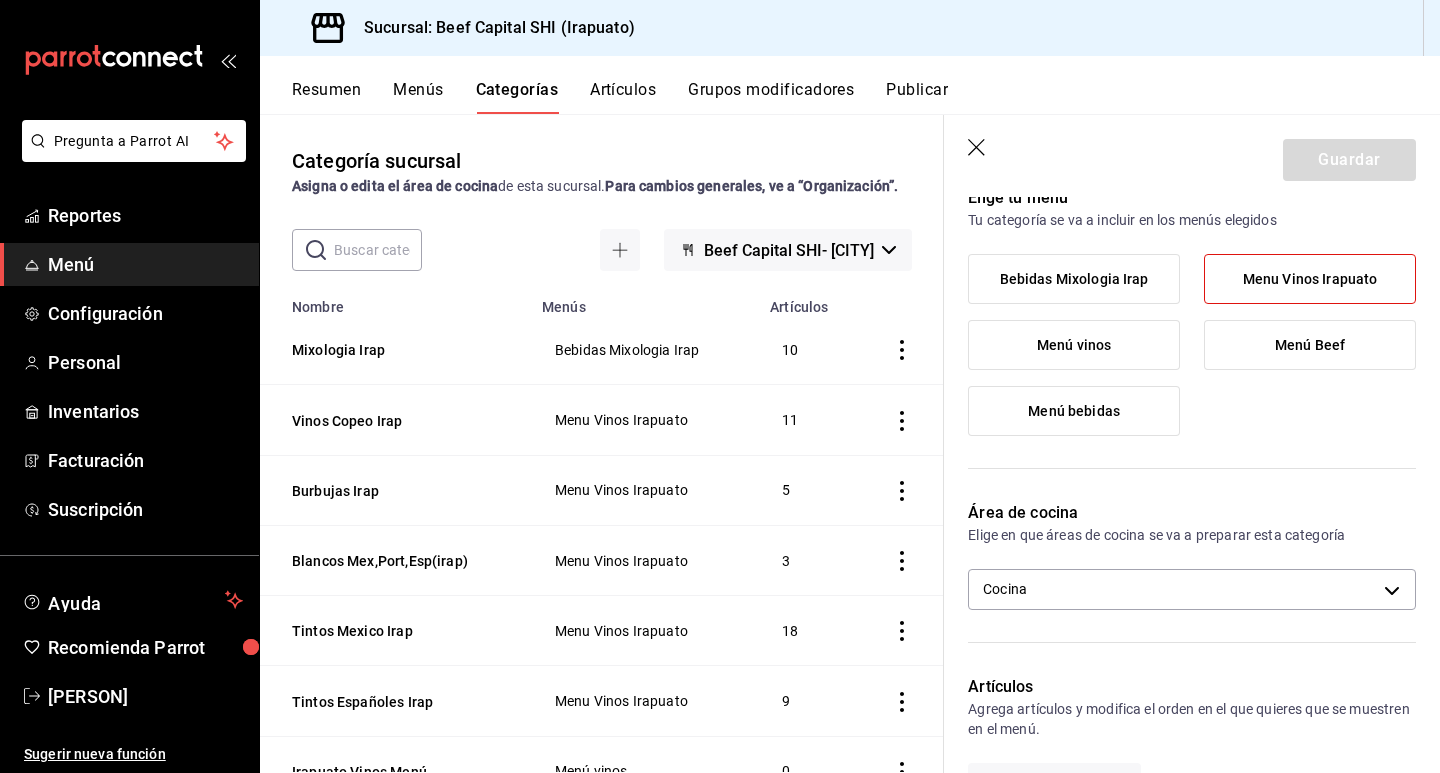 scroll, scrollTop: 200, scrollLeft: 0, axis: vertical 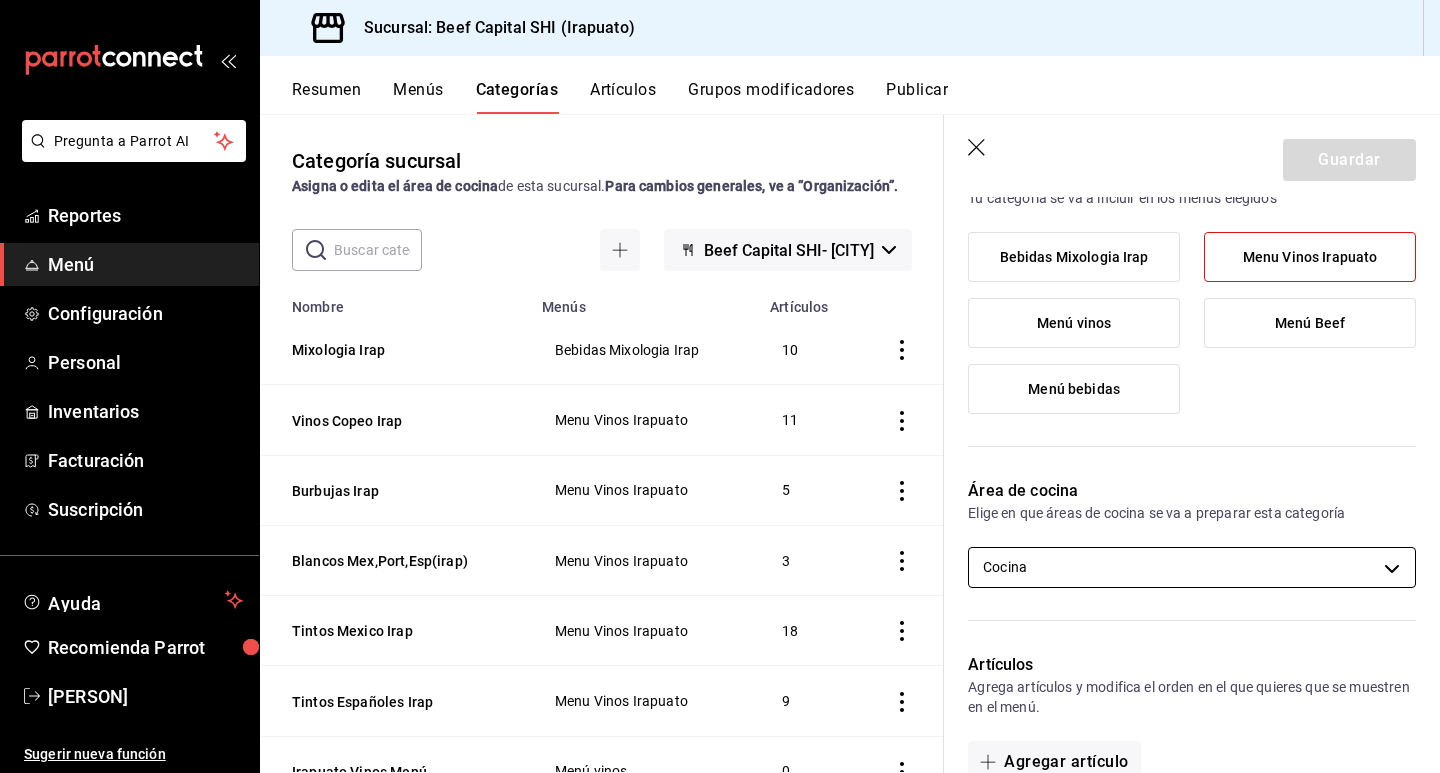 click on "Pregunta a Parrot AI Reportes   Menú   Configuración   Personal   Inventarios   Facturación   Suscripción   Ayuda Recomienda Parrot   [PERSON]   Sugerir nueva función   Sucursal: Beef Capital SHI ([CITY]) Resumen Menús Categorías Artículos Grupos modificadores Publicar Categoría sucursal Asigna o edita el área de cocina  de esta sucursal.  Para cambios generales, ve a “Organización”. ​ ​ Beef Capital SHI- [CITY] Nombre Menús Artículos Mixologia [CITY] Bebidas Mixologia [CITY] 10 Vinos Copeo [CITY] Menu Vinos [CITY] 11 Burbujas [CITY] Menu Vinos [CITY] 5 Blancos Mex,Port,Esp([CITY]) Menu Vinos [CITY] 3 Tintos Mexico [CITY] Menu Vinos [CITY] 18 Tintos Españoles [CITY] Menu Vinos [CITY] 9 [CITY] Vinos Menú Menú vinos 0 USA tintos Menú vinos 8 Tintos Mexicanos Menú vinos 37 Tintos Españoles Menú vinos 44 Tintos argentinos Menú vinos 6 Portugal Aguja Menú vinos 2 Italianos tintos Menú vinos 3 Espumosos y Champaña - España Menú vinos 3 Chile tintos Menú vinos 1 7 2 1 15" at bounding box center [720, 386] 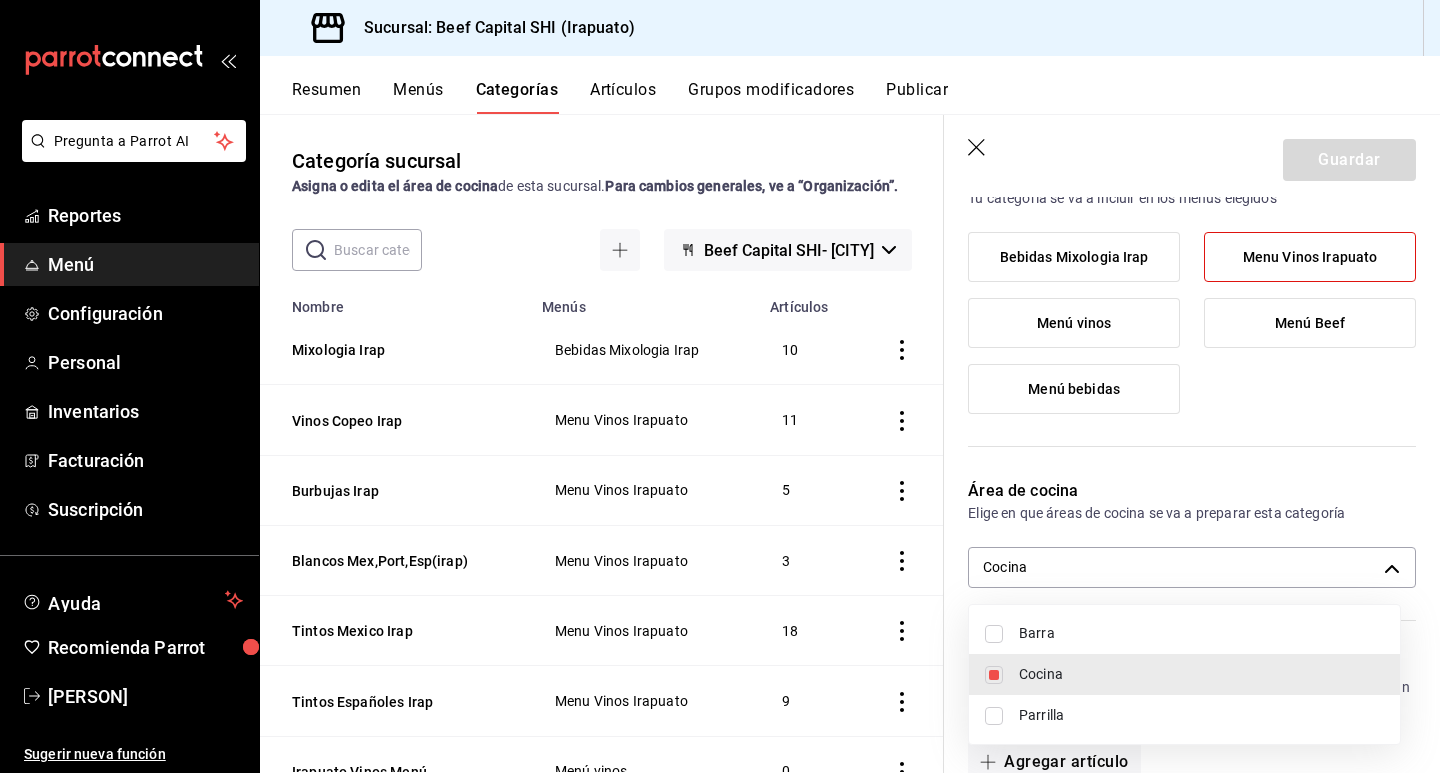 click at bounding box center (994, 634) 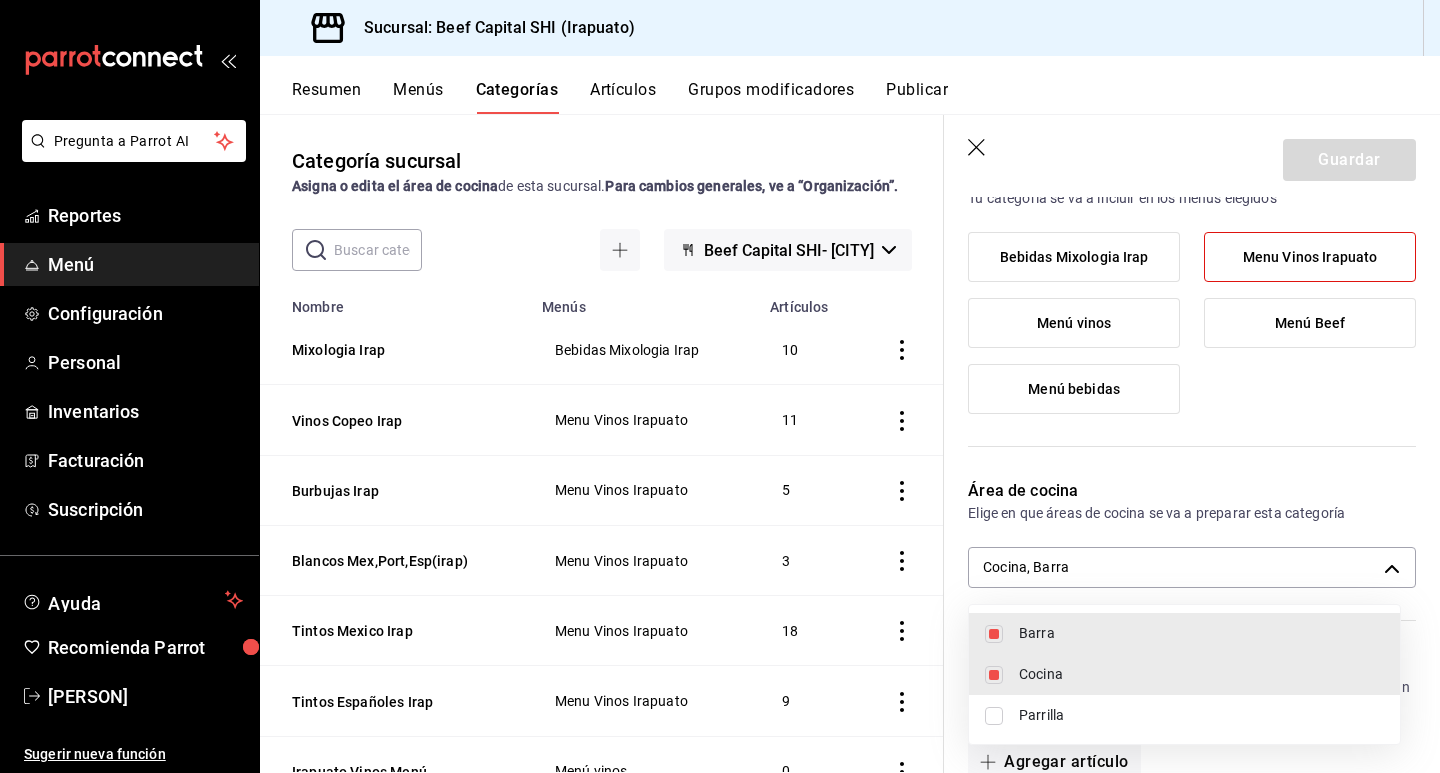 click at bounding box center [994, 675] 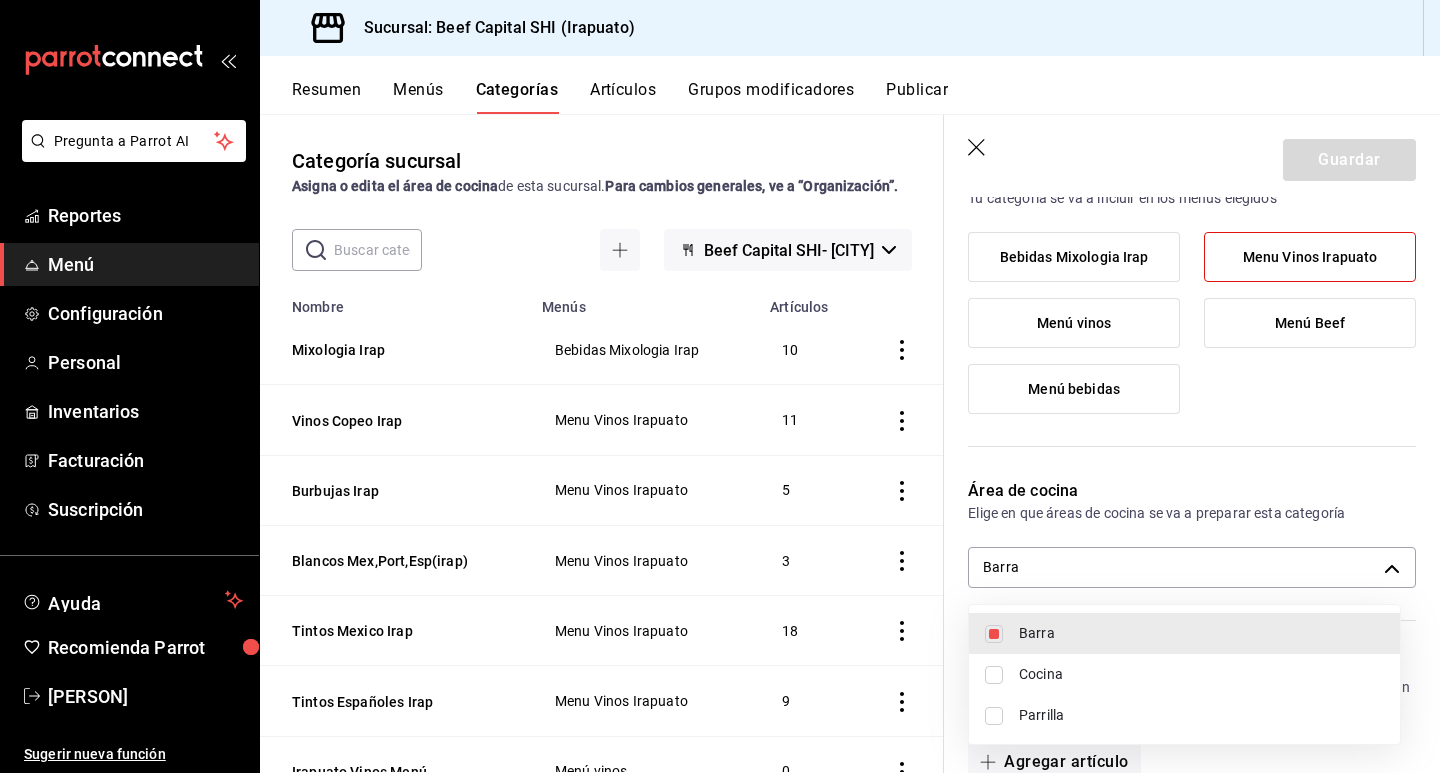 type on "29ecb08a-6ce3-462f-9296-ce171008a533" 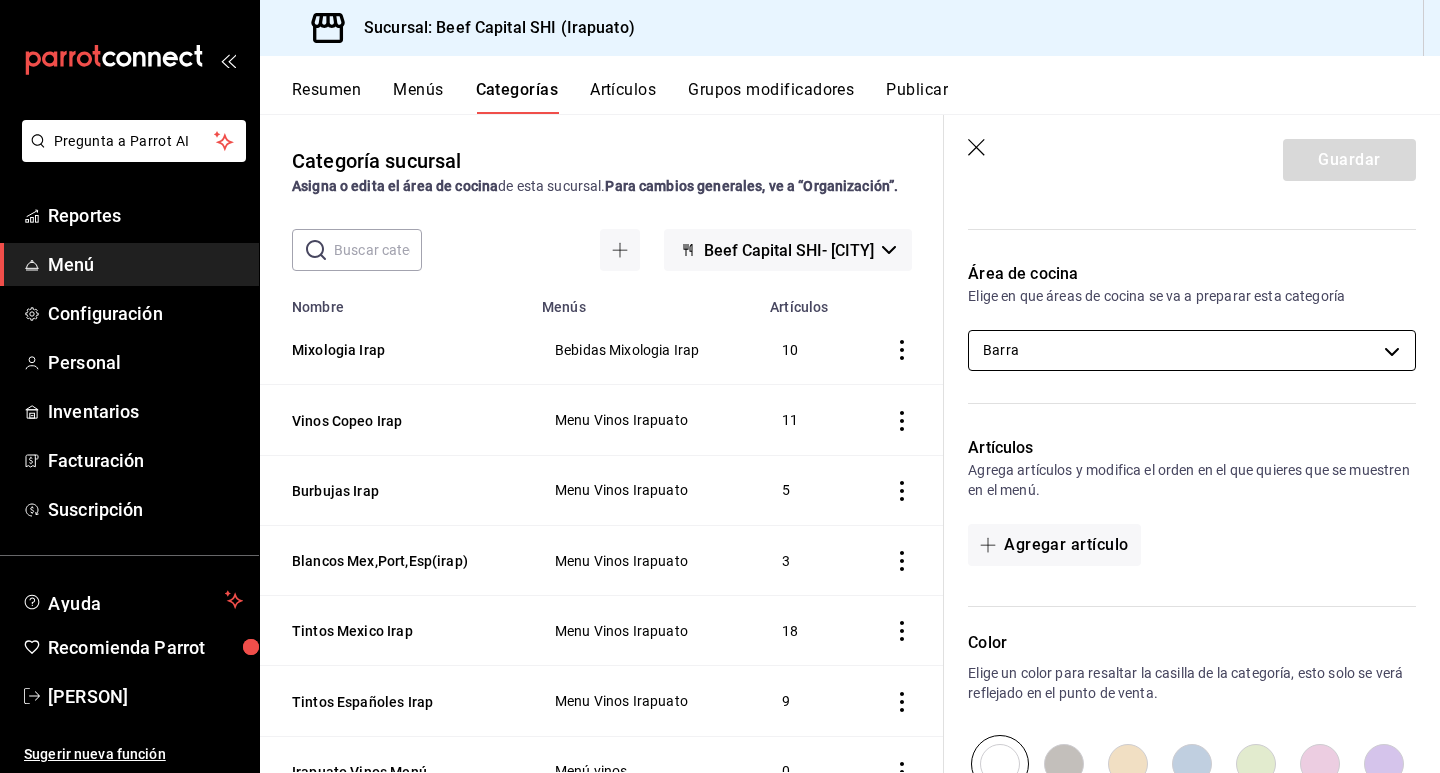 scroll, scrollTop: 290, scrollLeft: 0, axis: vertical 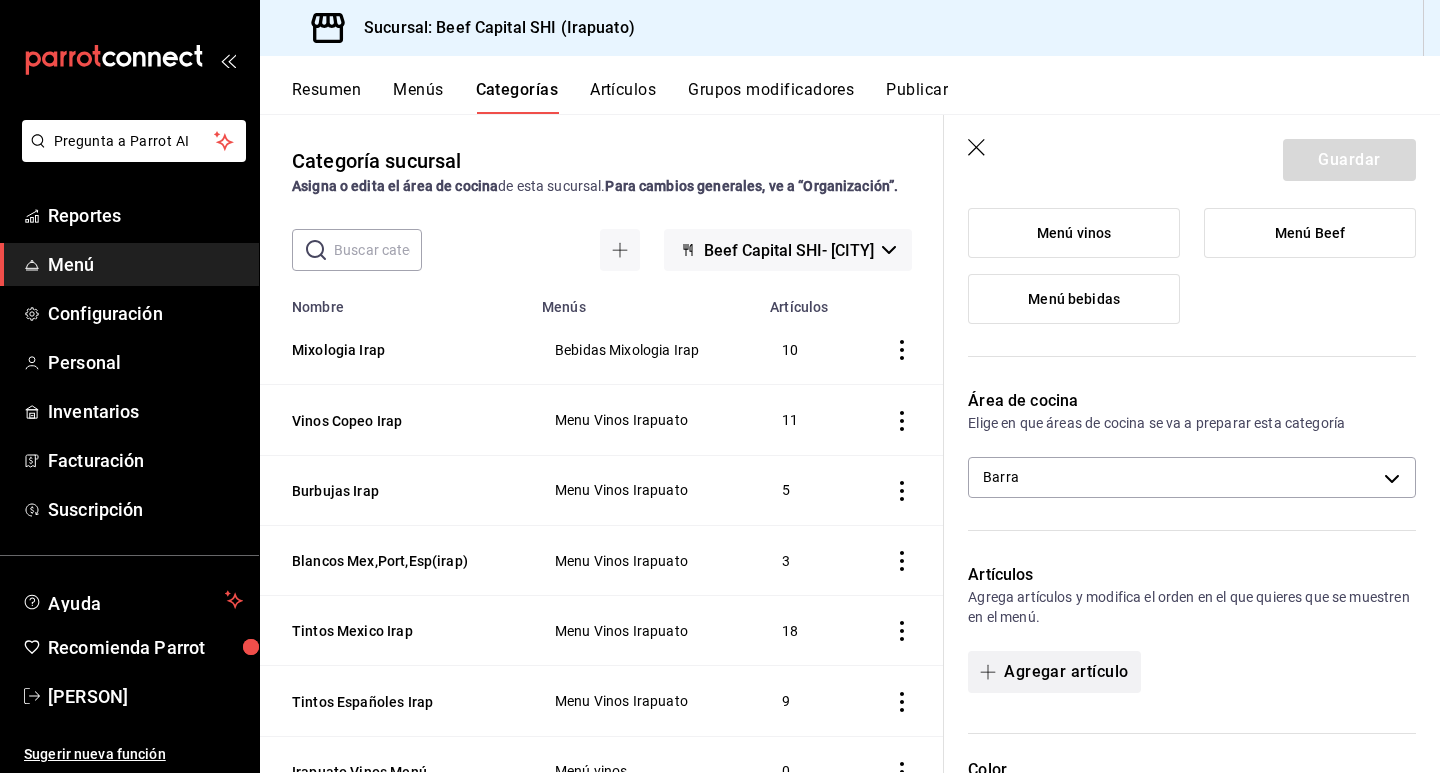 click 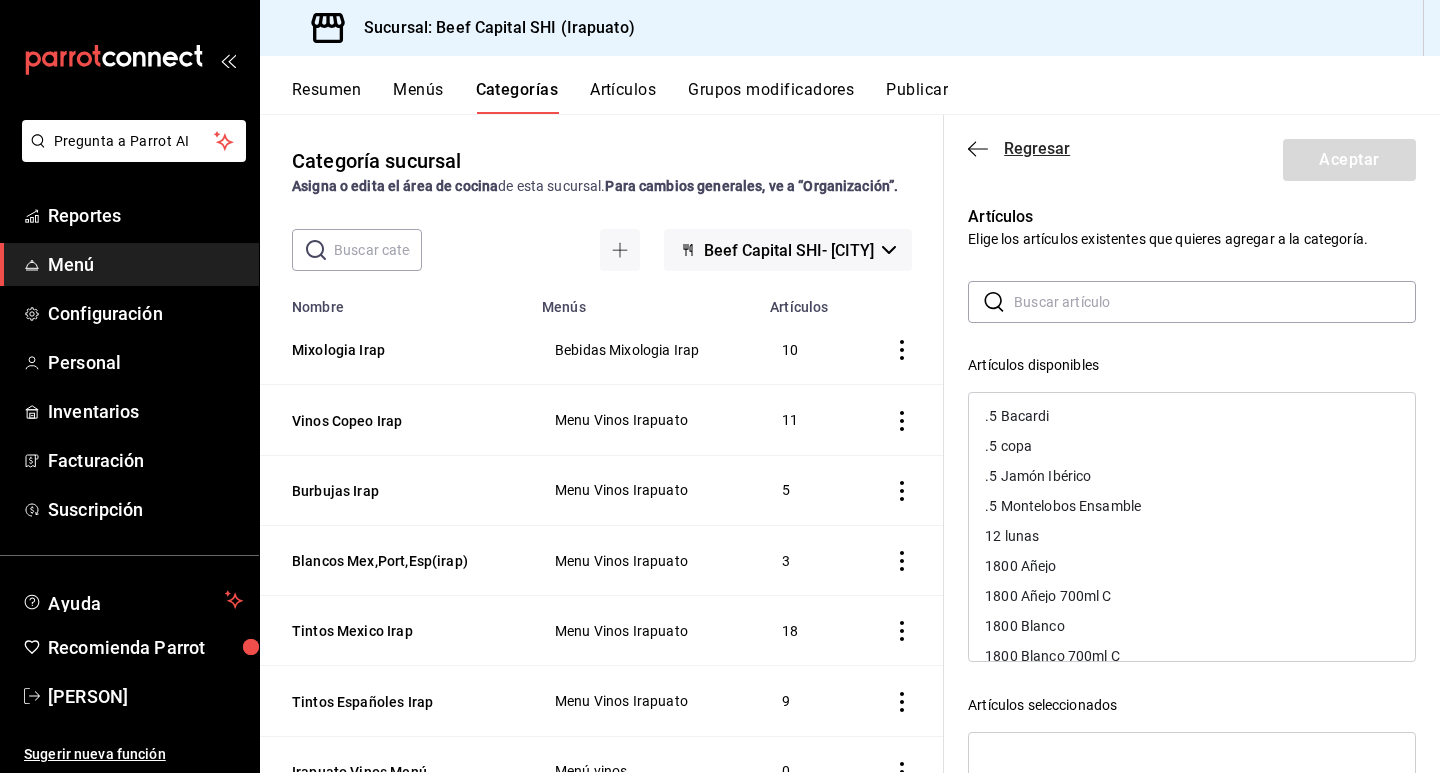 click 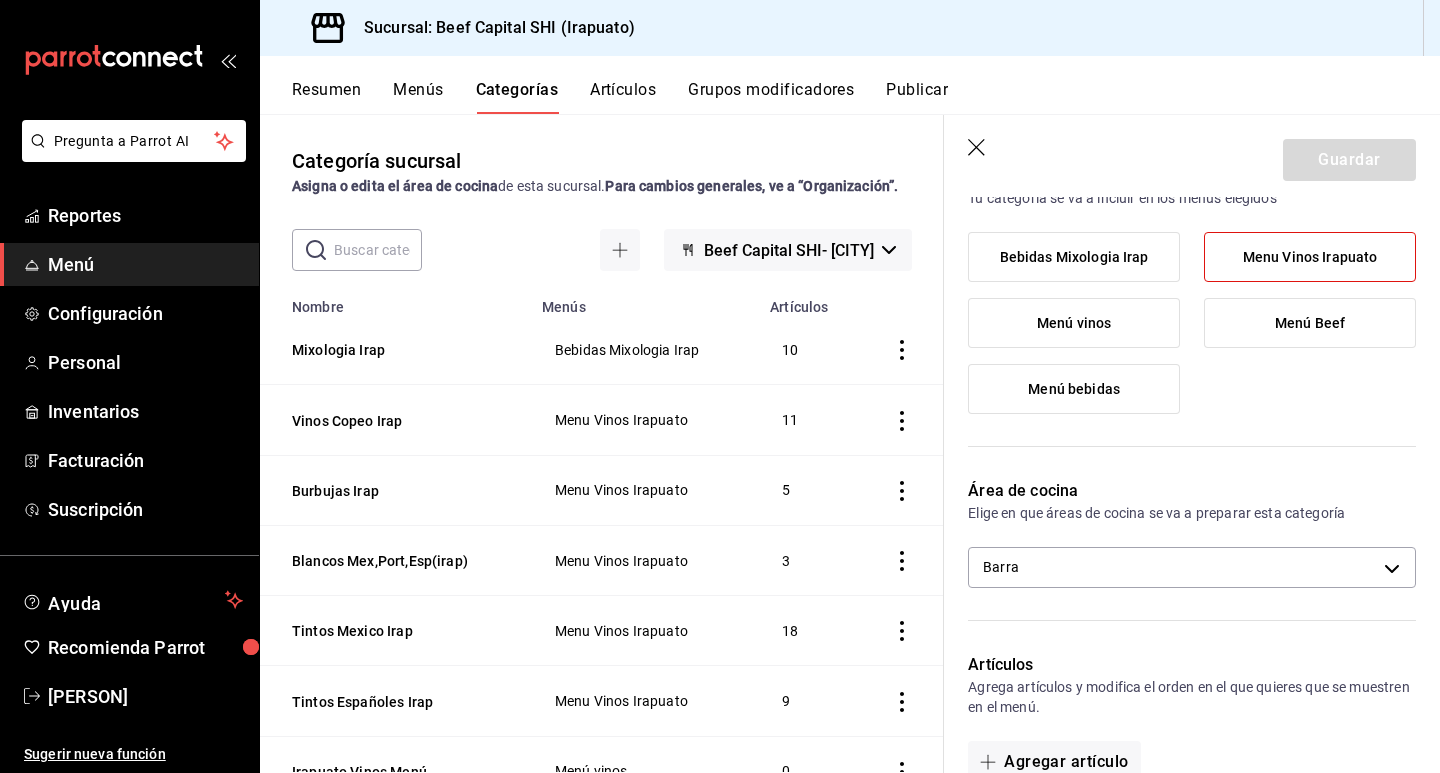 scroll, scrollTop: 0, scrollLeft: 0, axis: both 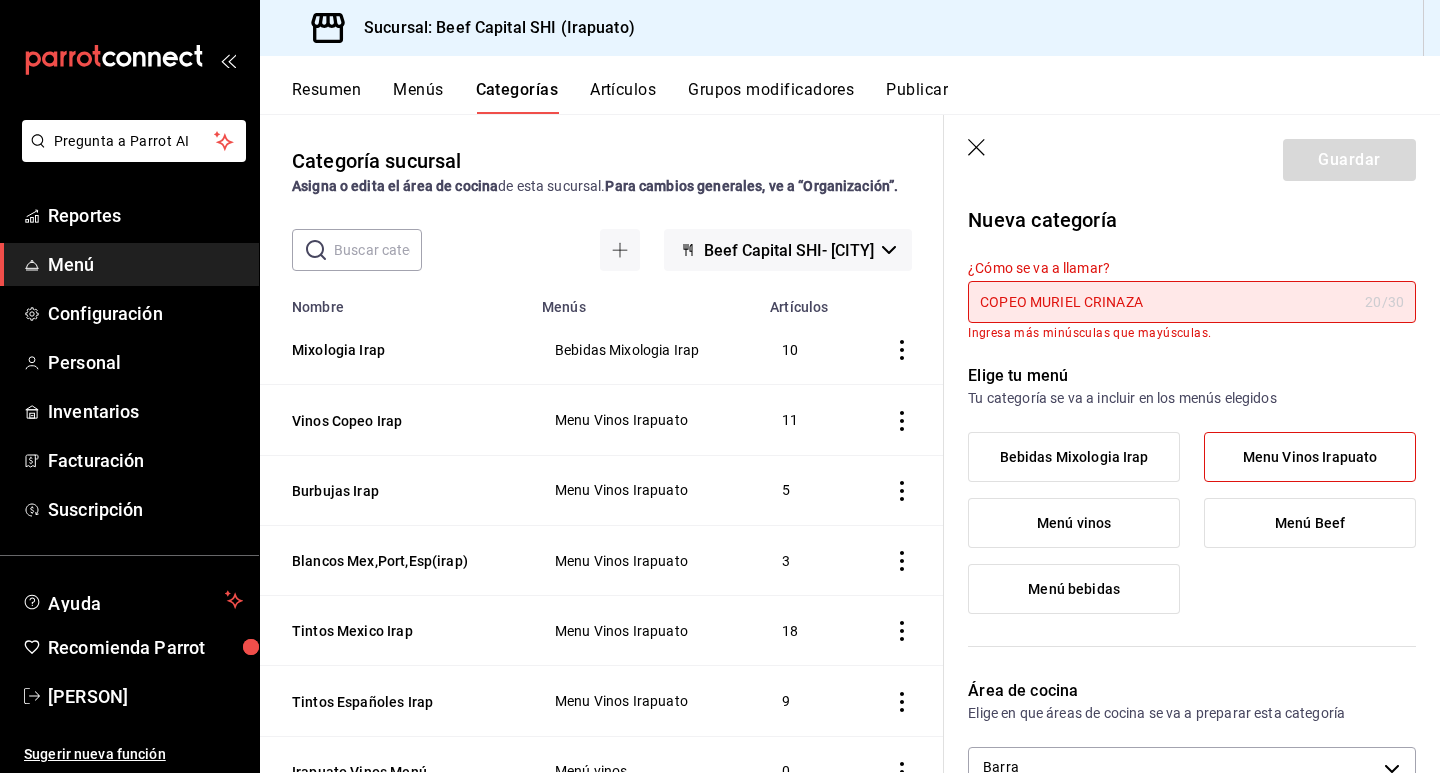 click 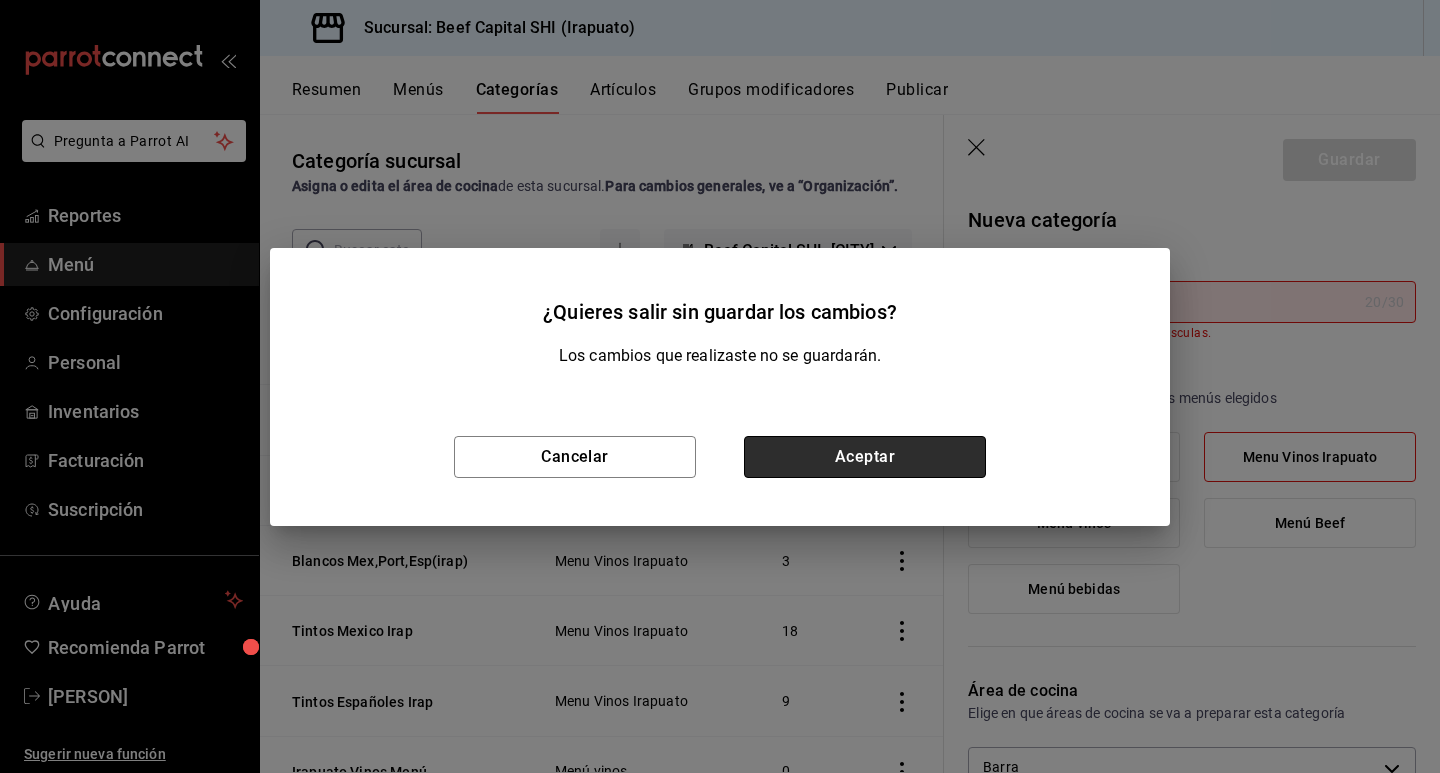 click on "Aceptar" at bounding box center [865, 457] 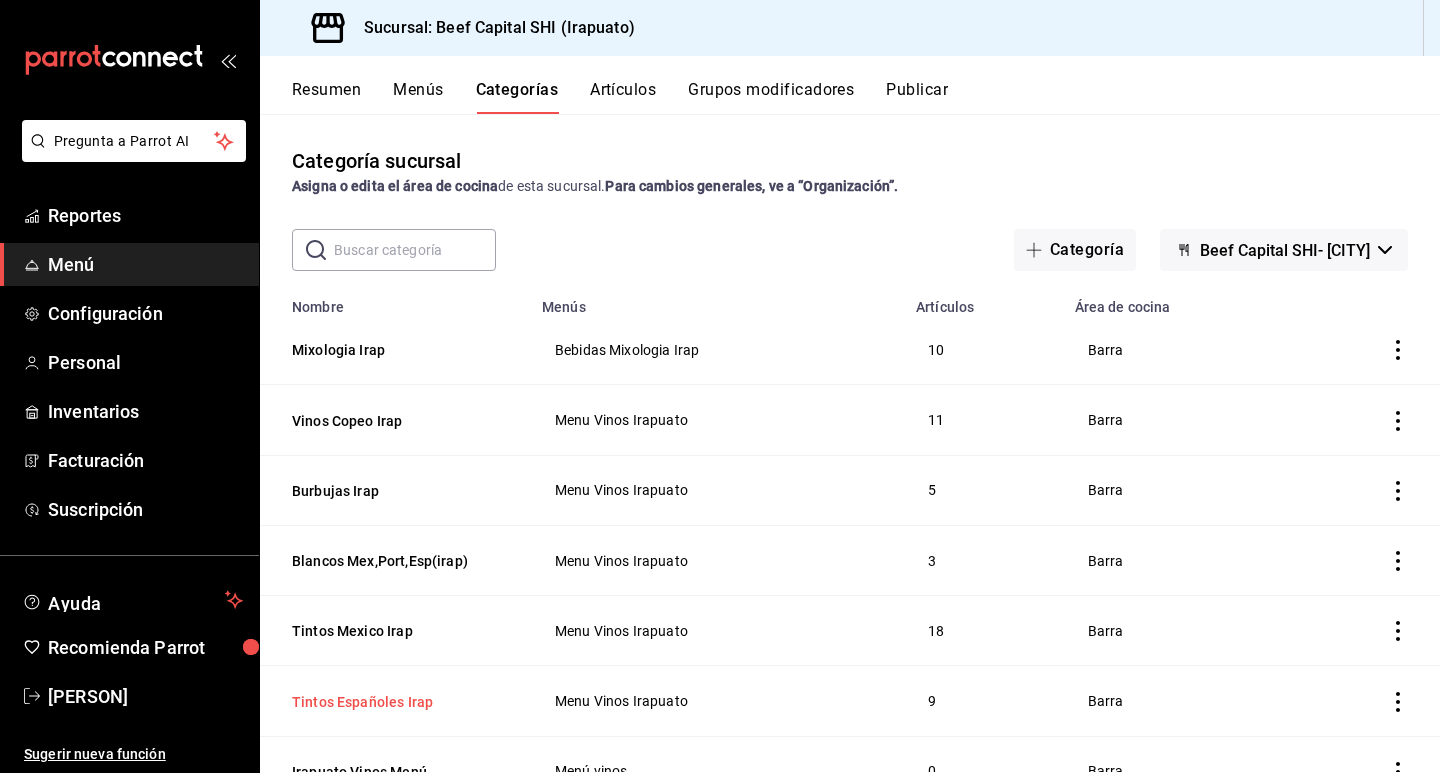 click on "Tintos Españoles Irap" at bounding box center [392, 702] 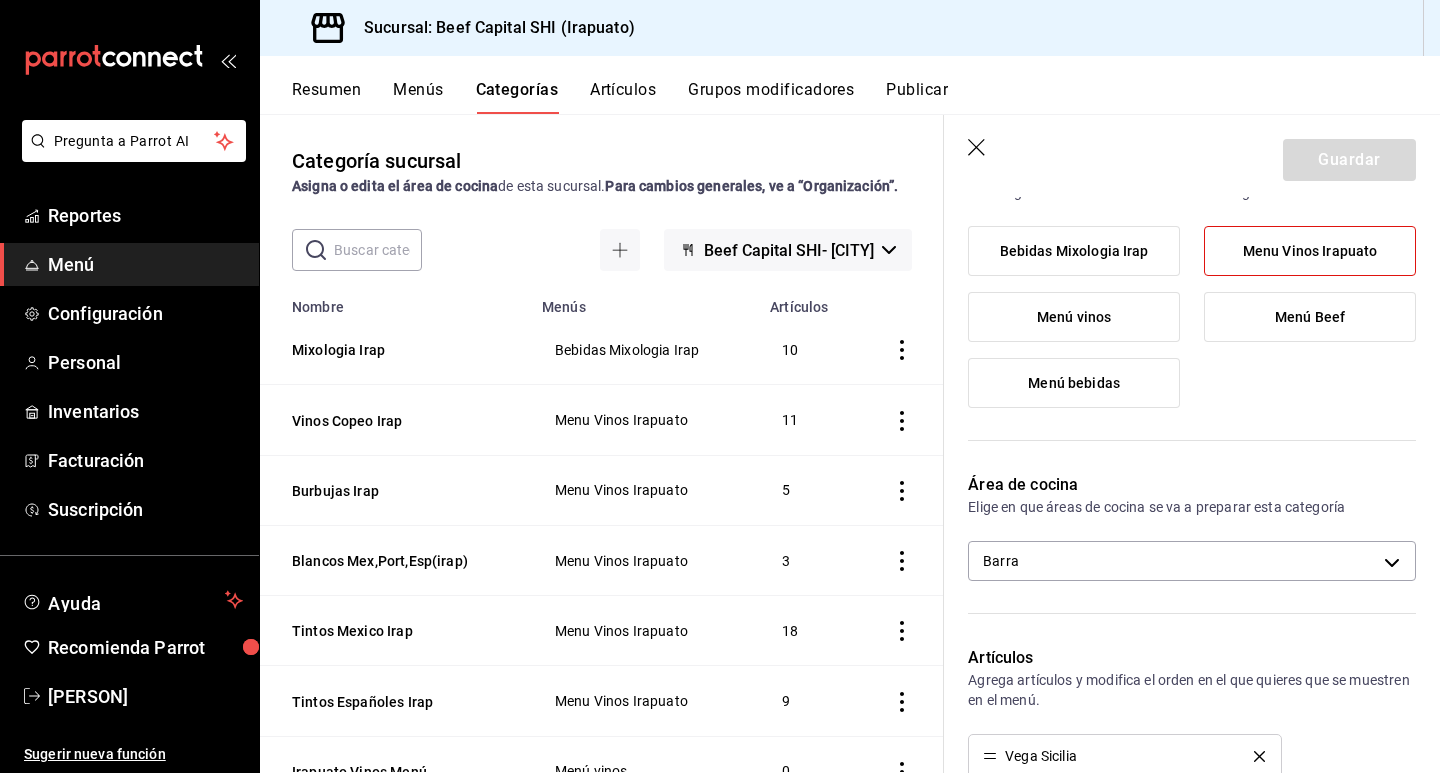 scroll, scrollTop: 200, scrollLeft: 0, axis: vertical 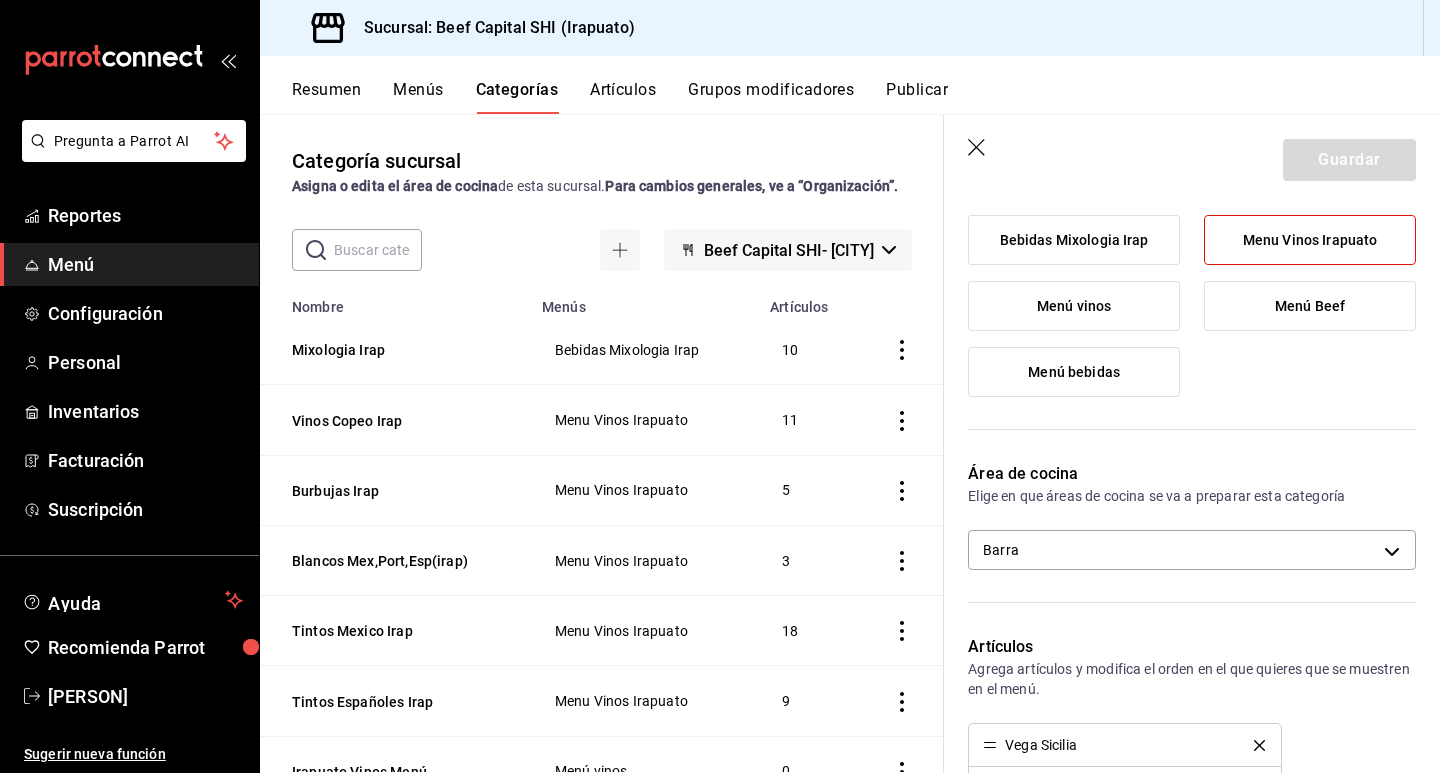 click on "Menu Vinos Irapuato" at bounding box center [1310, 240] 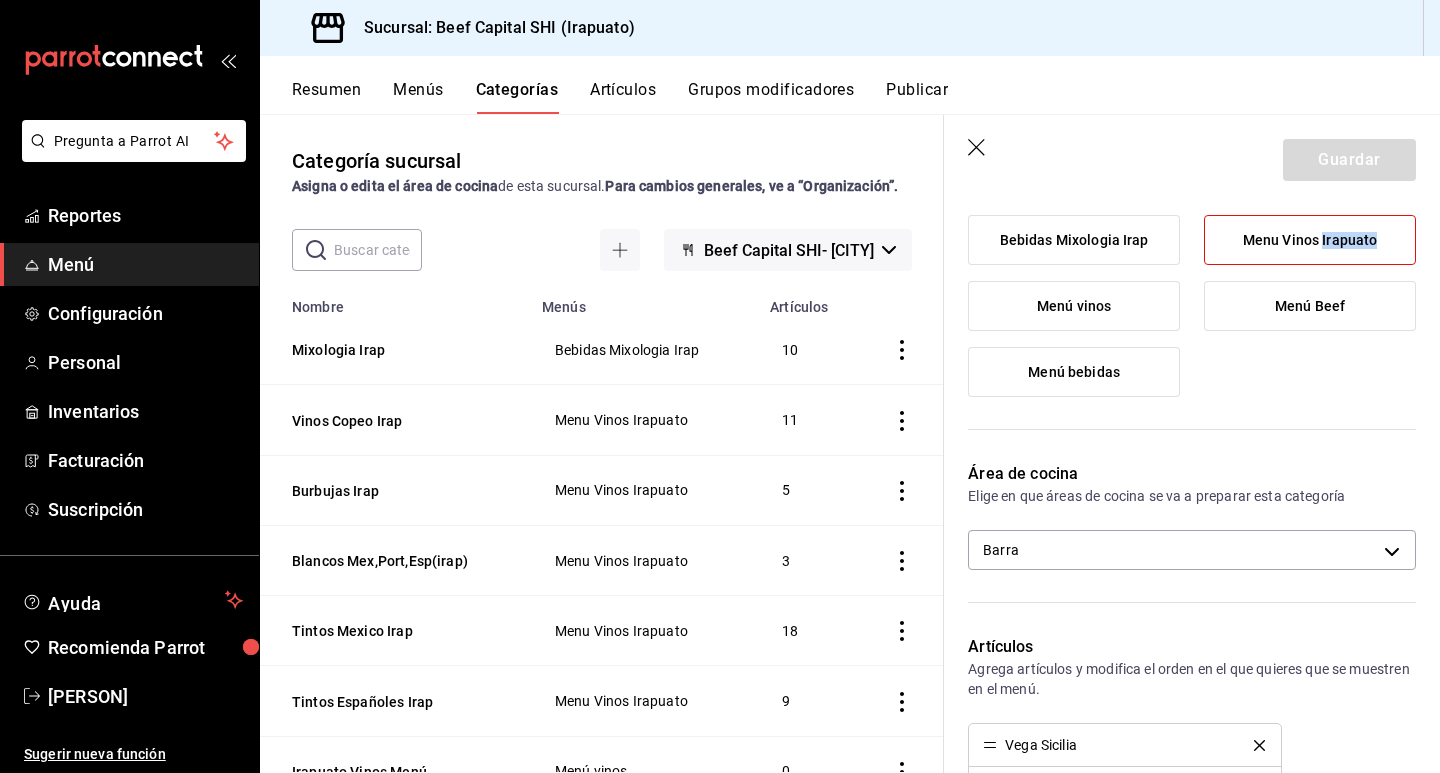 click on "Menu Vinos Irapuato" at bounding box center (1310, 240) 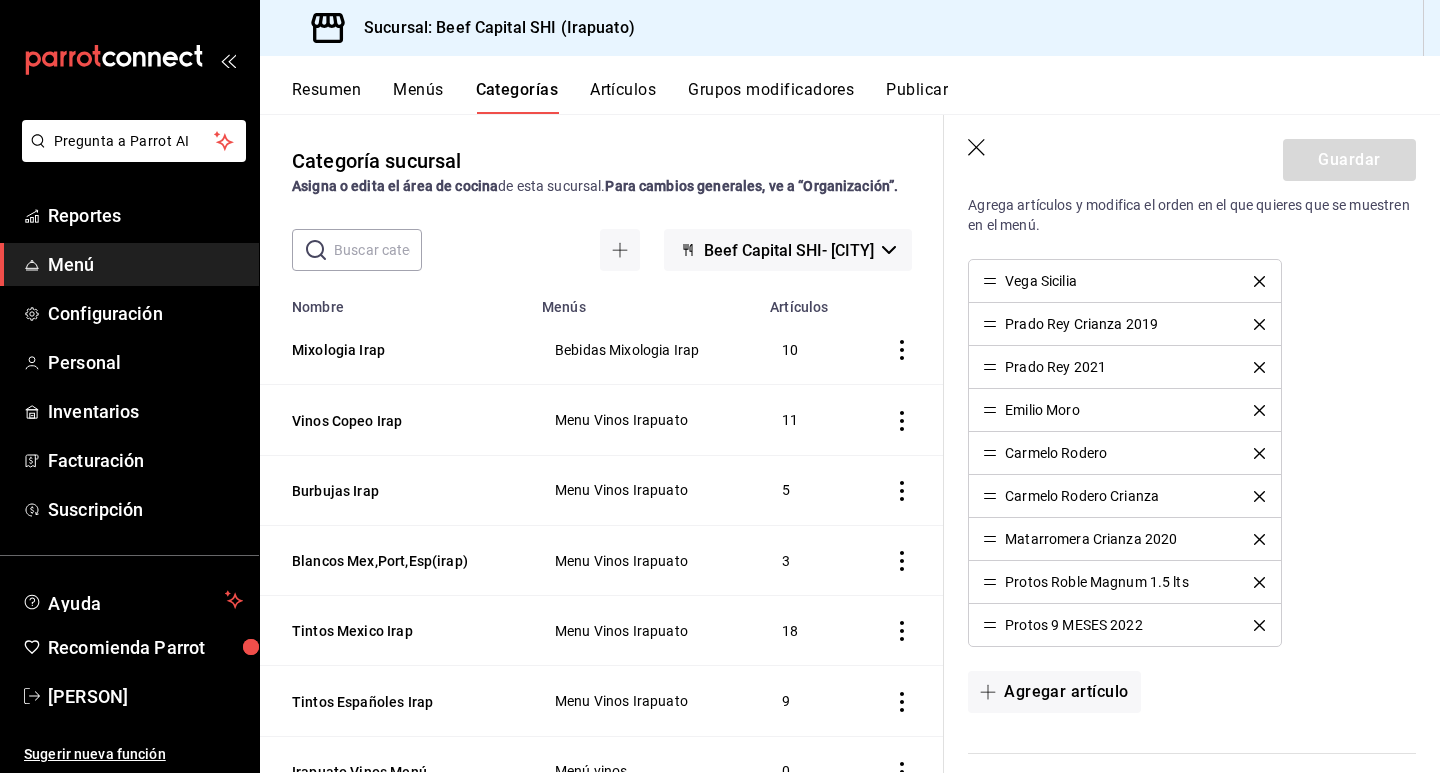 scroll, scrollTop: 700, scrollLeft: 0, axis: vertical 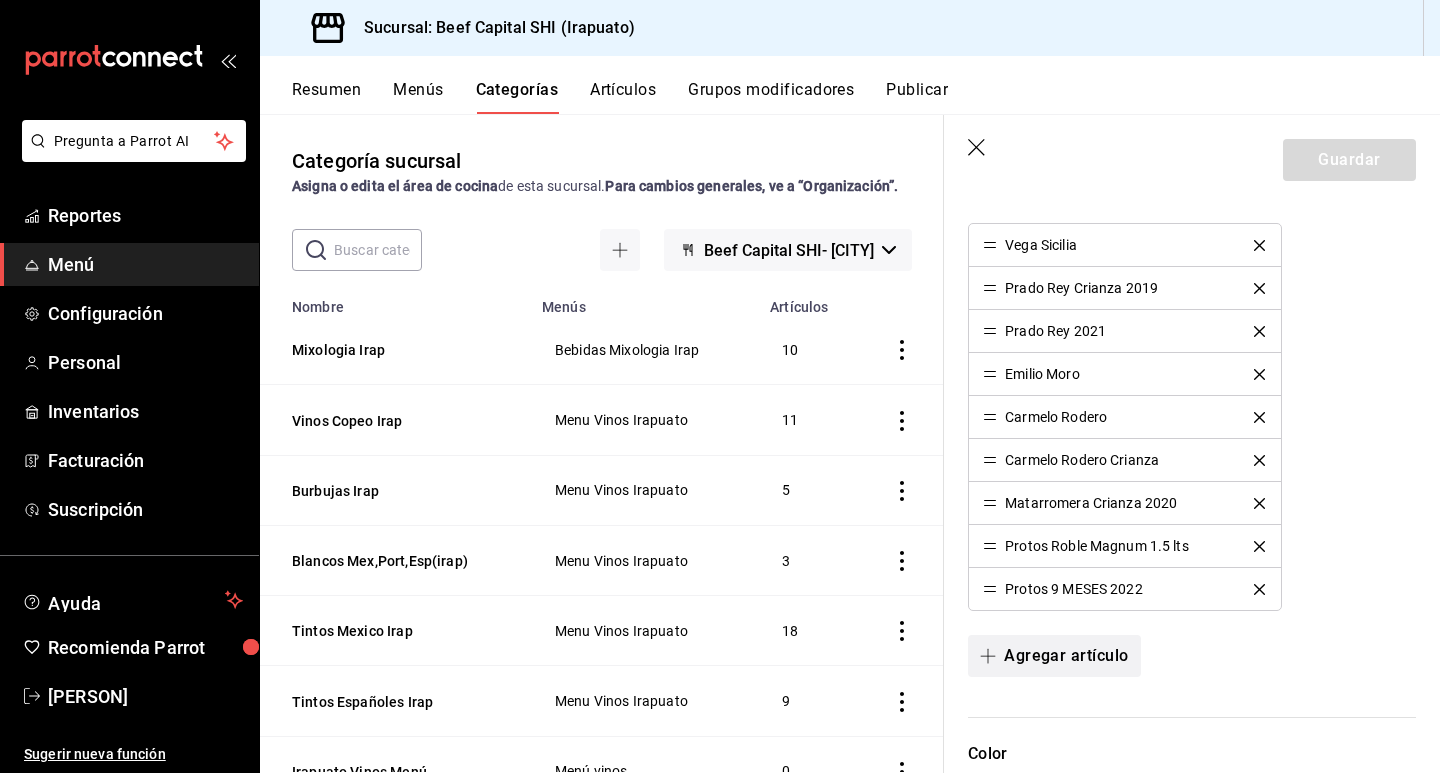 click 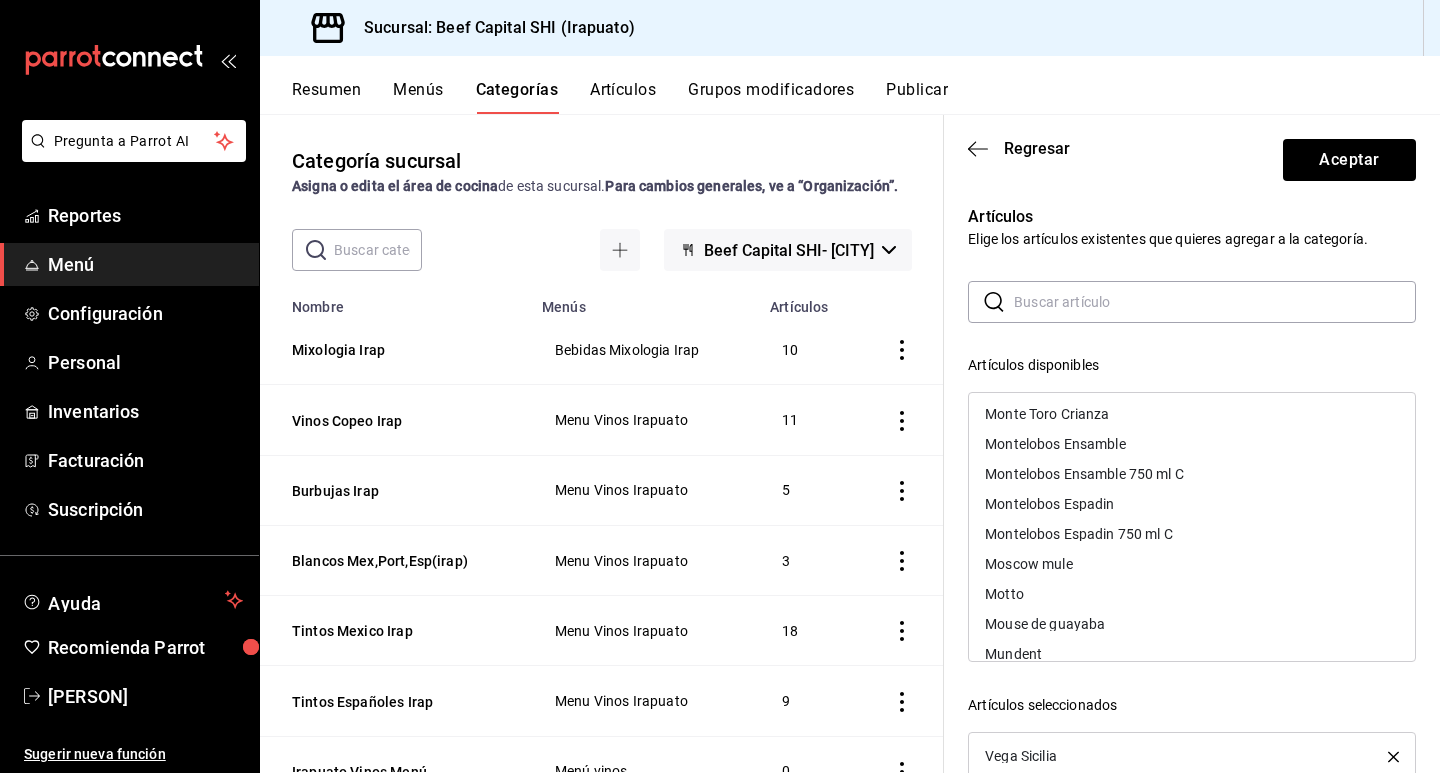 scroll, scrollTop: 13962, scrollLeft: 0, axis: vertical 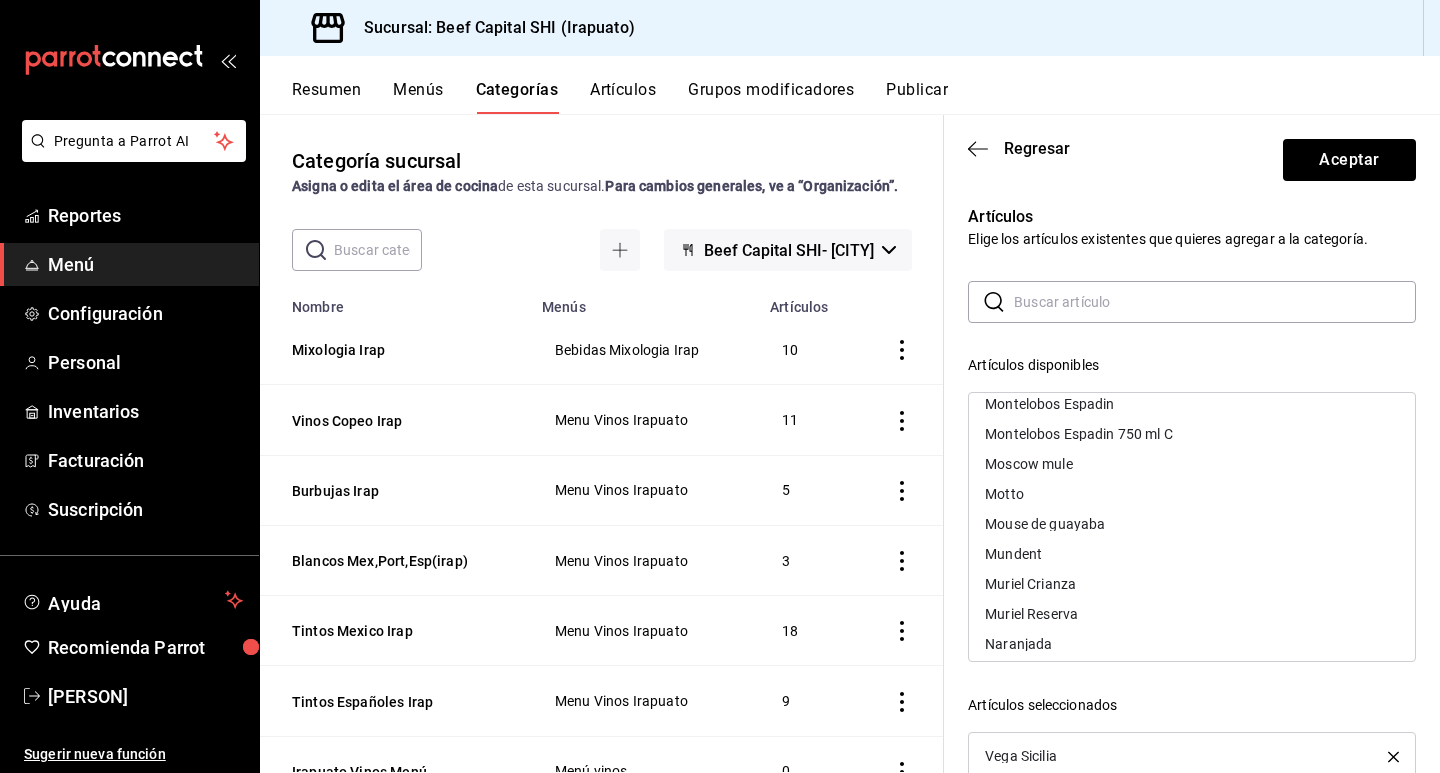click on "Muriel Crianza" at bounding box center (1030, 584) 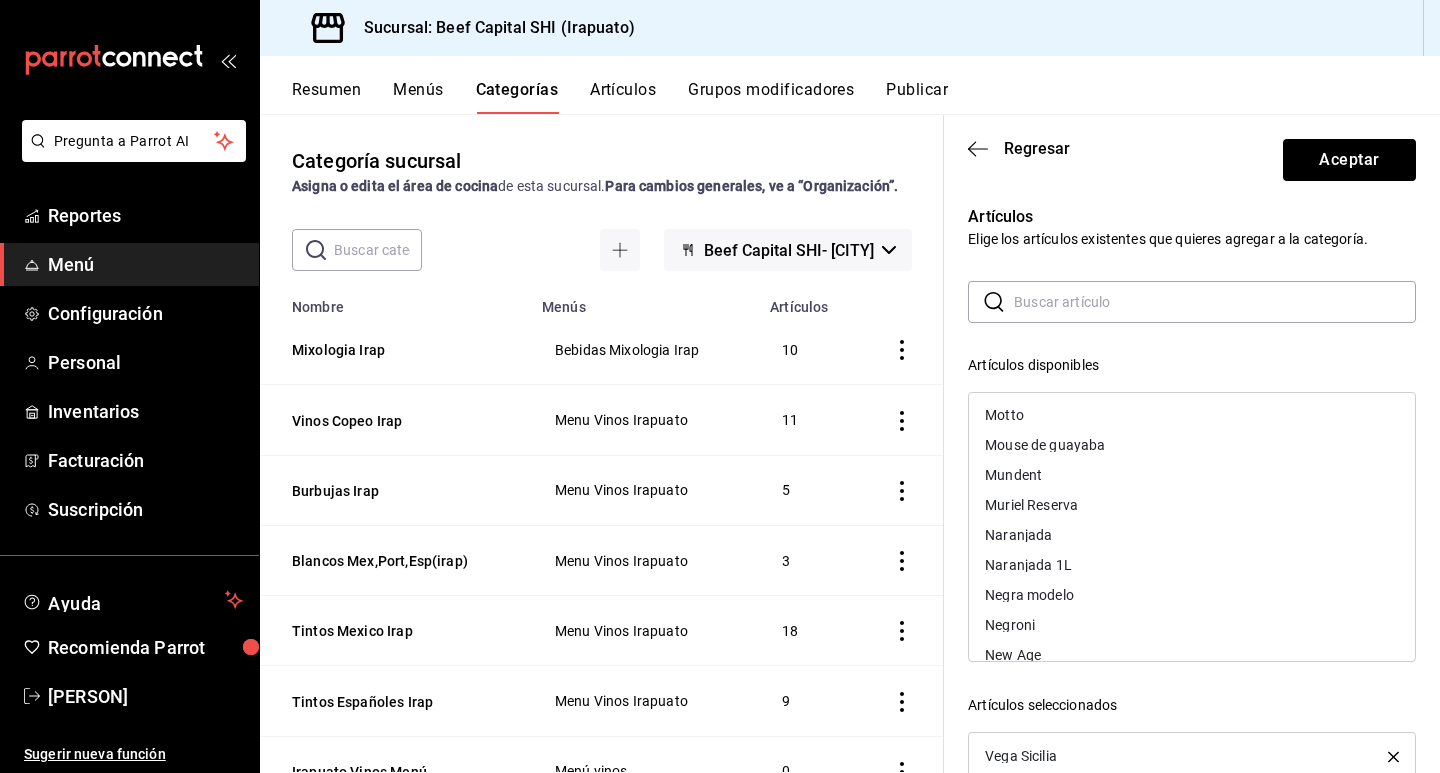 scroll, scrollTop: 14006, scrollLeft: 0, axis: vertical 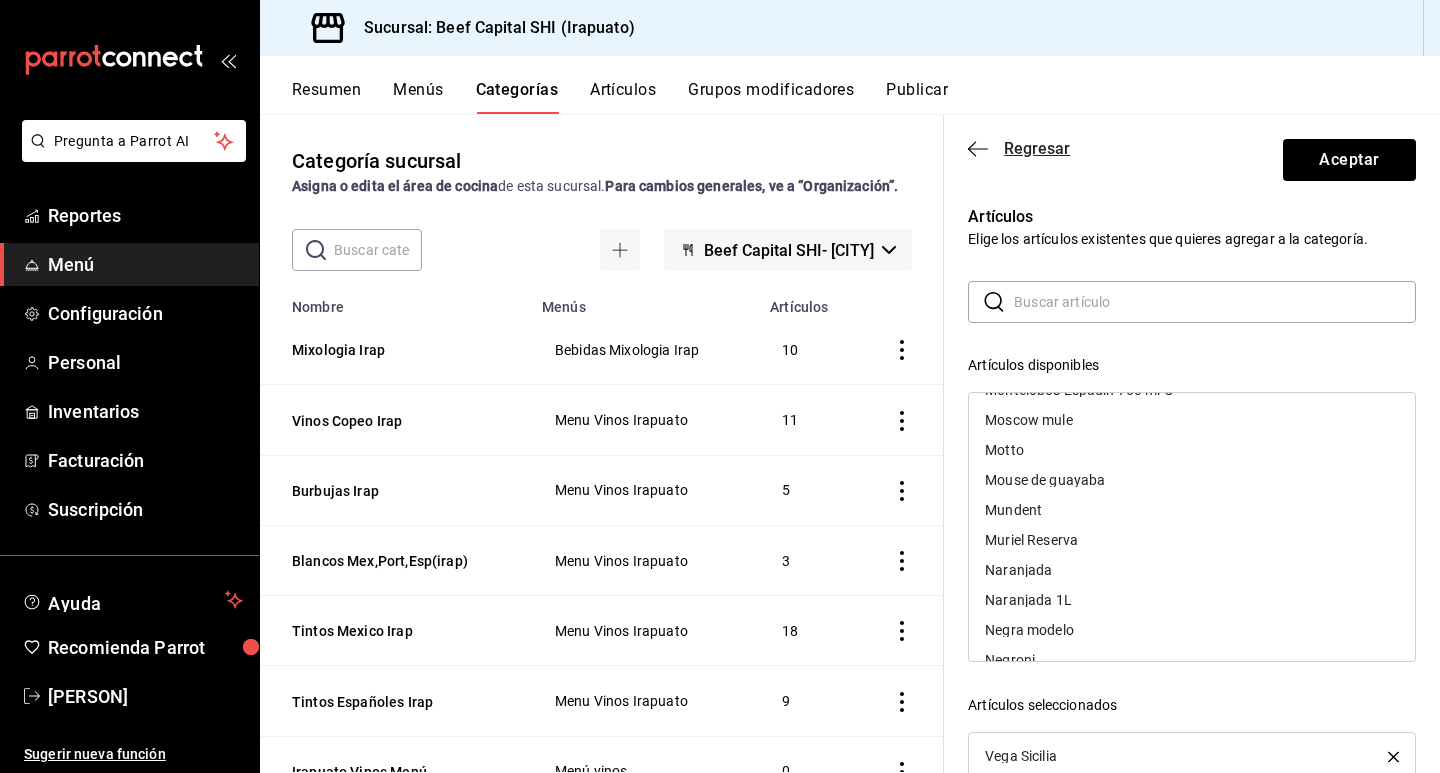 click 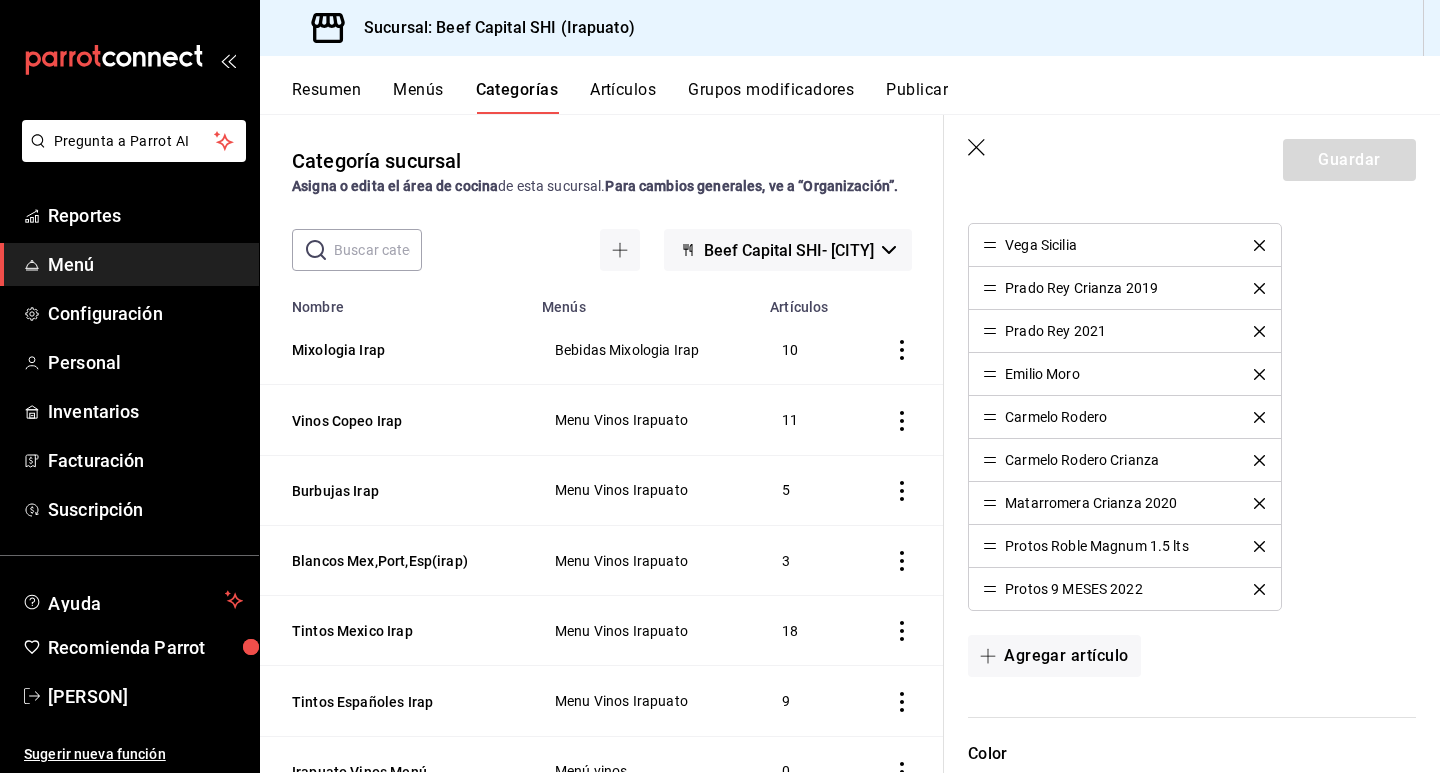 click 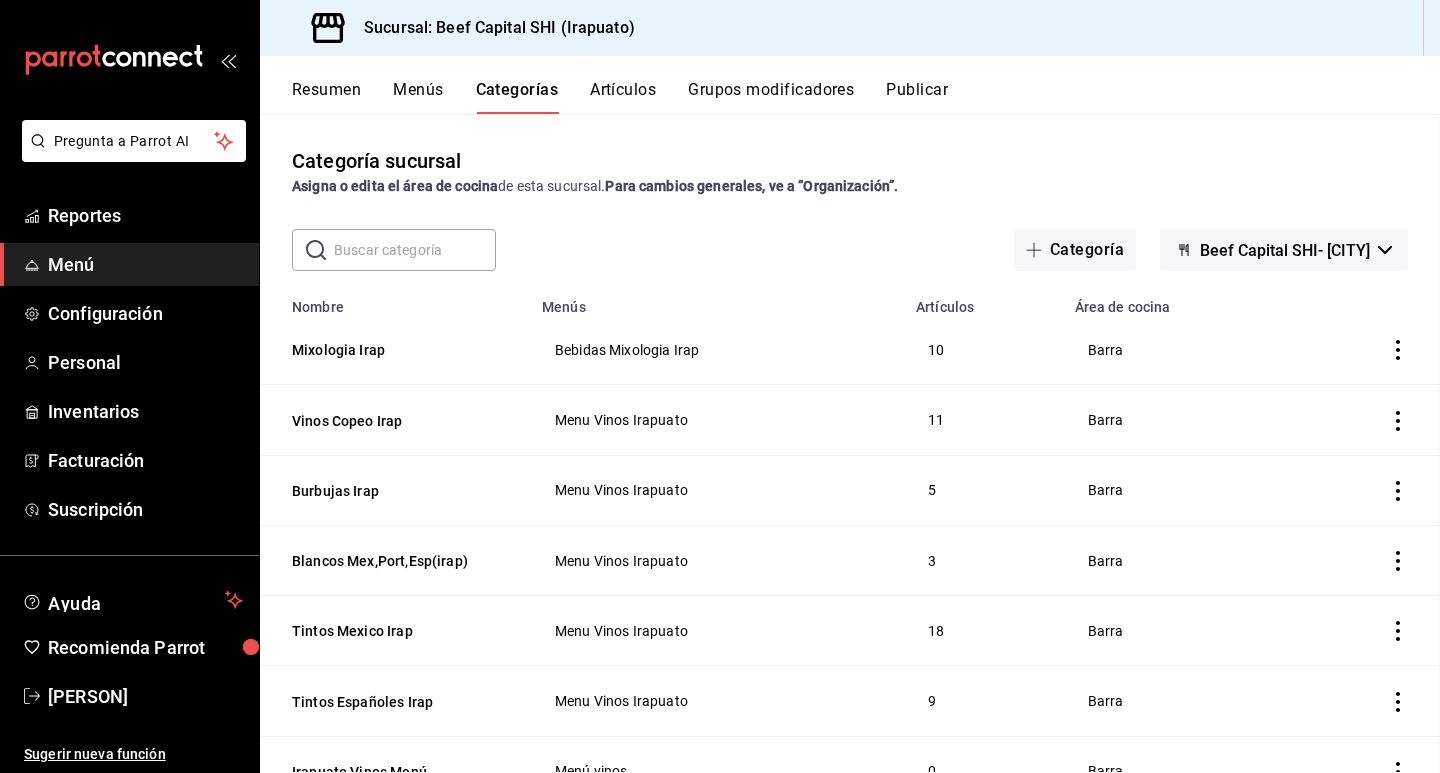 scroll, scrollTop: 0, scrollLeft: 0, axis: both 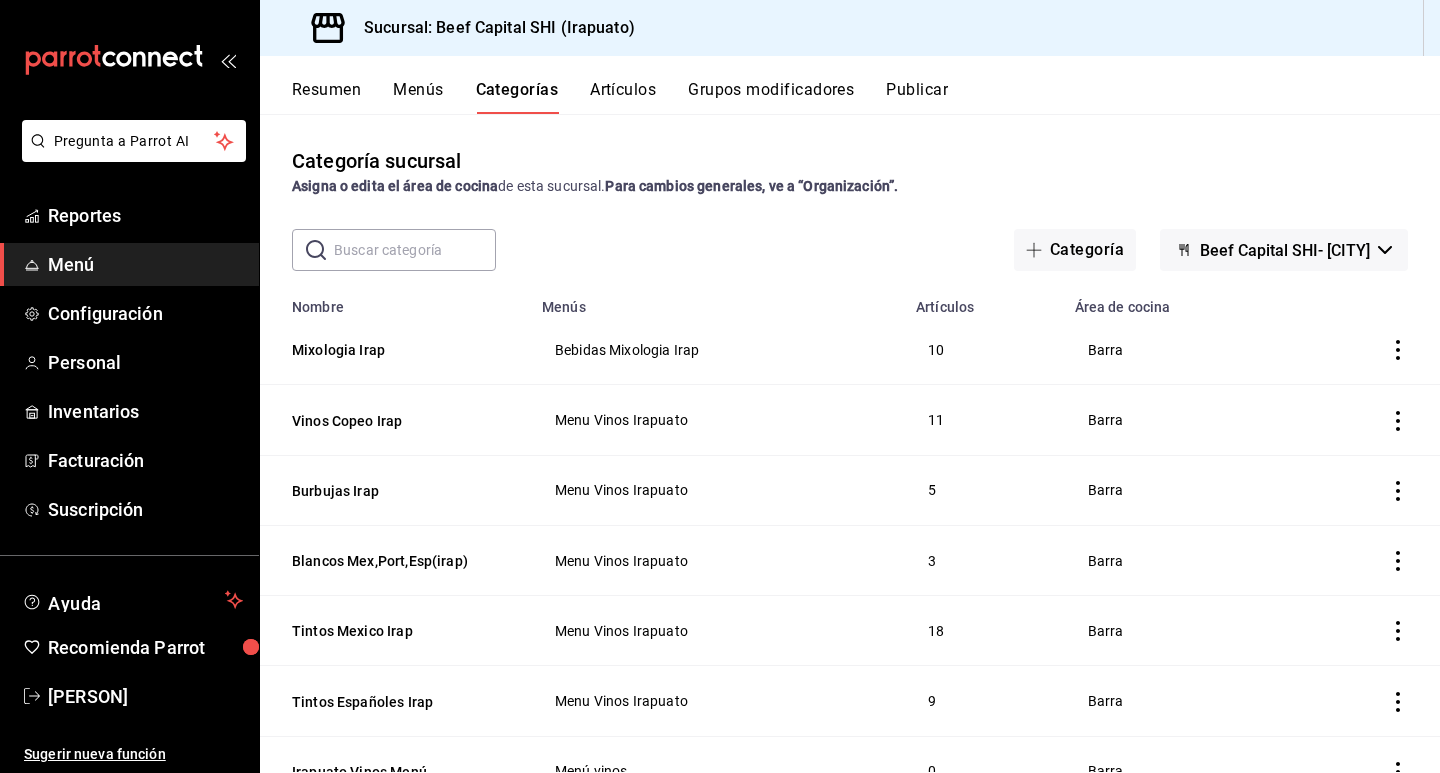 click on "Beef Capital SHI- [CITY]" at bounding box center [1285, 250] 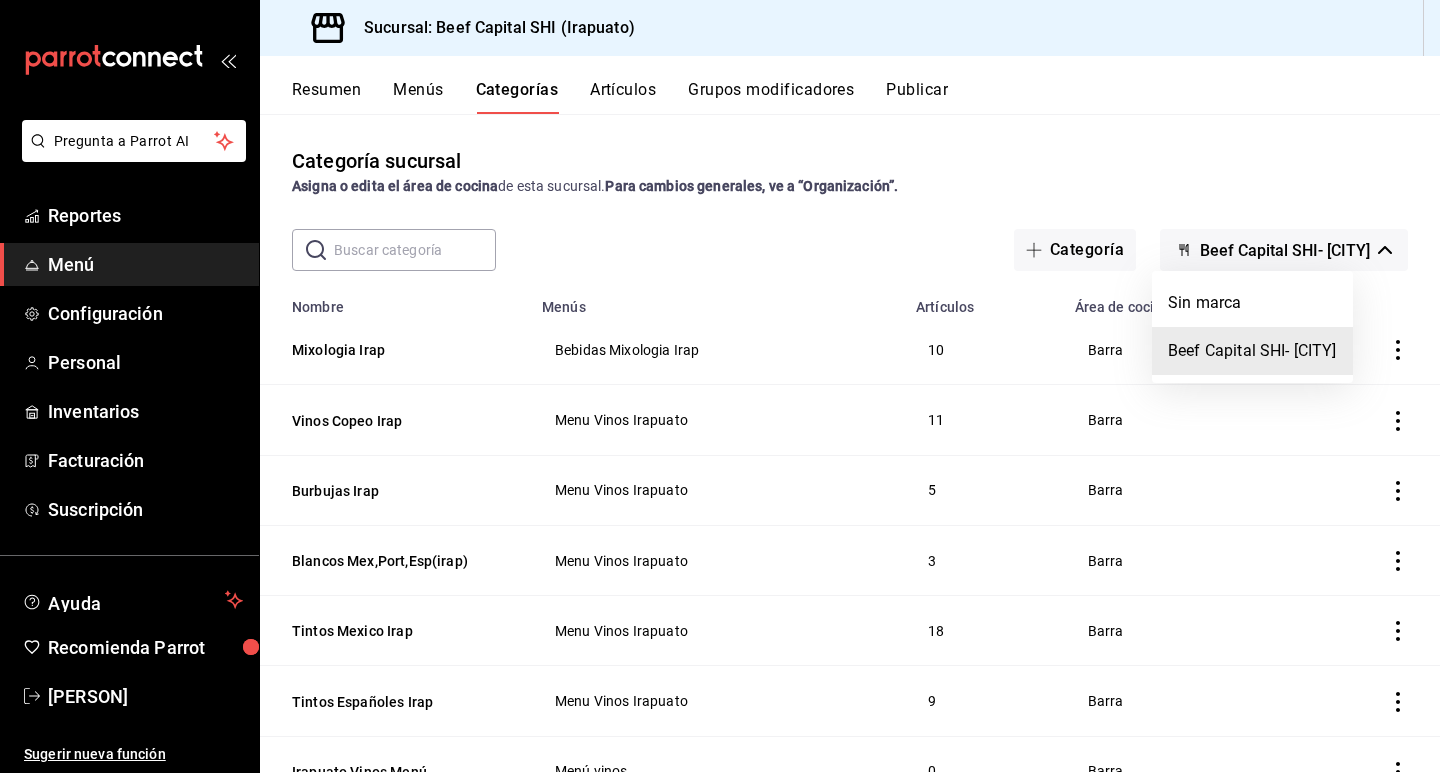 click on "Beef Capital SHI- [CITY]" at bounding box center [1252, 351] 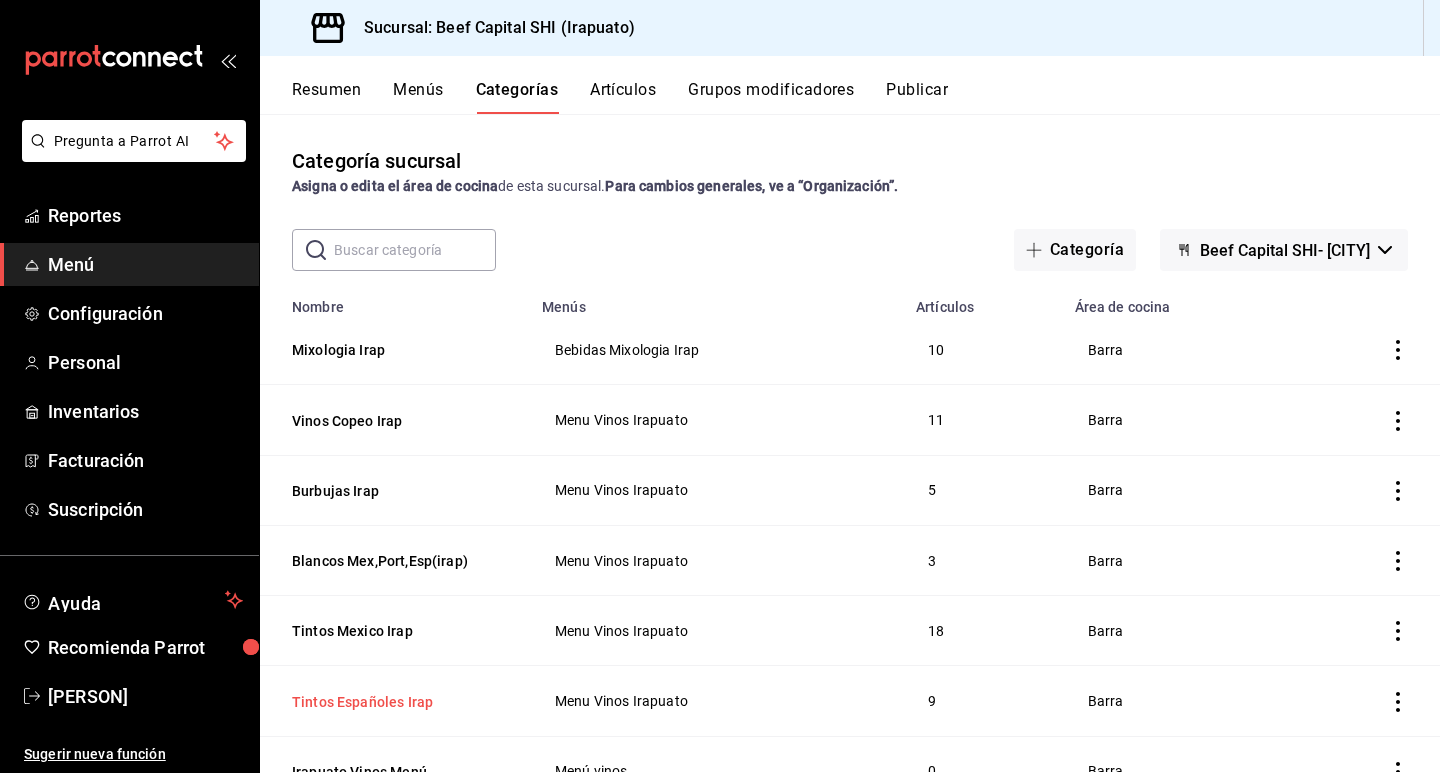 click on "Tintos Españoles Irap" at bounding box center [392, 702] 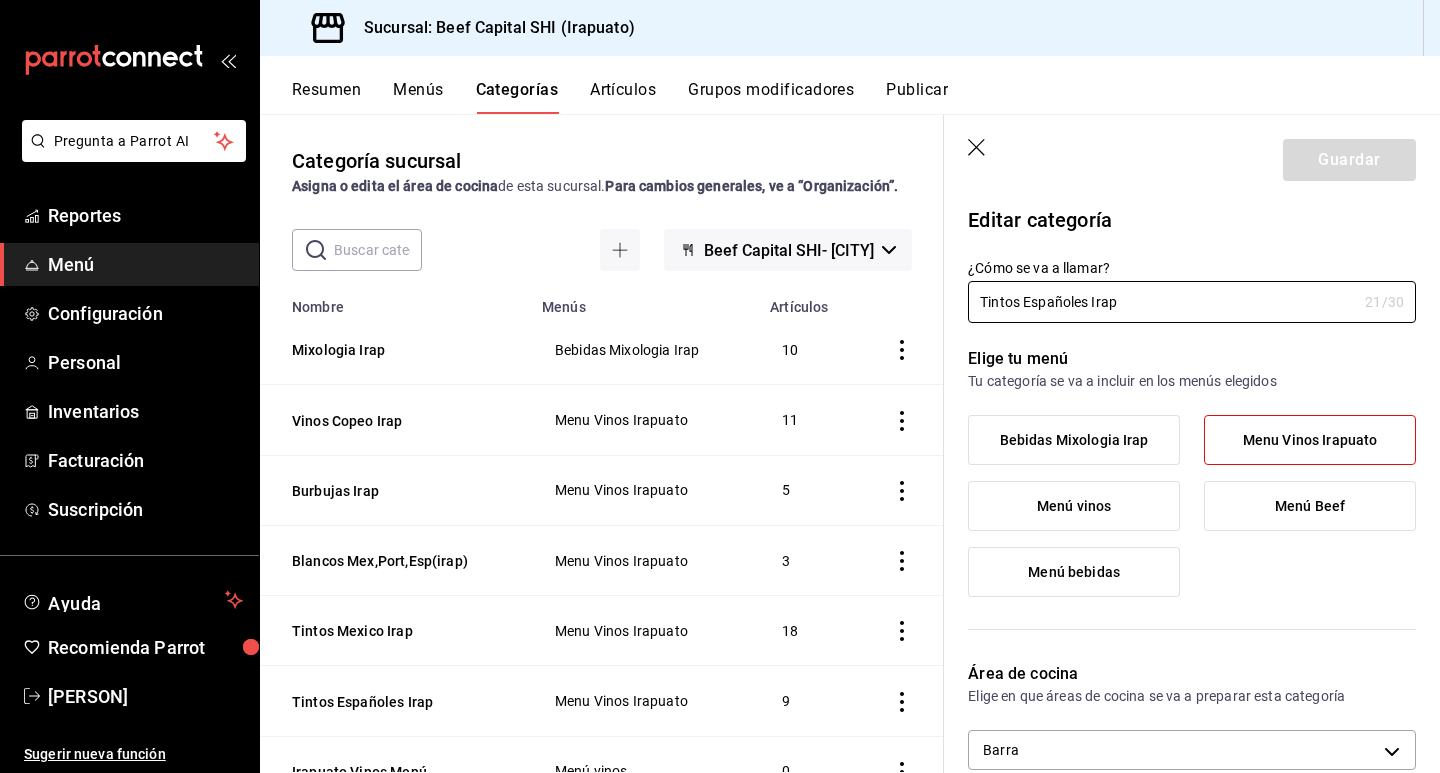 click on "Menu Vinos Irapuato" at bounding box center [1310, 440] 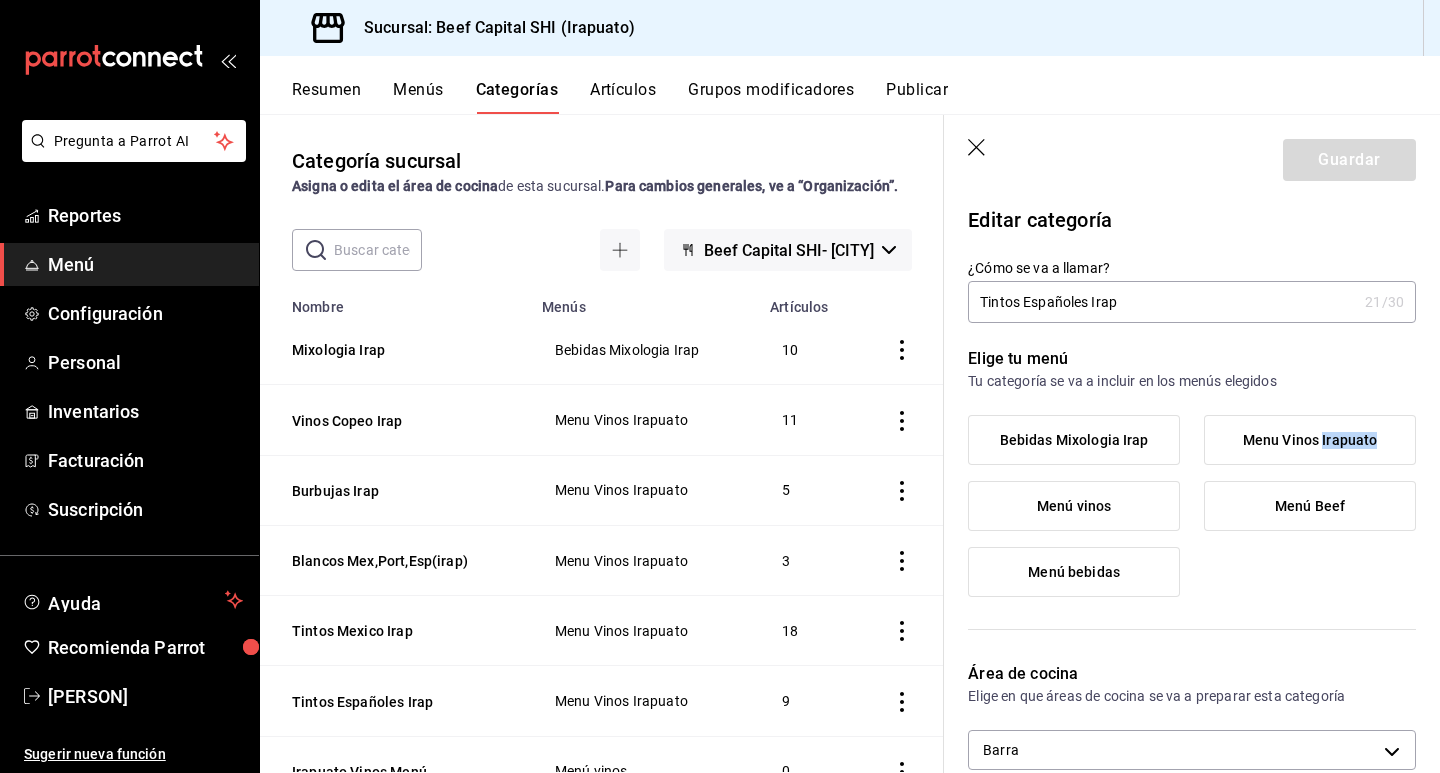 click on "Menu Vinos Irapuato" at bounding box center [1310, 440] 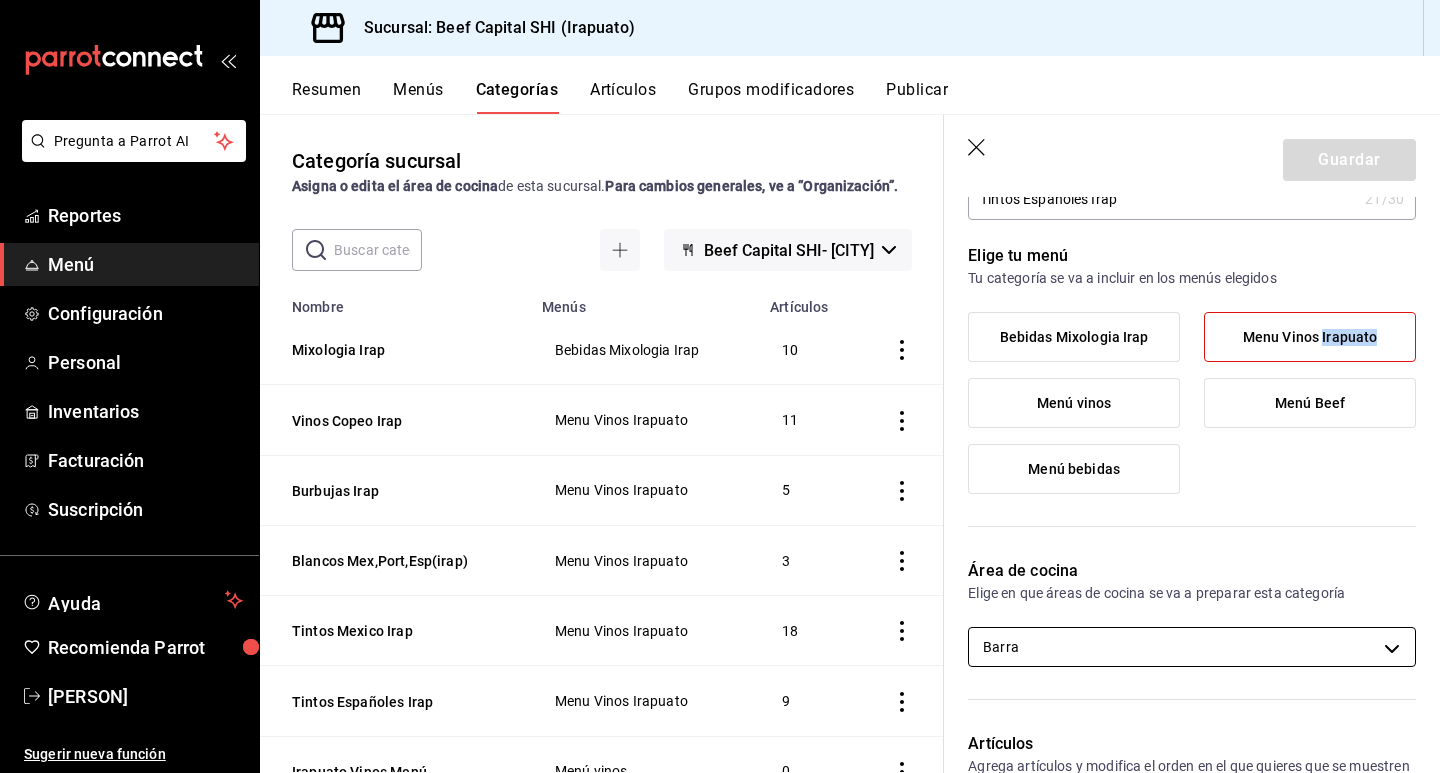 scroll, scrollTop: 100, scrollLeft: 0, axis: vertical 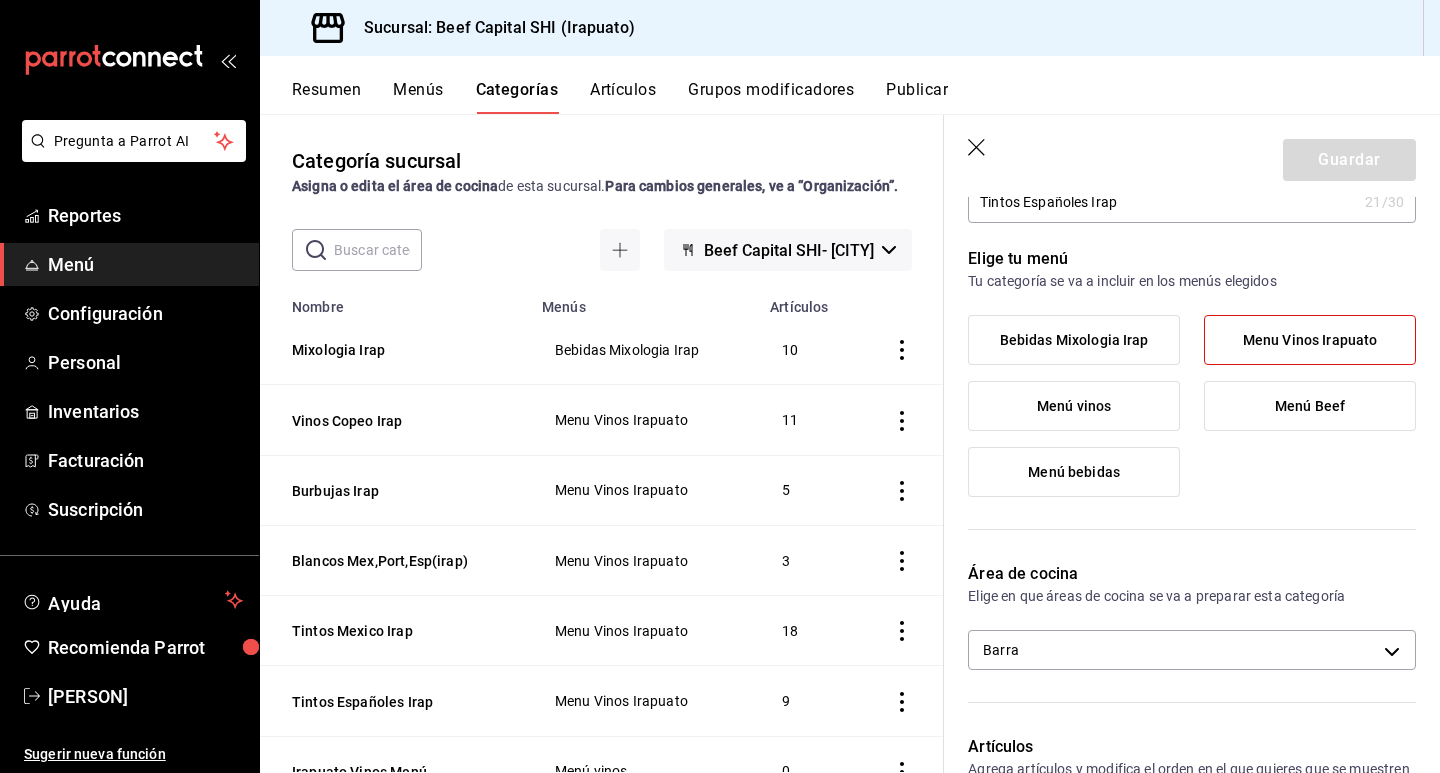 click on "Menú vinos" at bounding box center (1074, 406) 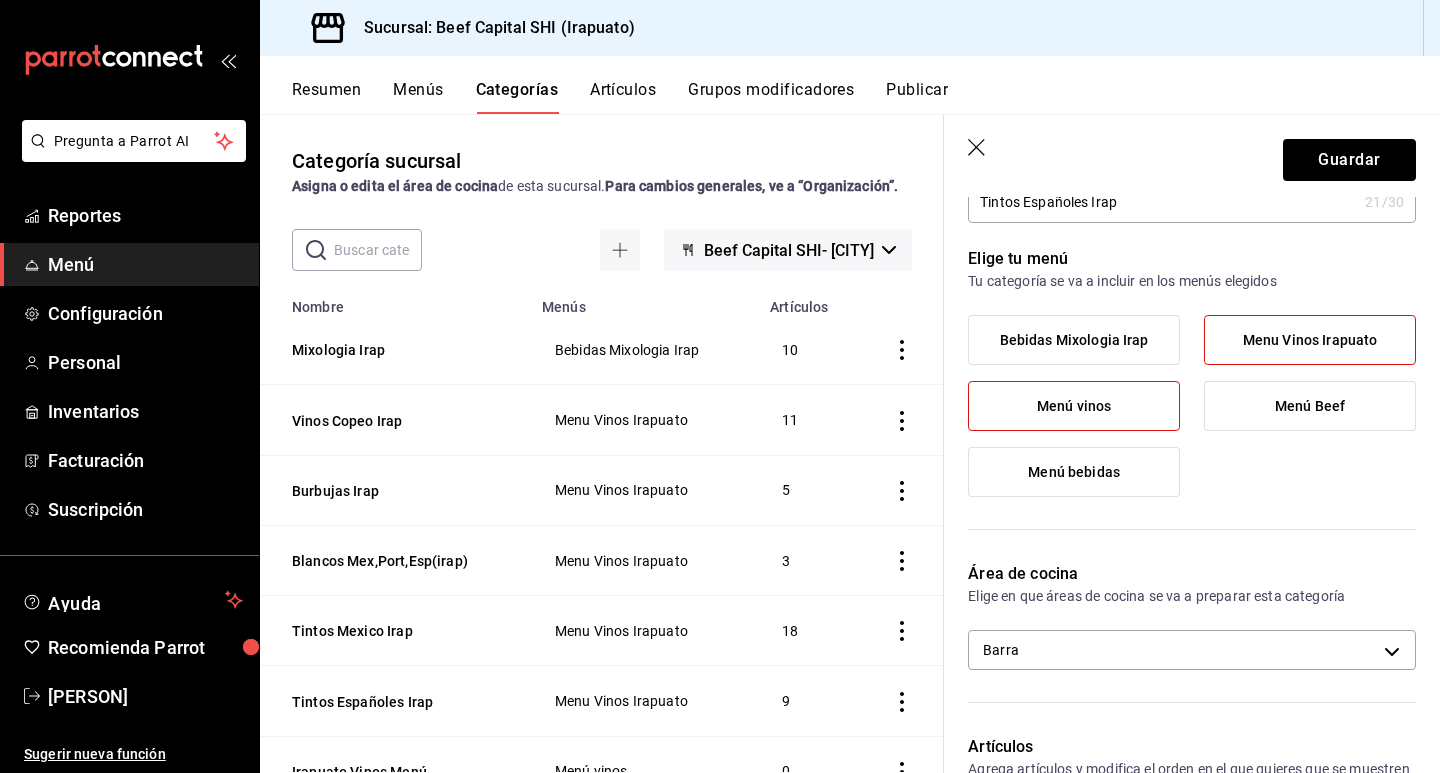 click on "Menú vinos" at bounding box center (1074, 406) 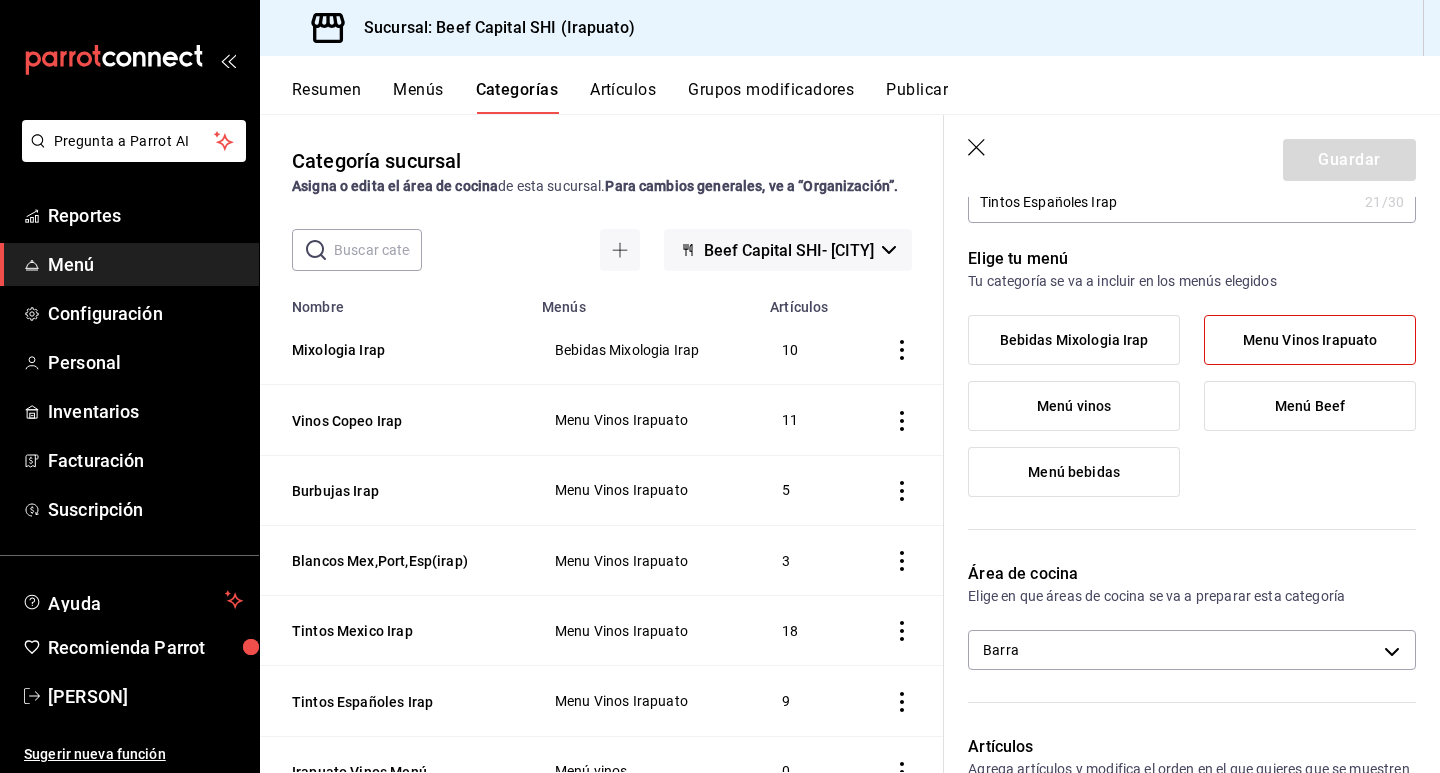 click on "Menu Vinos Irapuato" at bounding box center (1310, 340) 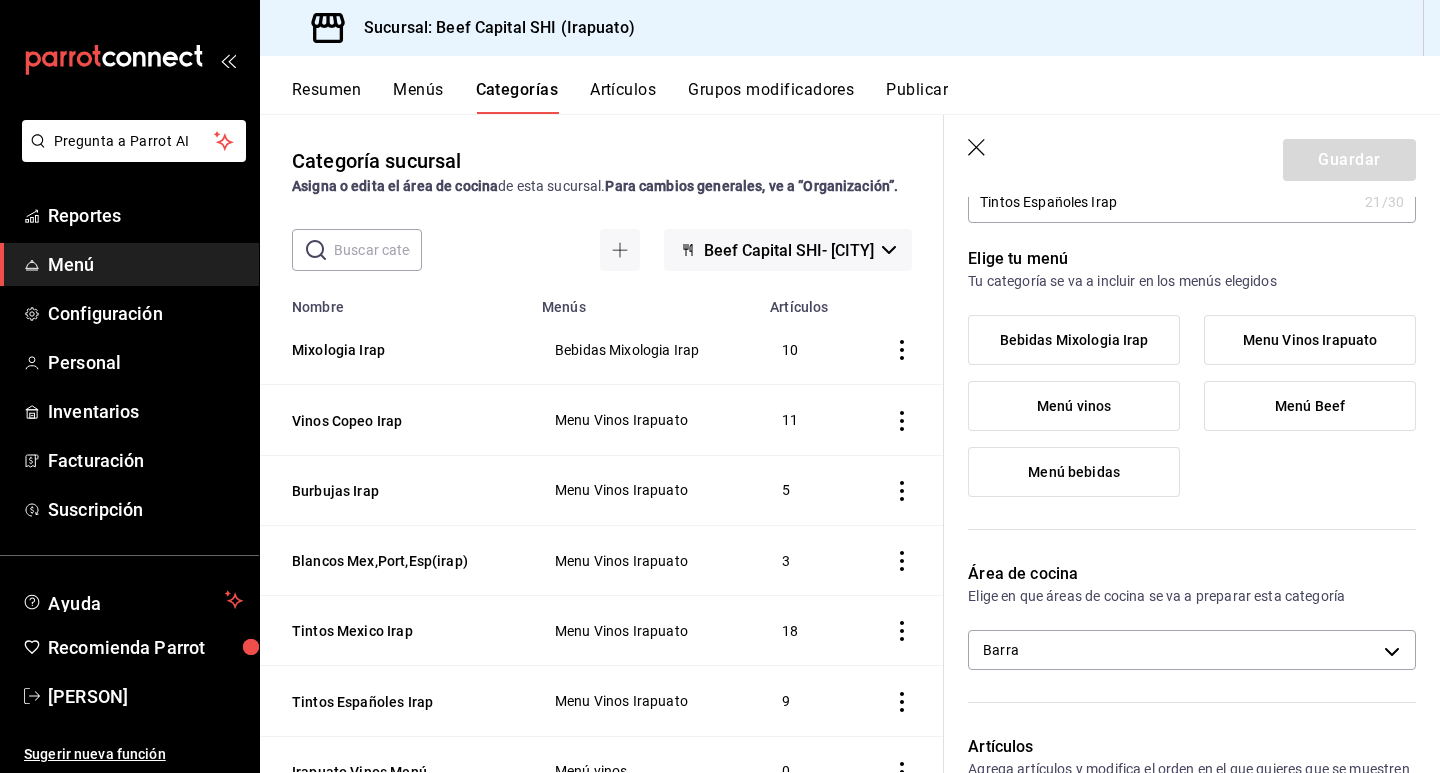 click on "Menu Vinos Irapuato" at bounding box center (1310, 340) 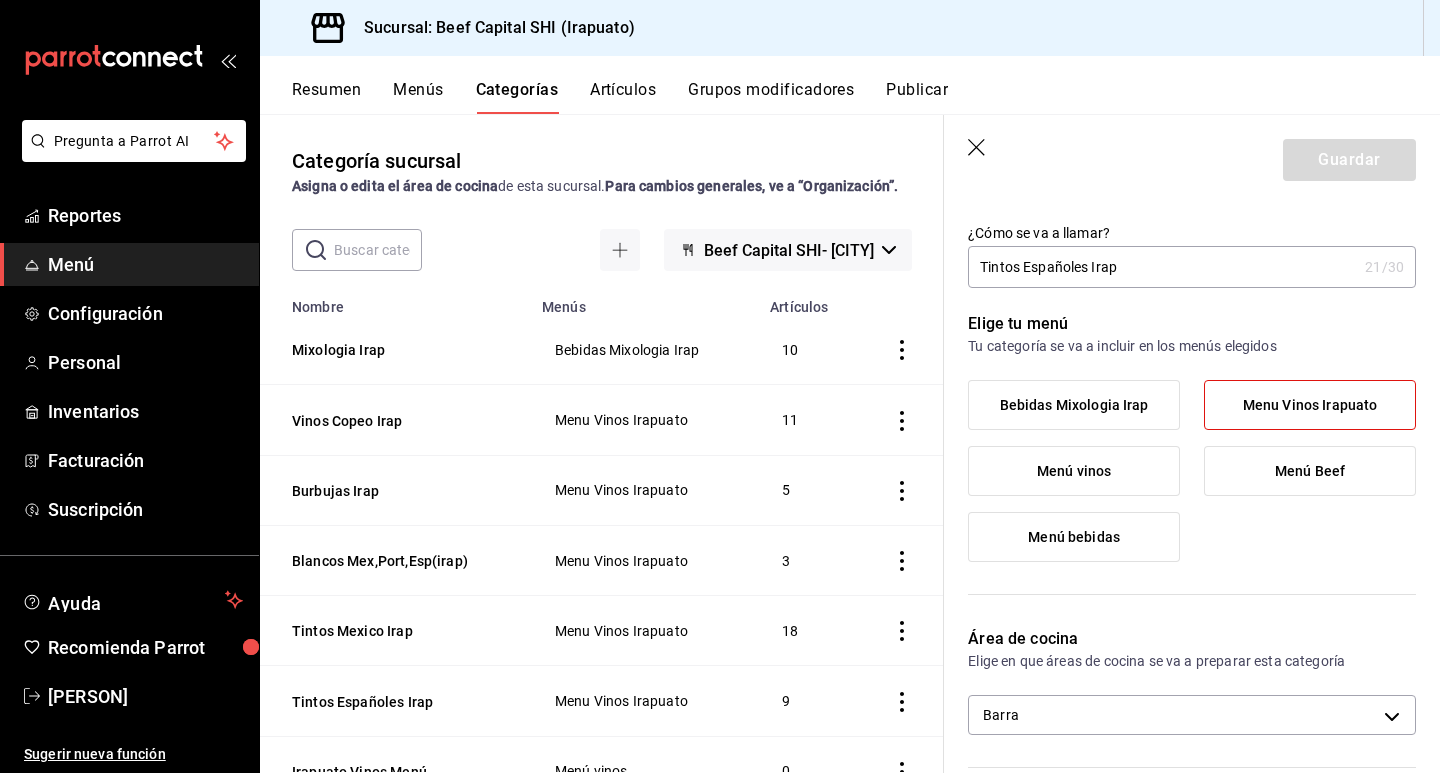 scroll, scrollTop: 0, scrollLeft: 0, axis: both 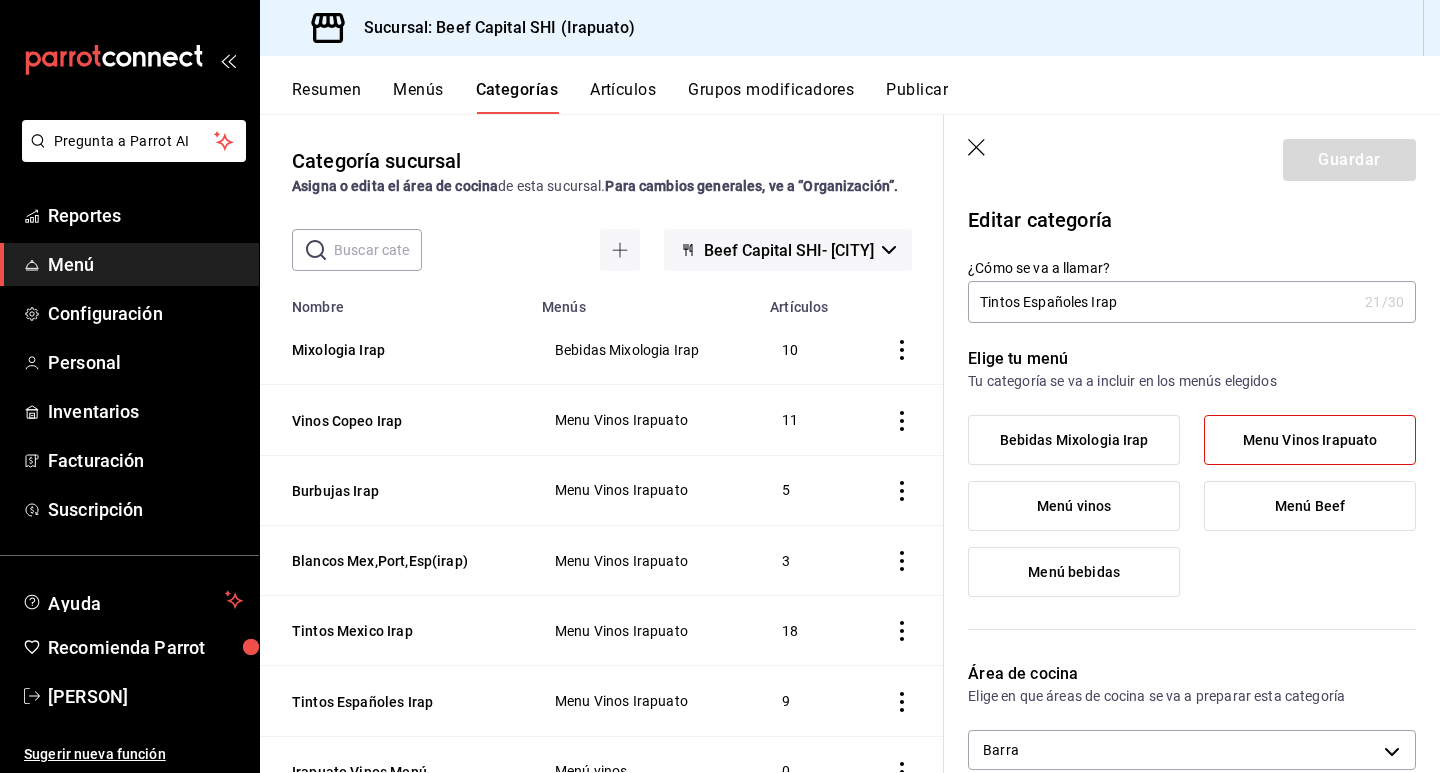 click on "Menús" at bounding box center [418, 97] 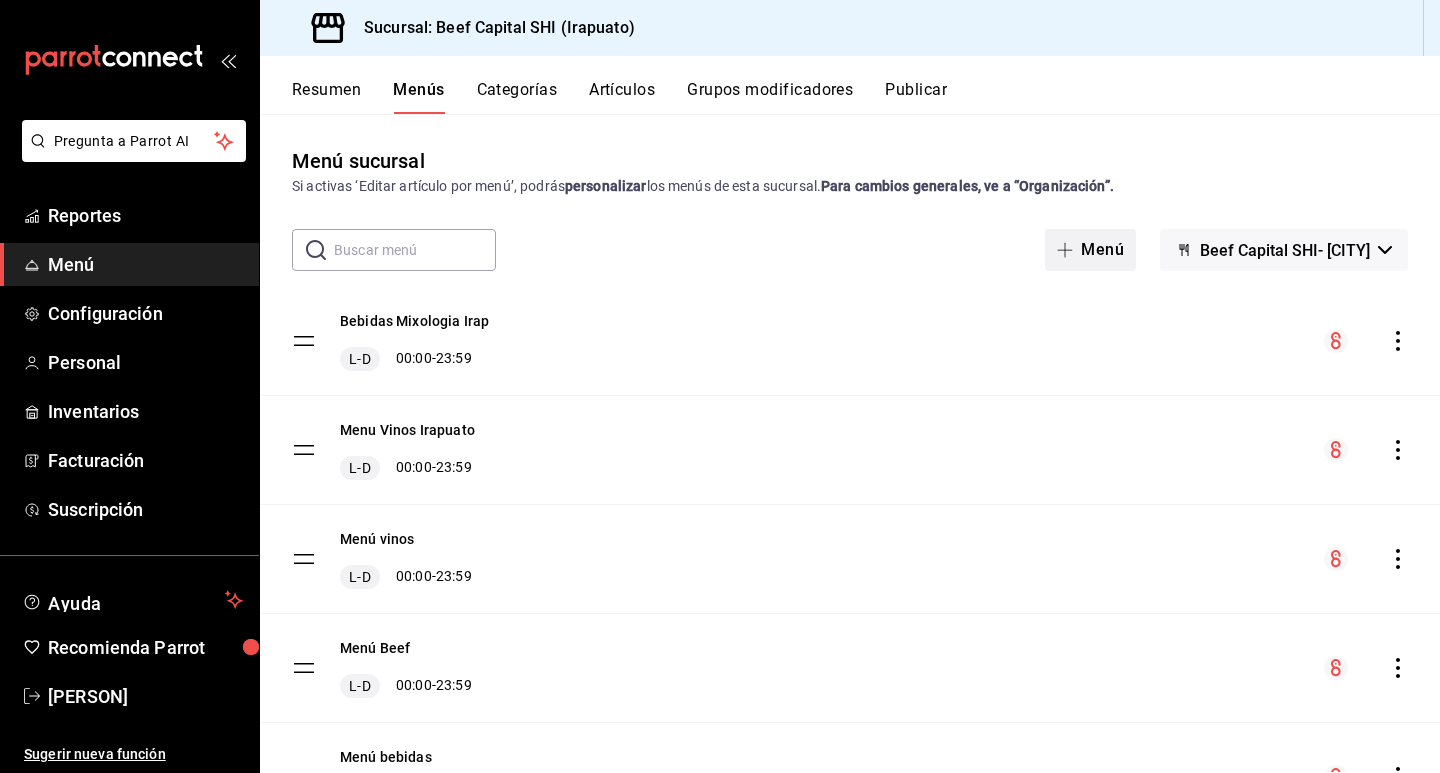 click 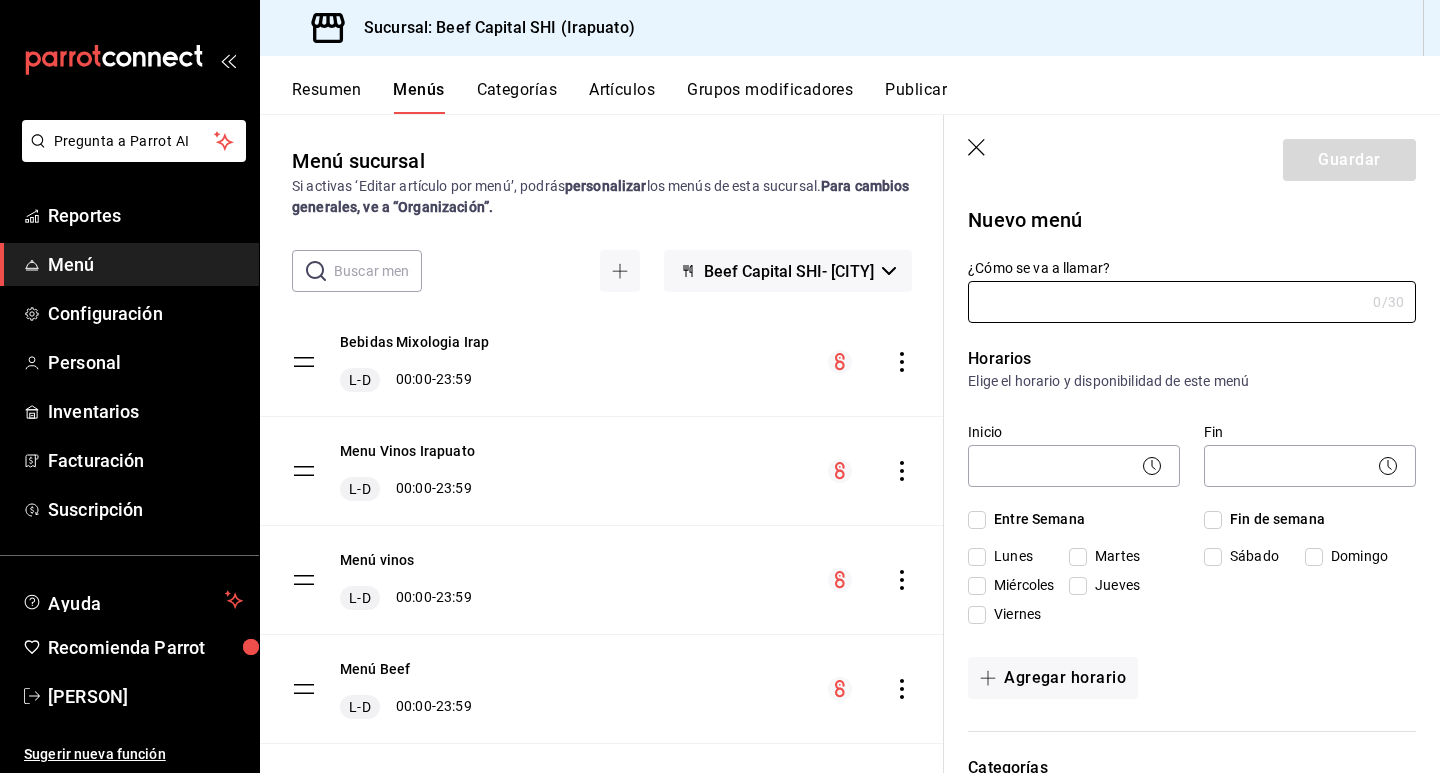 click on "Categorías" at bounding box center (517, 97) 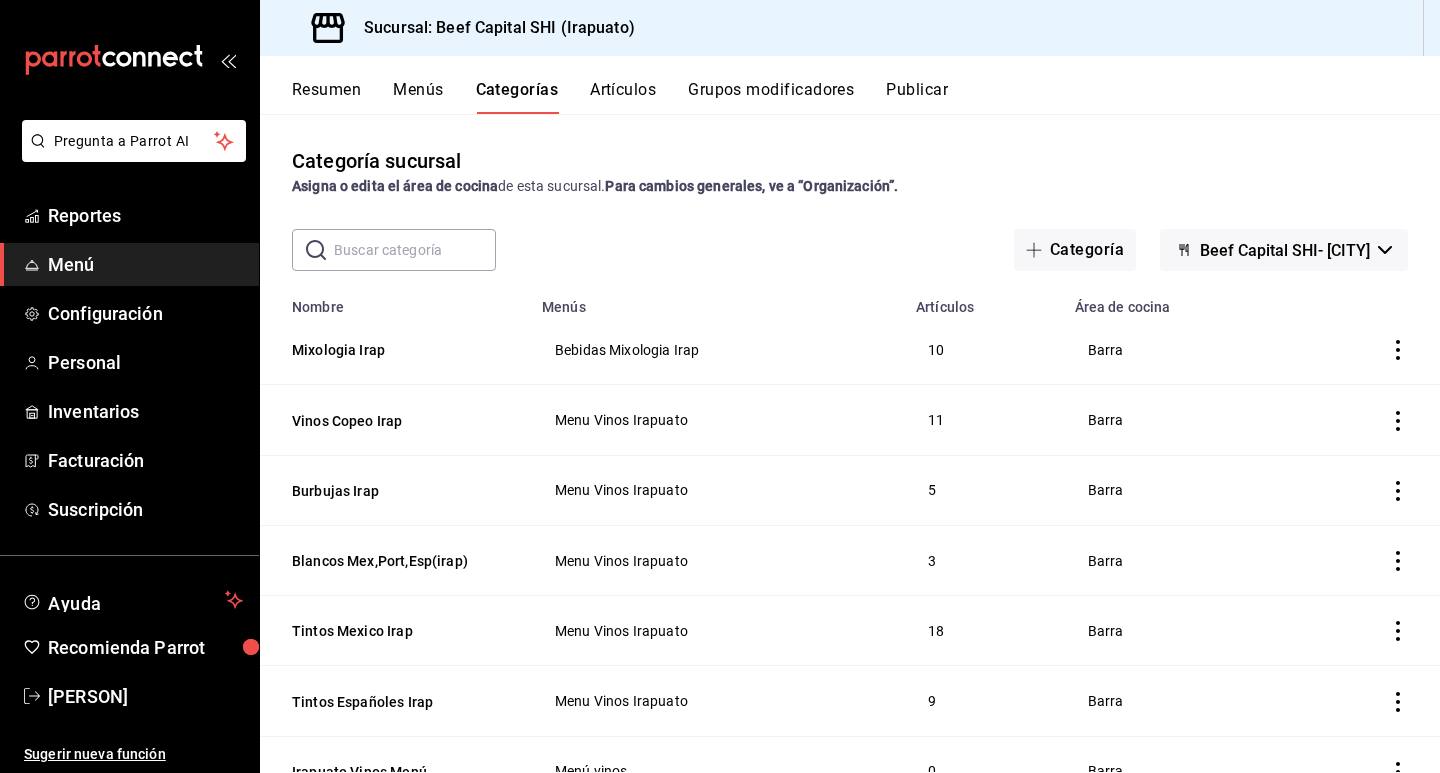 click 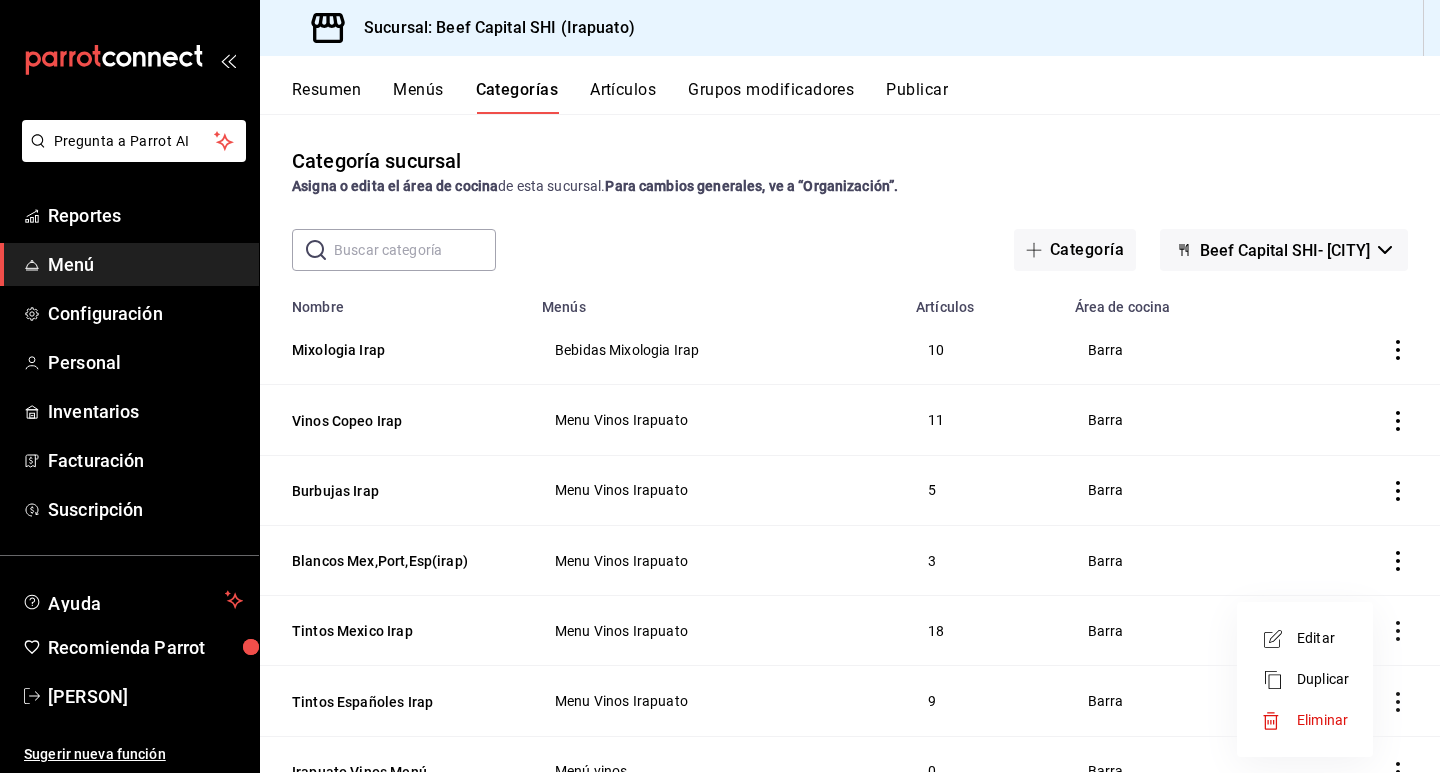 click on "Editar" at bounding box center [1323, 638] 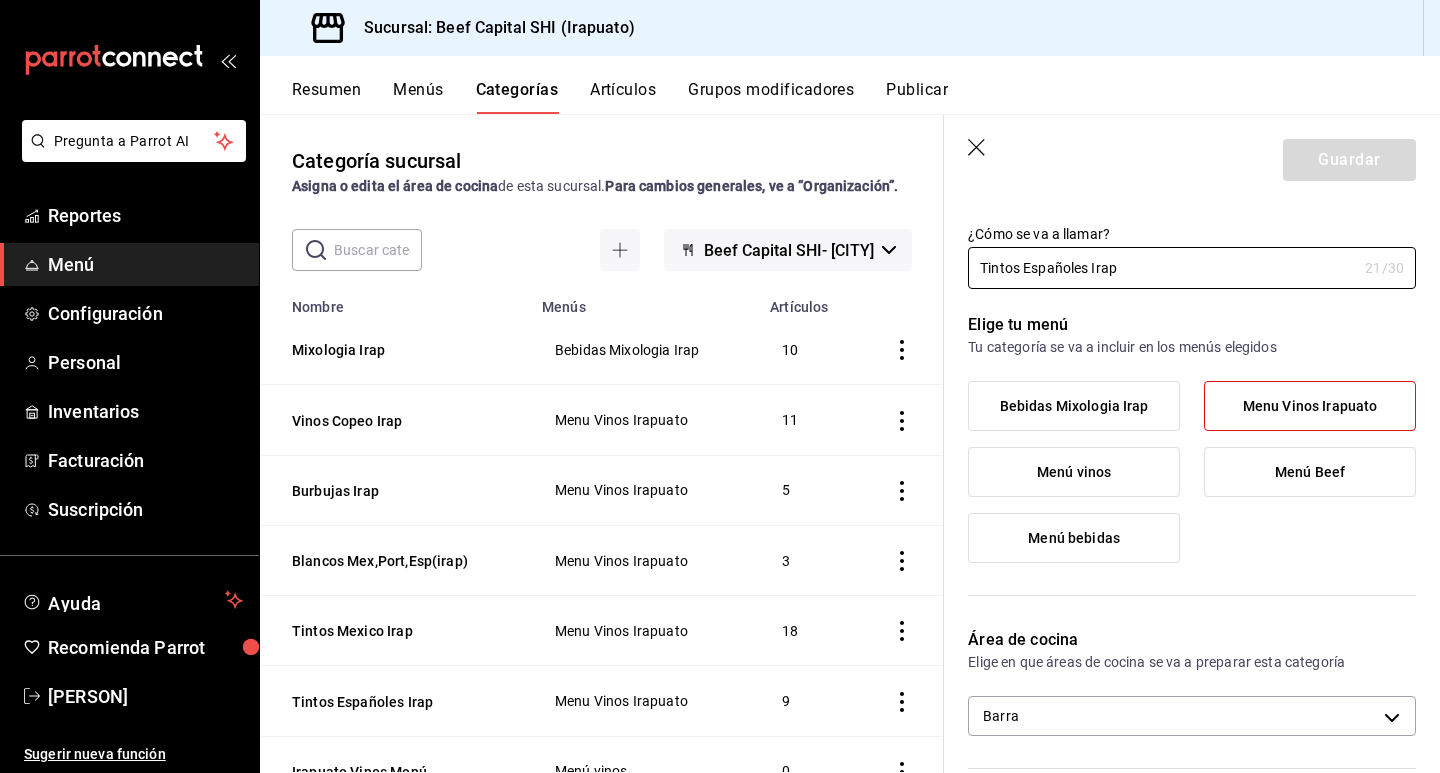 scroll, scrollTop: 0, scrollLeft: 0, axis: both 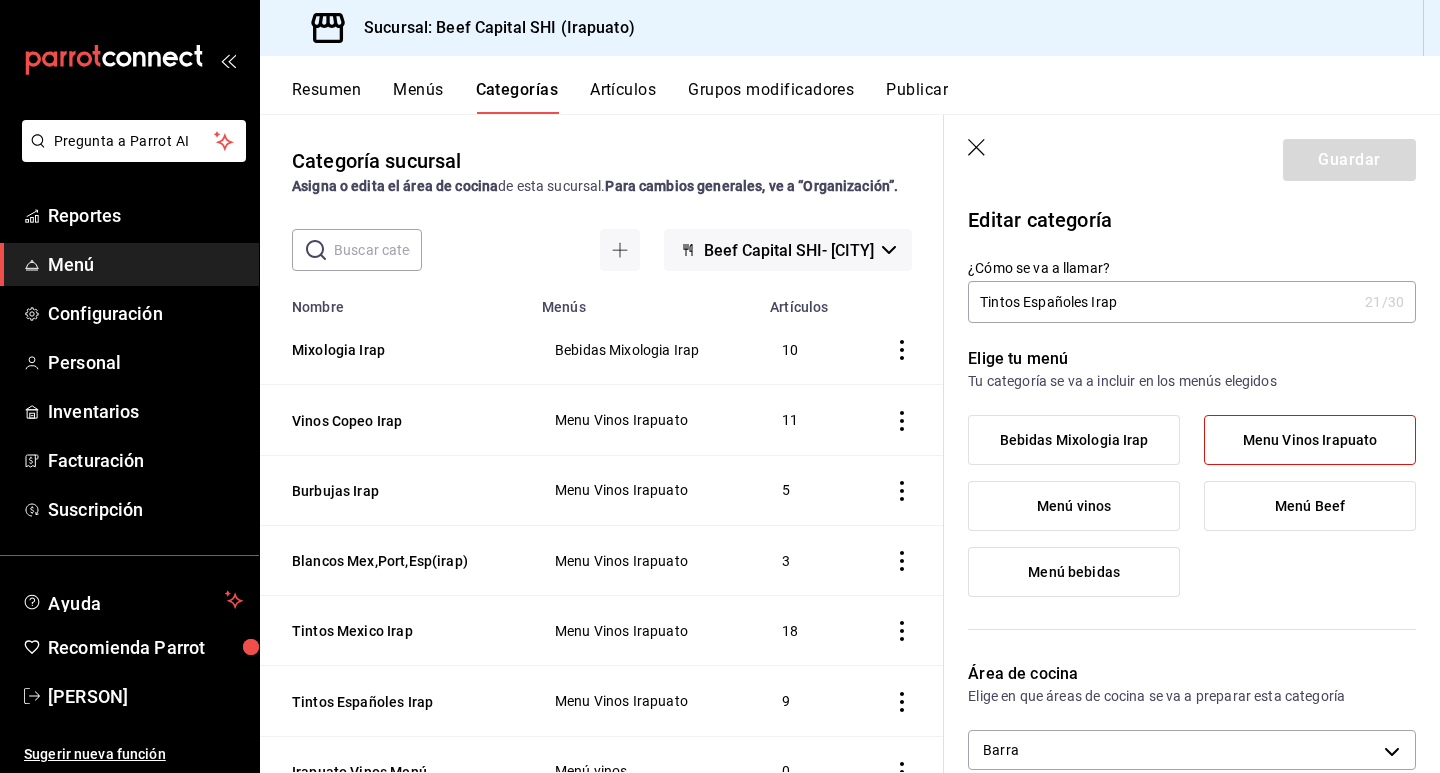 click on "Menú" at bounding box center [145, 264] 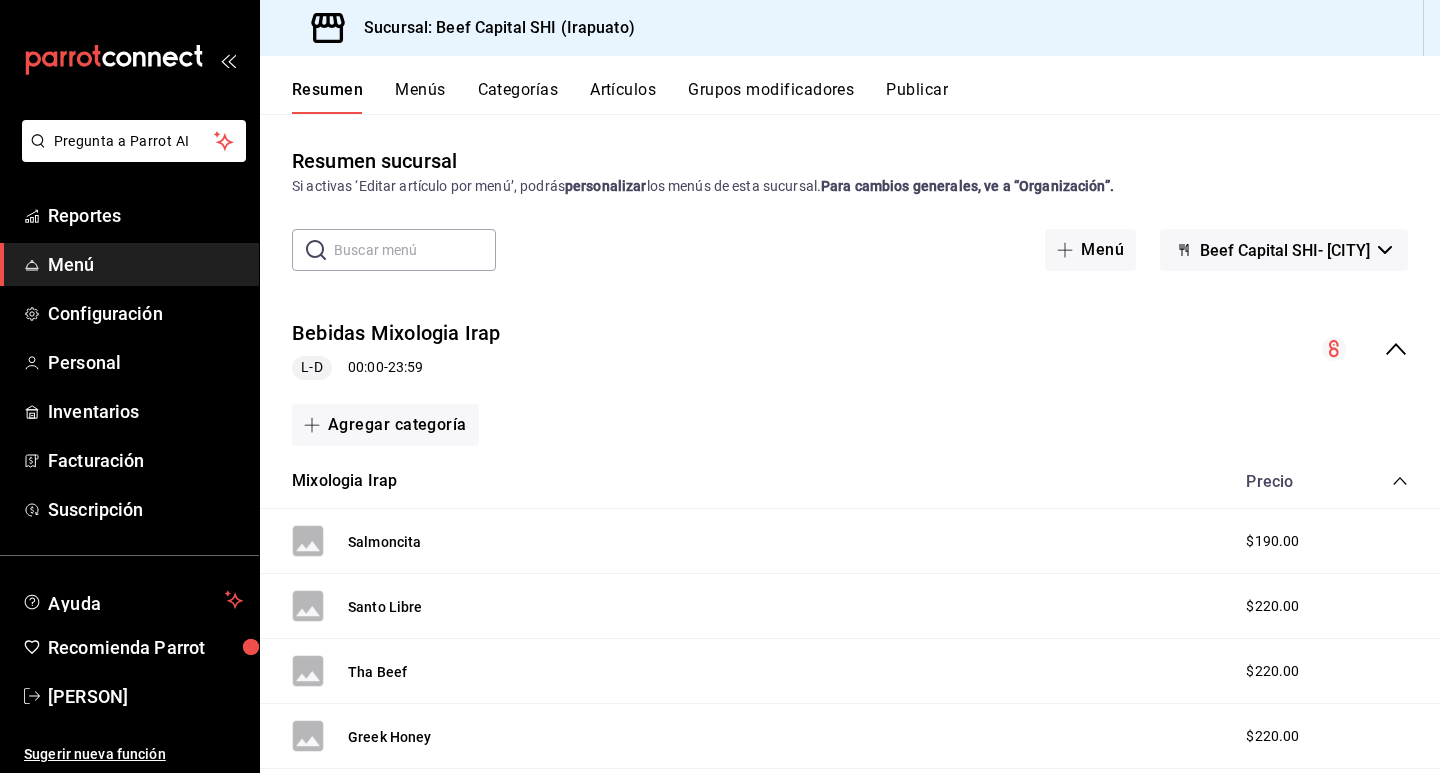 click on "Categorías" at bounding box center (518, 97) 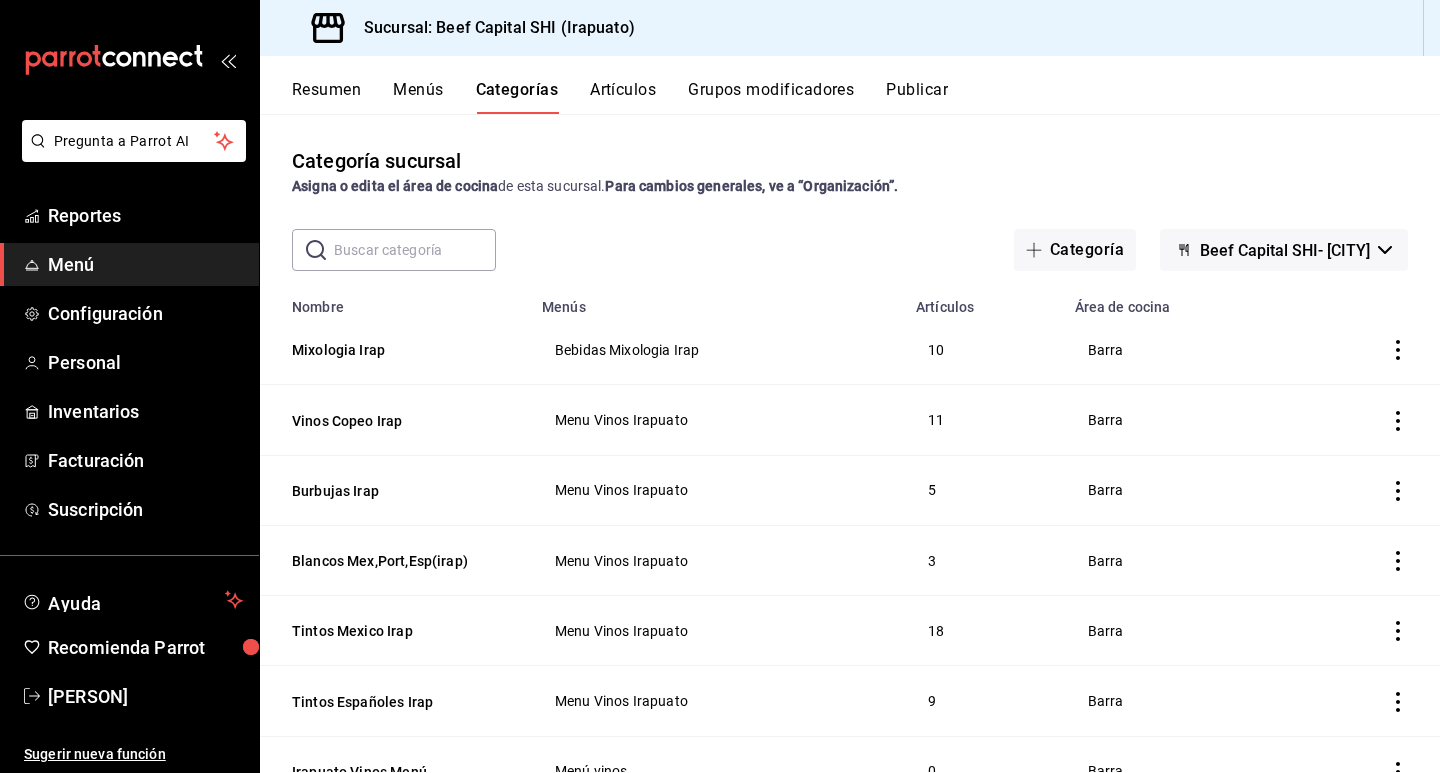 click on "Resumen" at bounding box center (326, 97) 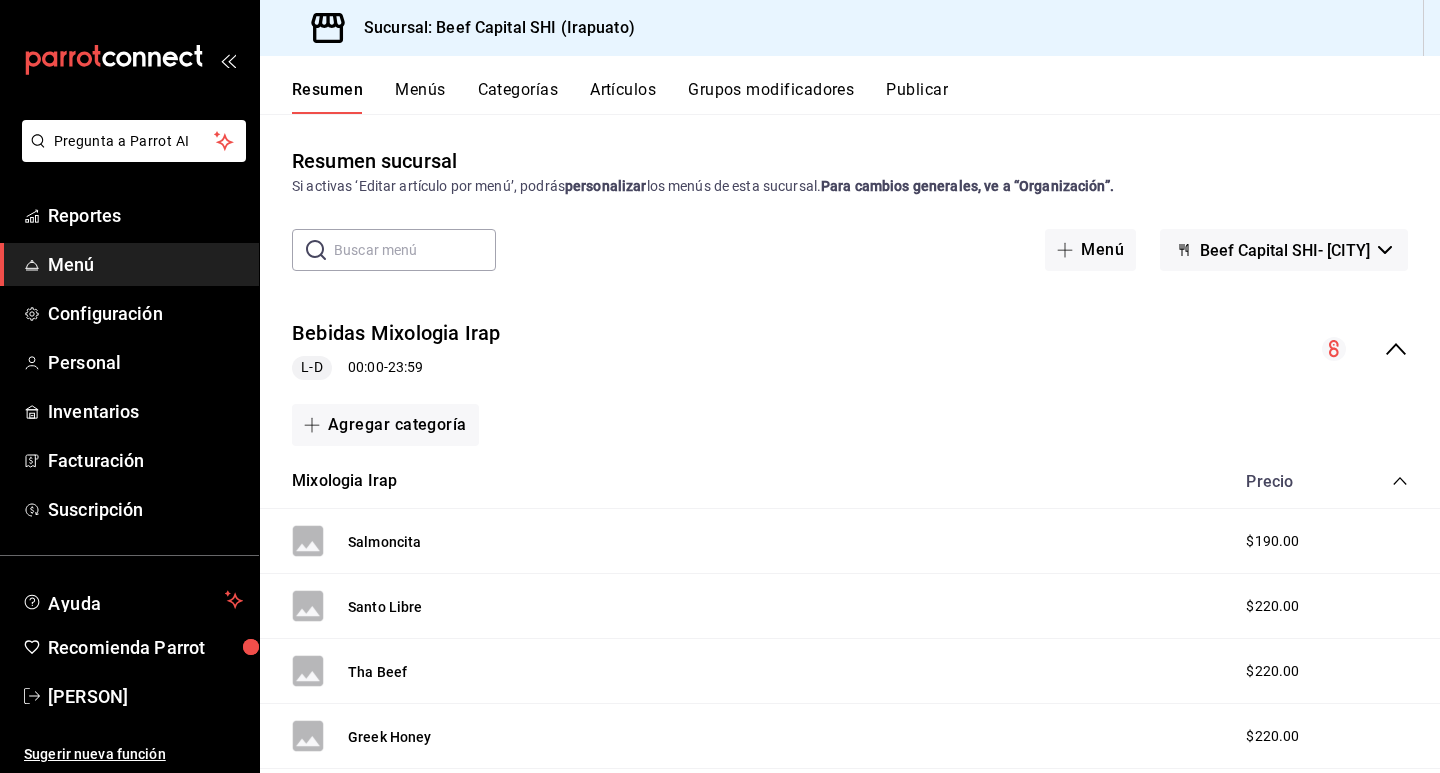 click on "Resumen" at bounding box center (327, 97) 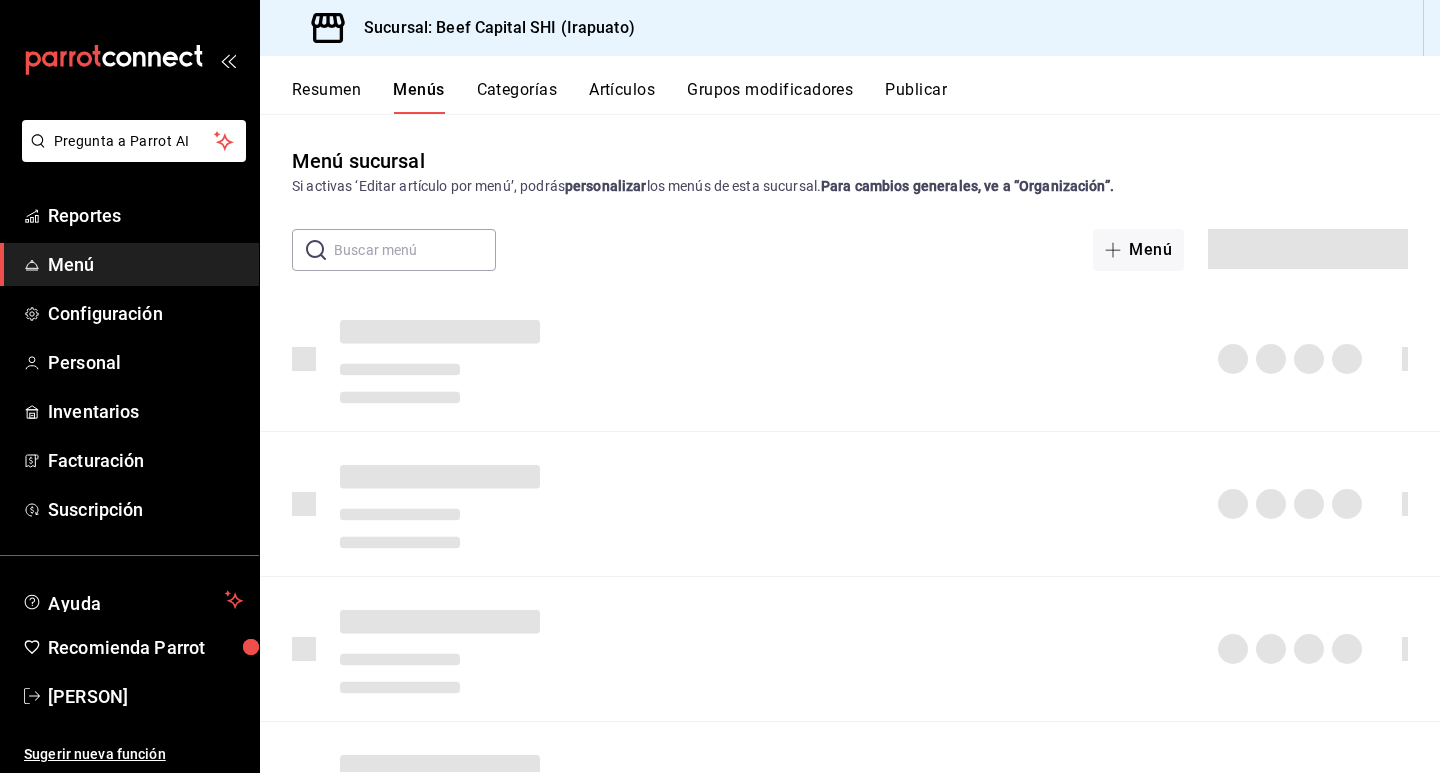 click on "Categorías" at bounding box center (517, 97) 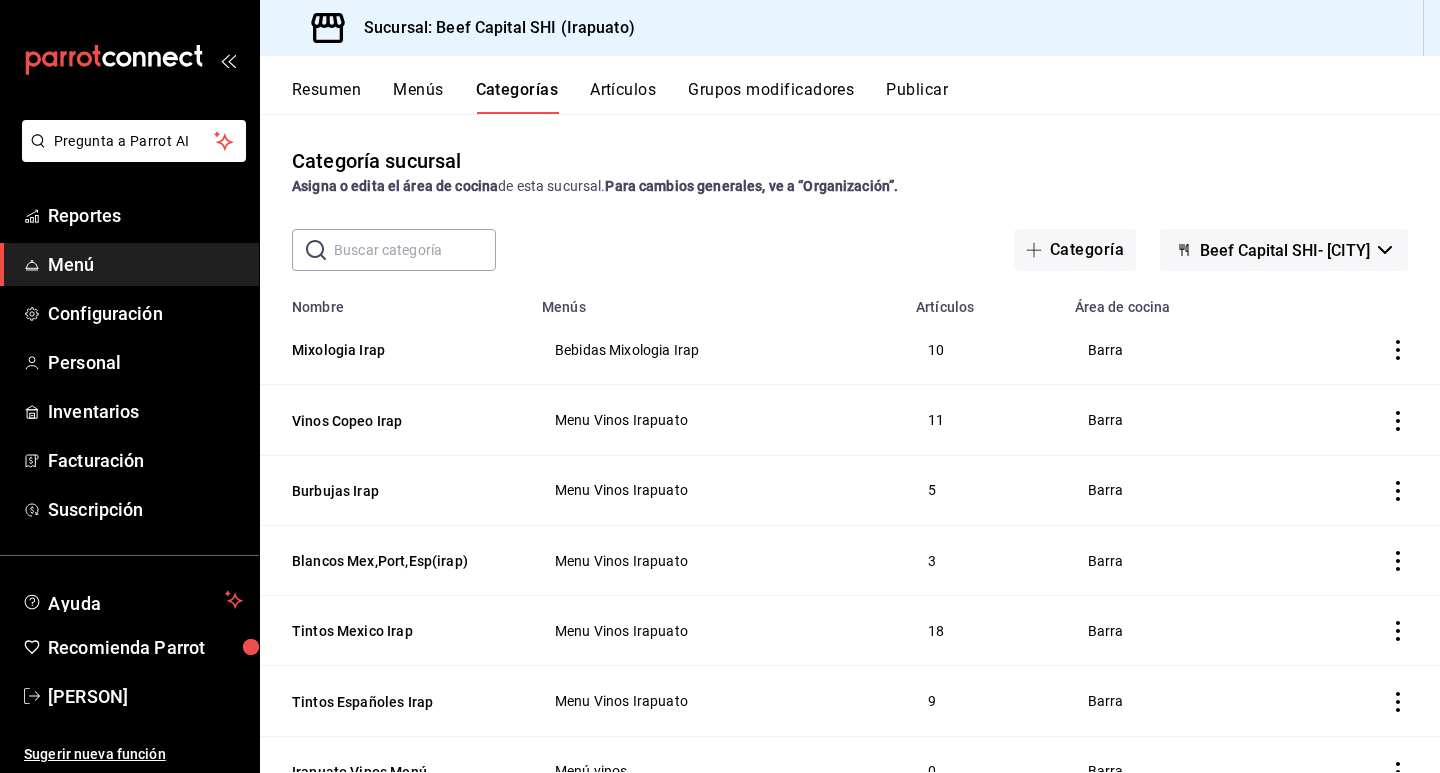 click on "Categorías" at bounding box center [517, 97] 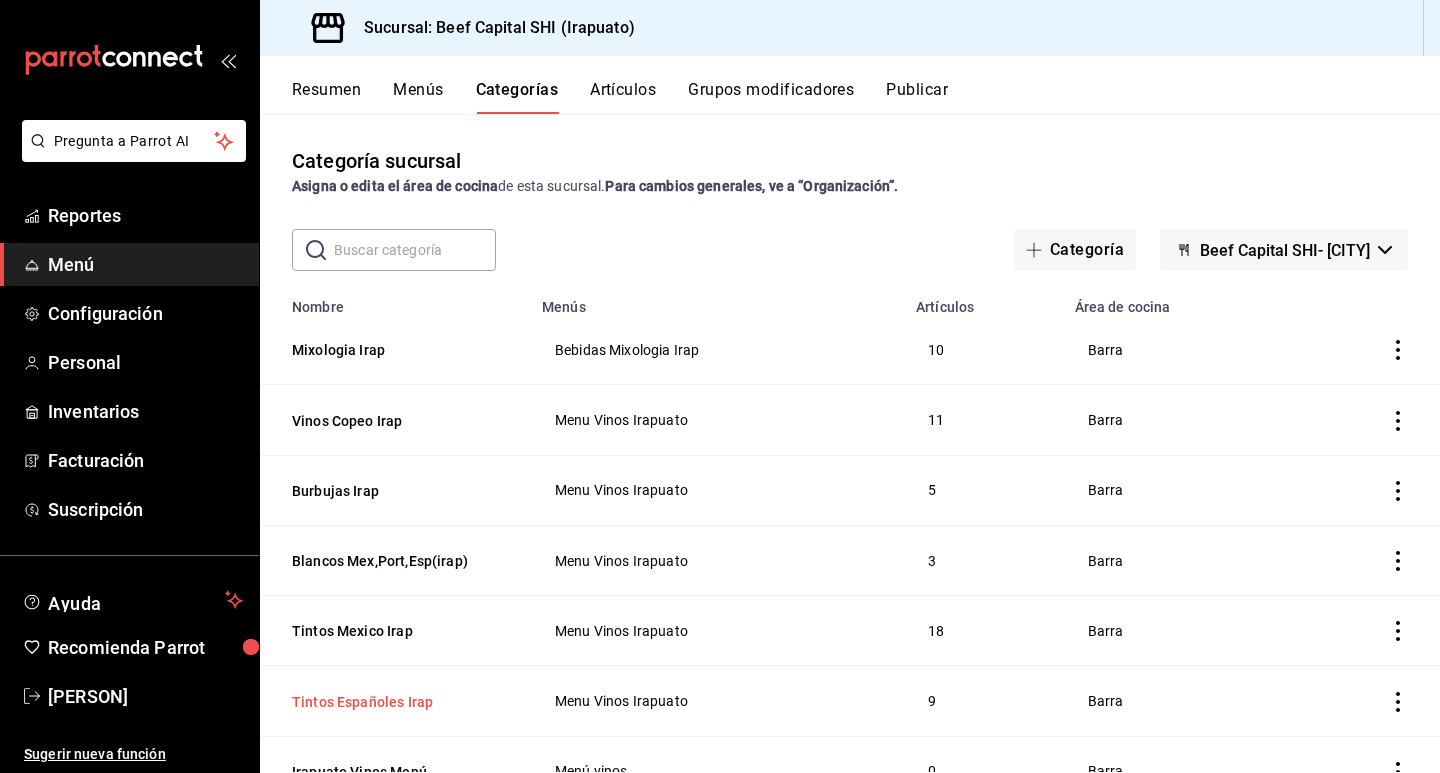 click on "Tintos Españoles Irap" at bounding box center [392, 702] 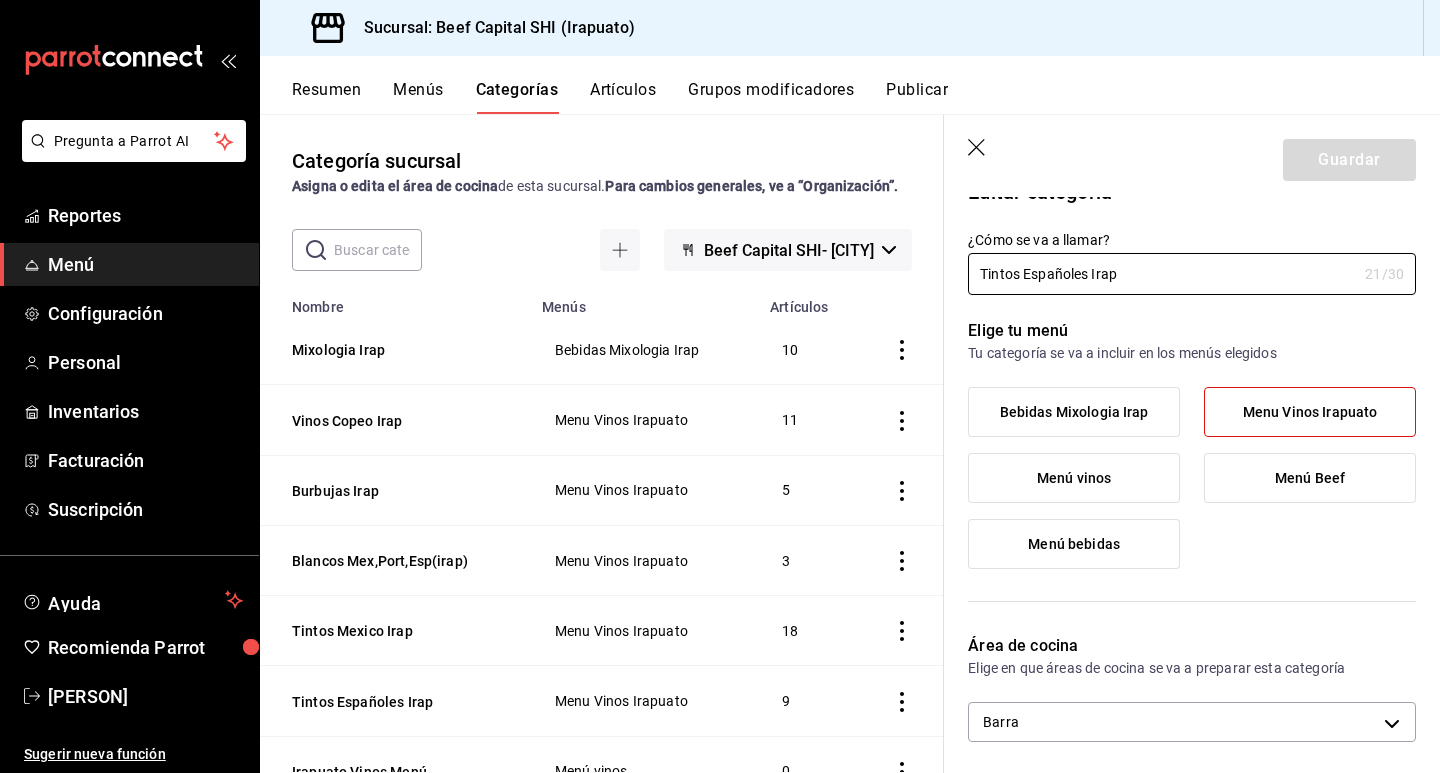 scroll, scrollTop: 0, scrollLeft: 0, axis: both 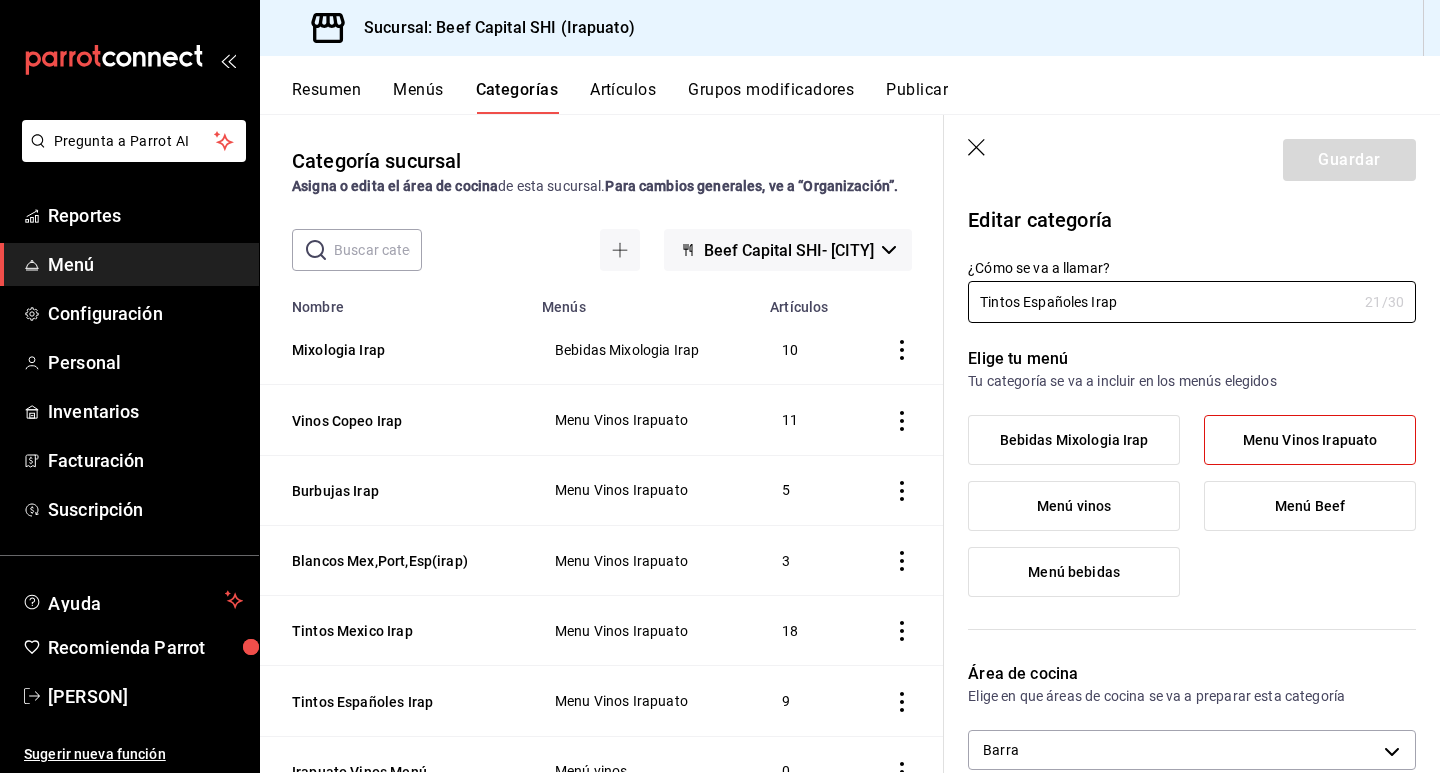 click on "Categoría sucursal Asigna o edita el área de cocina de esta sucursal. Para cambios generales, ve a “Organización”. ​ ​ Beef Capital SHI- [CITY] Nombre Menús Artículos Mixologia [CITY] Bebidas Mixologia [CITY] 10 Vinos Copeo [CITY] Menu Vinos [CITY] 11 Burbujas [CITY] Menu Vinos [CITY] 5 Blancos Mex,Port,Esp([CITY]) Menu Vinos [CITY] 3 Tintos Mexico [CITY] Menu Vinos [CITY] 18 Tintos Españoles [CITY] Menu Vinos [CITY] 9 [CITY] Vinos Menú Menú vinos 0 USA tintos Menú vinos 8 Tintos Mexicanos Menú vinos 37 Tintos Españoles Menú vinos 44 Tintos argentinos Menú vinos 6 Portugal Aguja Menú vinos 2 Italianos tintos Menú vinos 3 Espumosos y Champaña - España Menú vinos 3 Chile tintos Menú vinos 1 Blancos españoles Menú vinos 7 Blancos argentinos Menú vinos 2 Australia tinto Menú vinos 1 Vino por Copeo Menú vinos 15 Paquetes de Eventos Menú Beef 8" at bounding box center (602, 443) 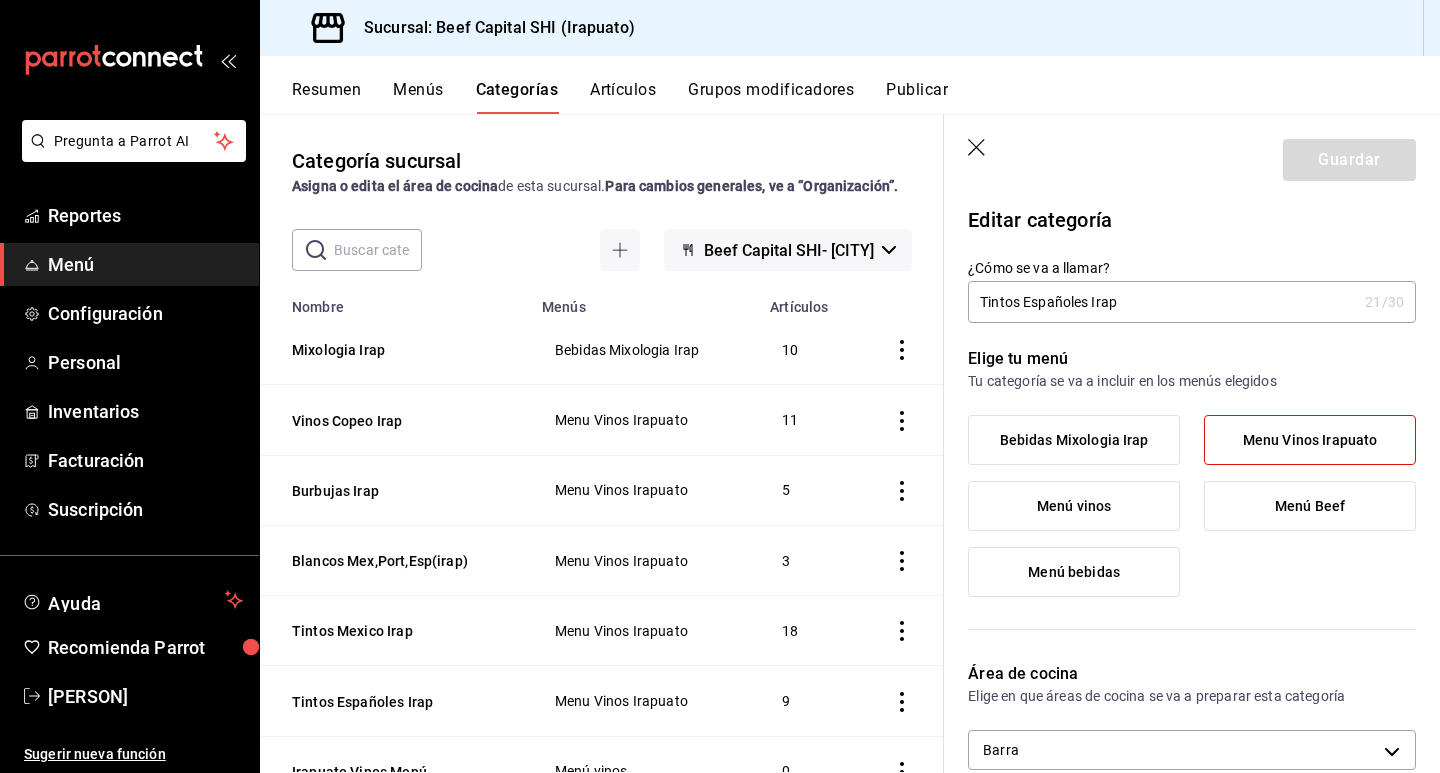 click on "Menú" at bounding box center [145, 264] 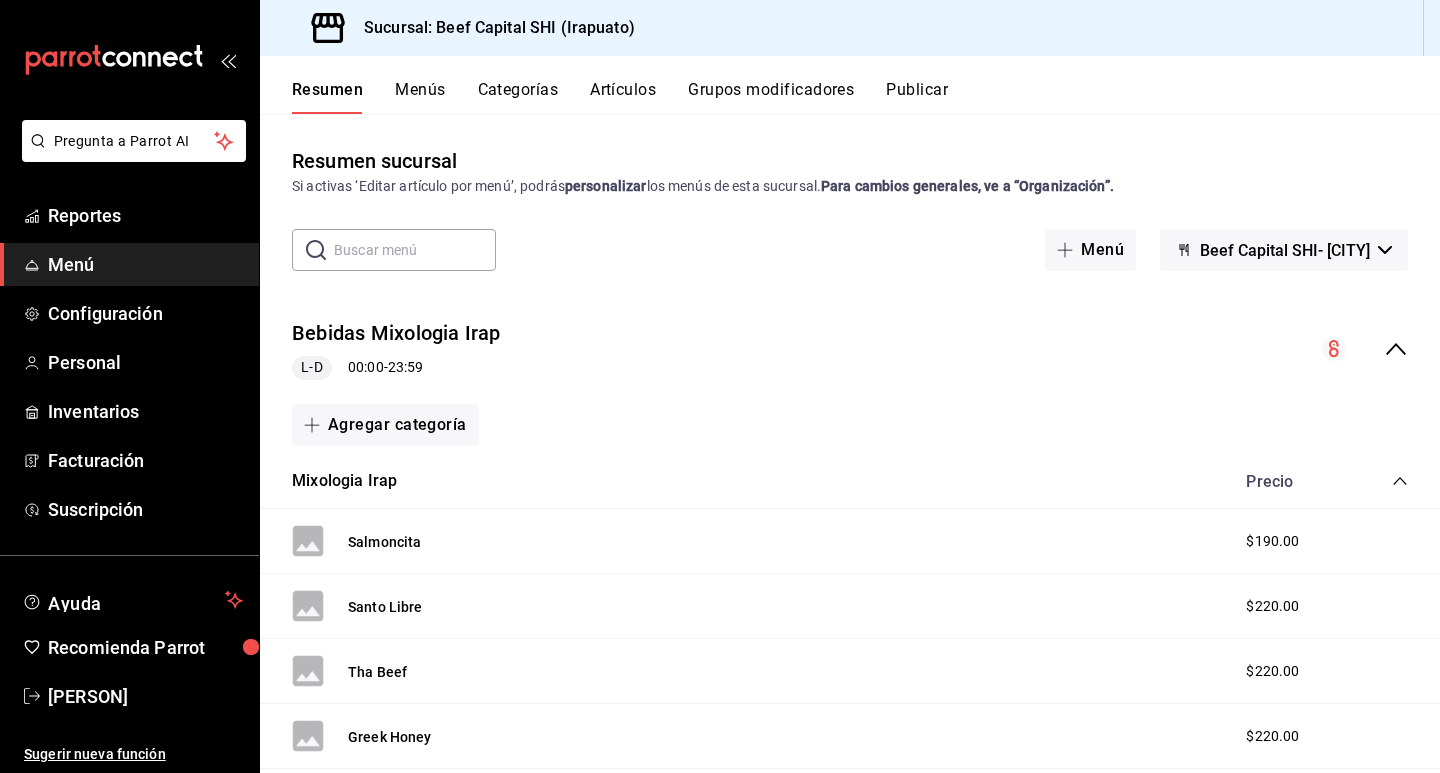 click on "Menú" at bounding box center [145, 264] 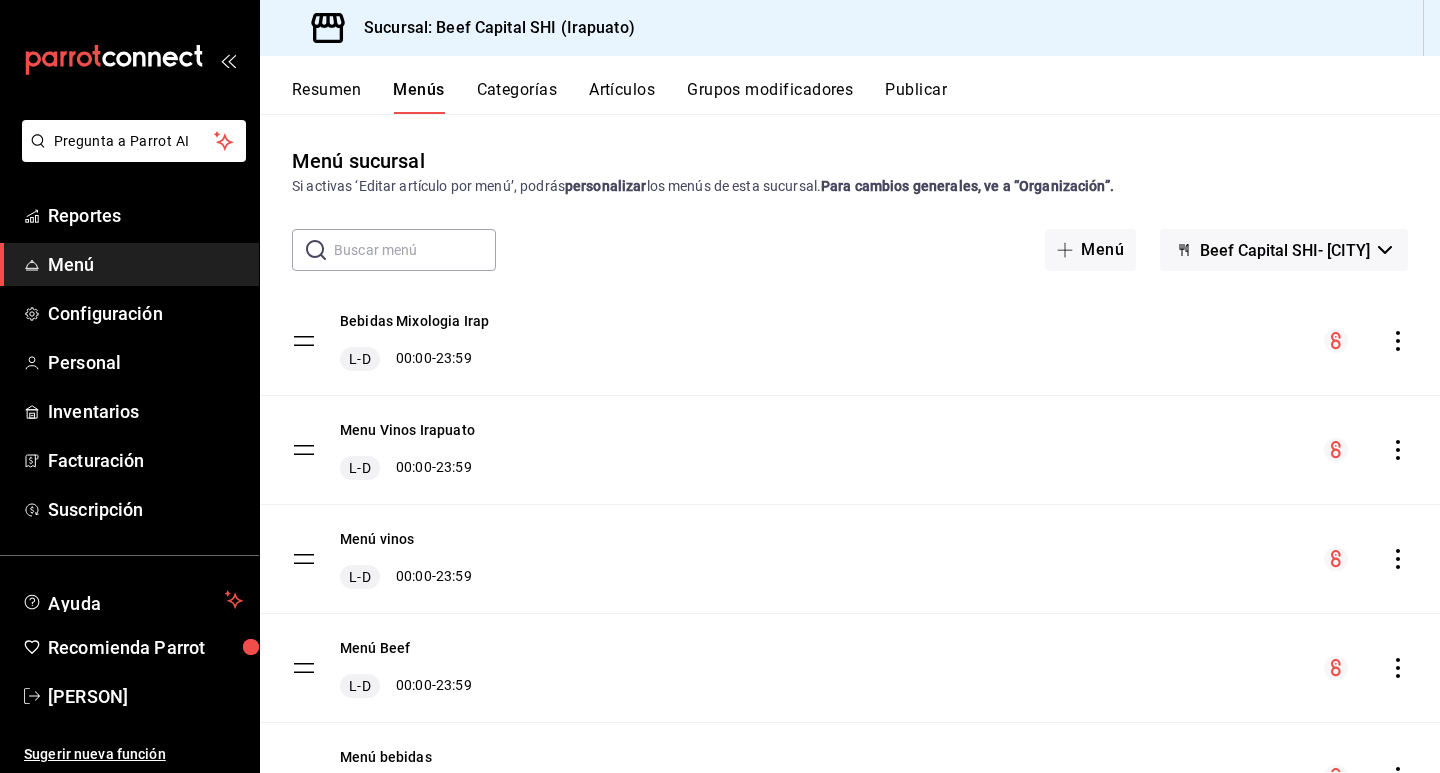 click on "Artículos" at bounding box center (622, 97) 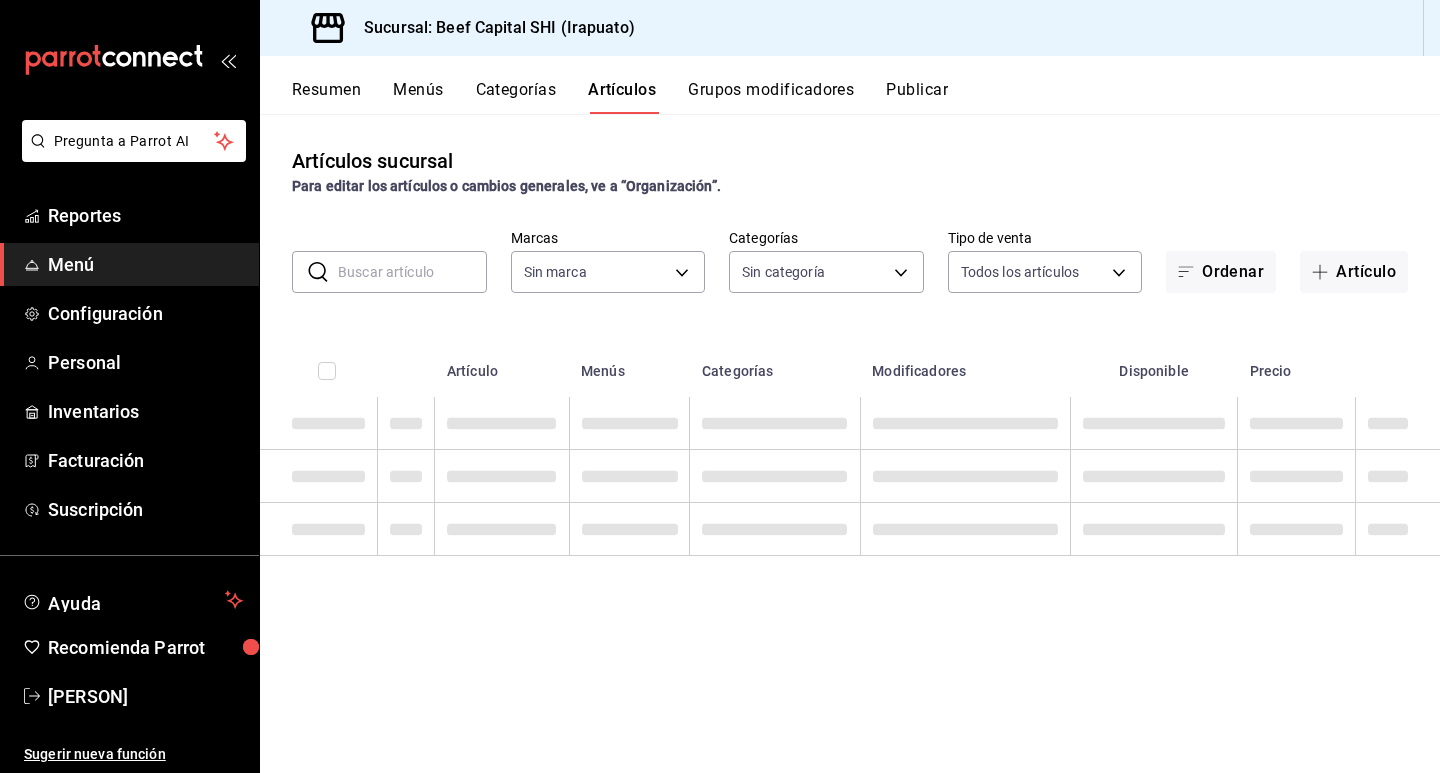 type on "605647f7-5ddc-403a-84da-aa3c8a25865f" 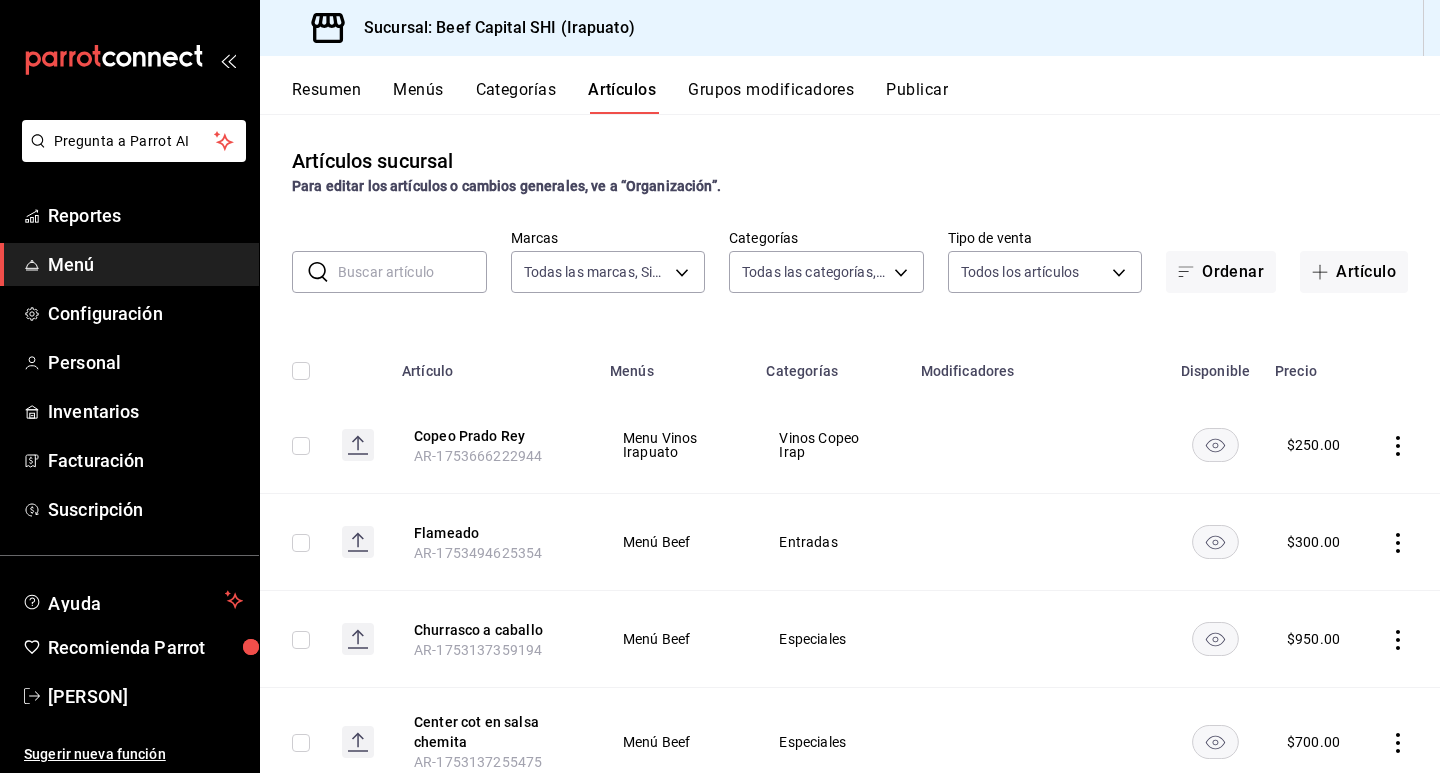 type on "[UUID]" 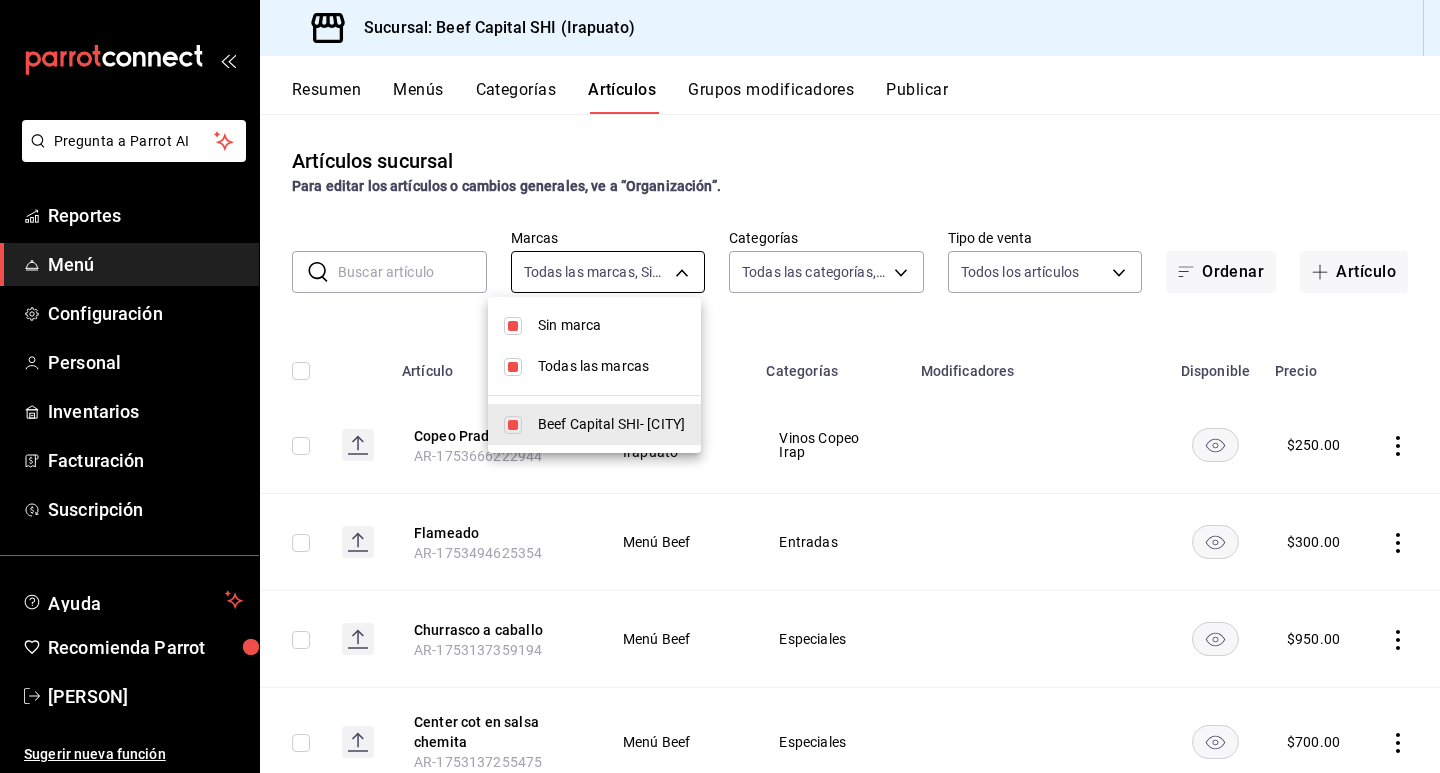 click on "Pregunta a Parrot AI Reportes   Menú   Configuración   Personal   Inventarios   Facturación   Suscripción   Ayuda Recomienda Parrot   [FIRST] [LAST]   Sugerir nueva función   Sucursal: Beef Capital SHI (Irapuato) Resumen Menús Categorías Artículos Grupos modificadores Publicar Artículos sucursal Para editar los artículos o cambios generales, ve a “Organización”. ​ ​ Marcas Todas las marcas, Sin marca [UUID] Categorías Todas las categorías, Sin categoría Tipo de venta Todos los artículos ALL Ordenar Artículo Artículo Menús Categorías Modificadores Disponible Precio Copeo Prado Rey AR-1753666222944 Menu Vinos Irapuato Vinos Copeo Irap $ 250.00 Flameado AR-1753494625354 Menú Beef Entradas $ 300.00 Churrasco a caballo AR-1753137359194 Menú Beef Especiales $ 950.00 Center cot en salsa chemita AR-1753137255475 Menú Beef Especiales $ 700.00 Canoa de tuetano con escamoles AR-1753137147301 Menú Beef Entradas $ 345.00 Tostadas de tiras de pescado Del Mar $" at bounding box center [720, 386] 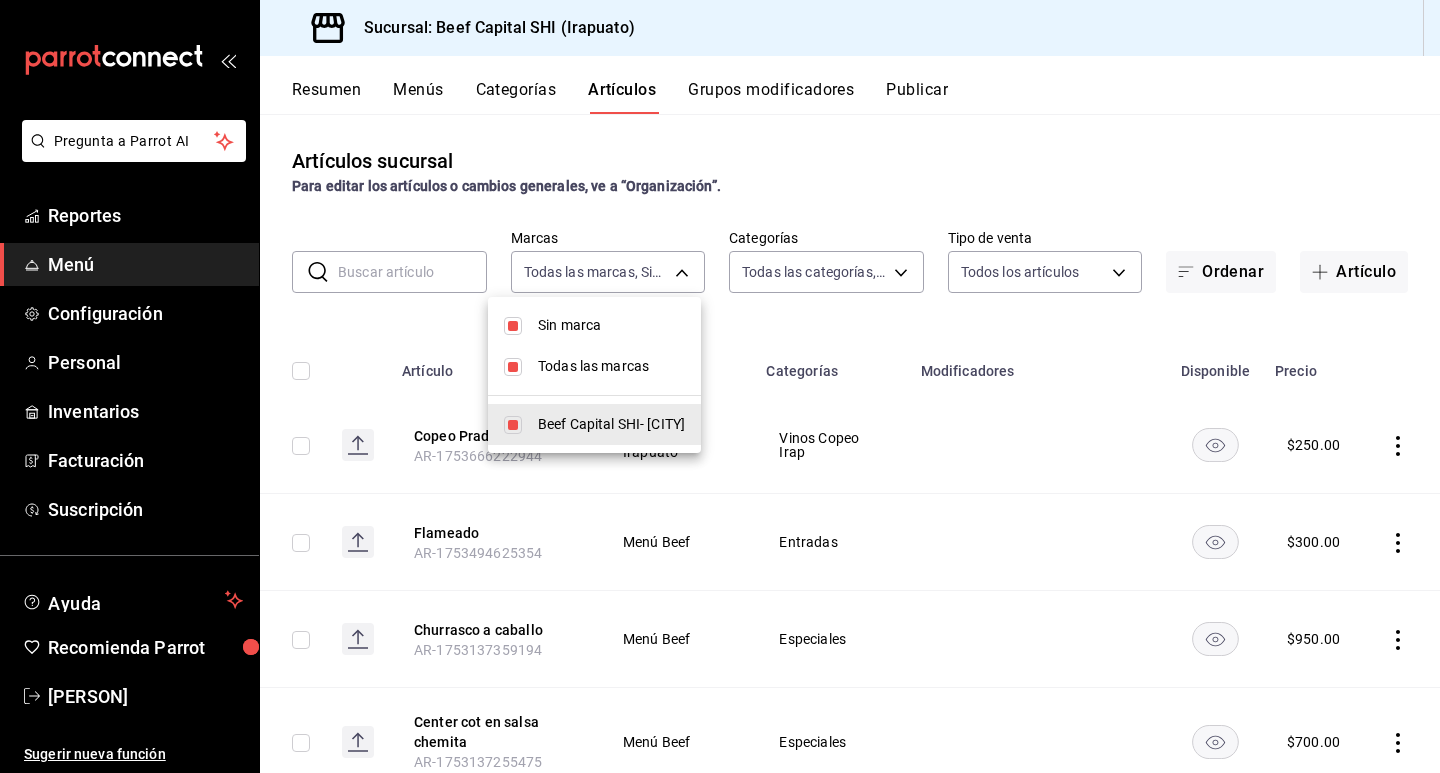 click at bounding box center (513, 425) 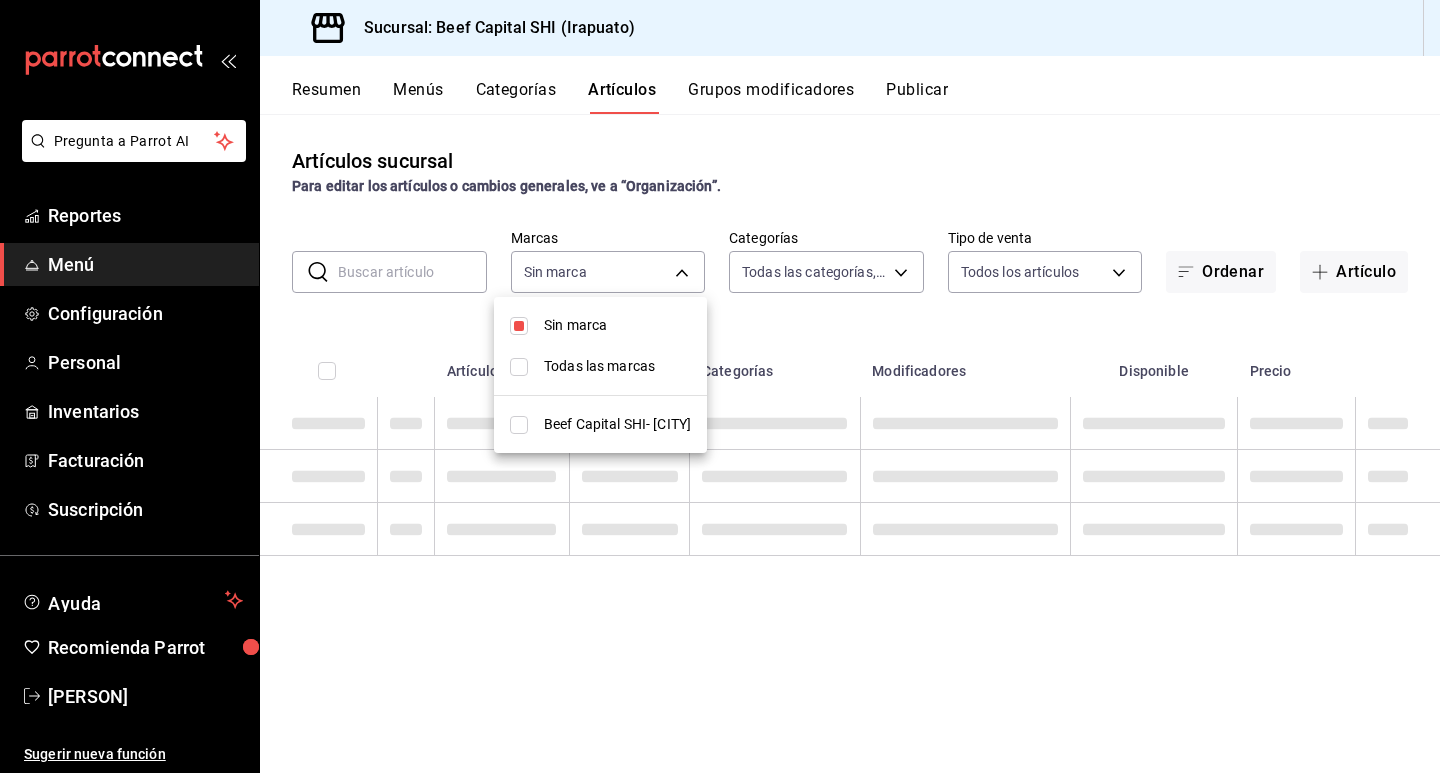 click at bounding box center [720, 386] 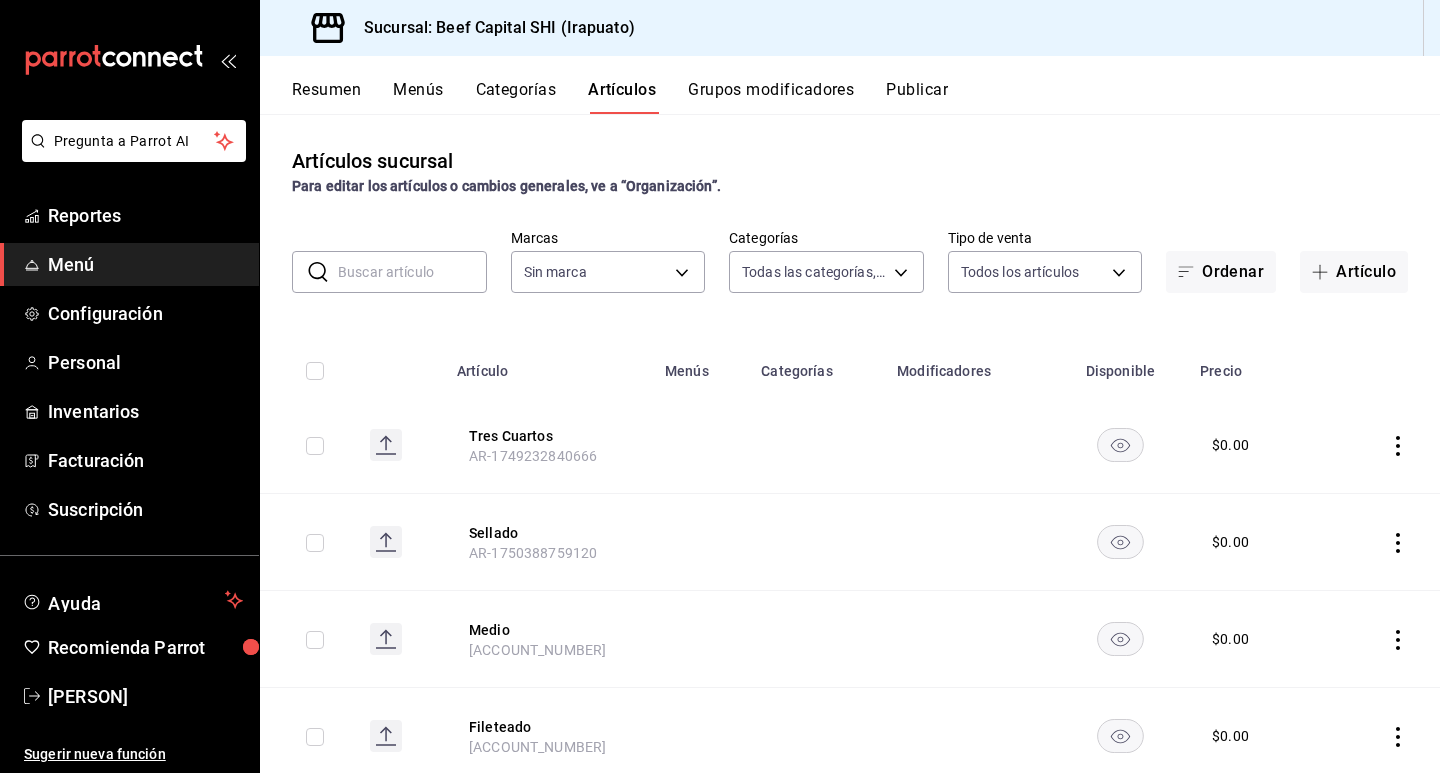 click on "Artículos" at bounding box center (622, 97) 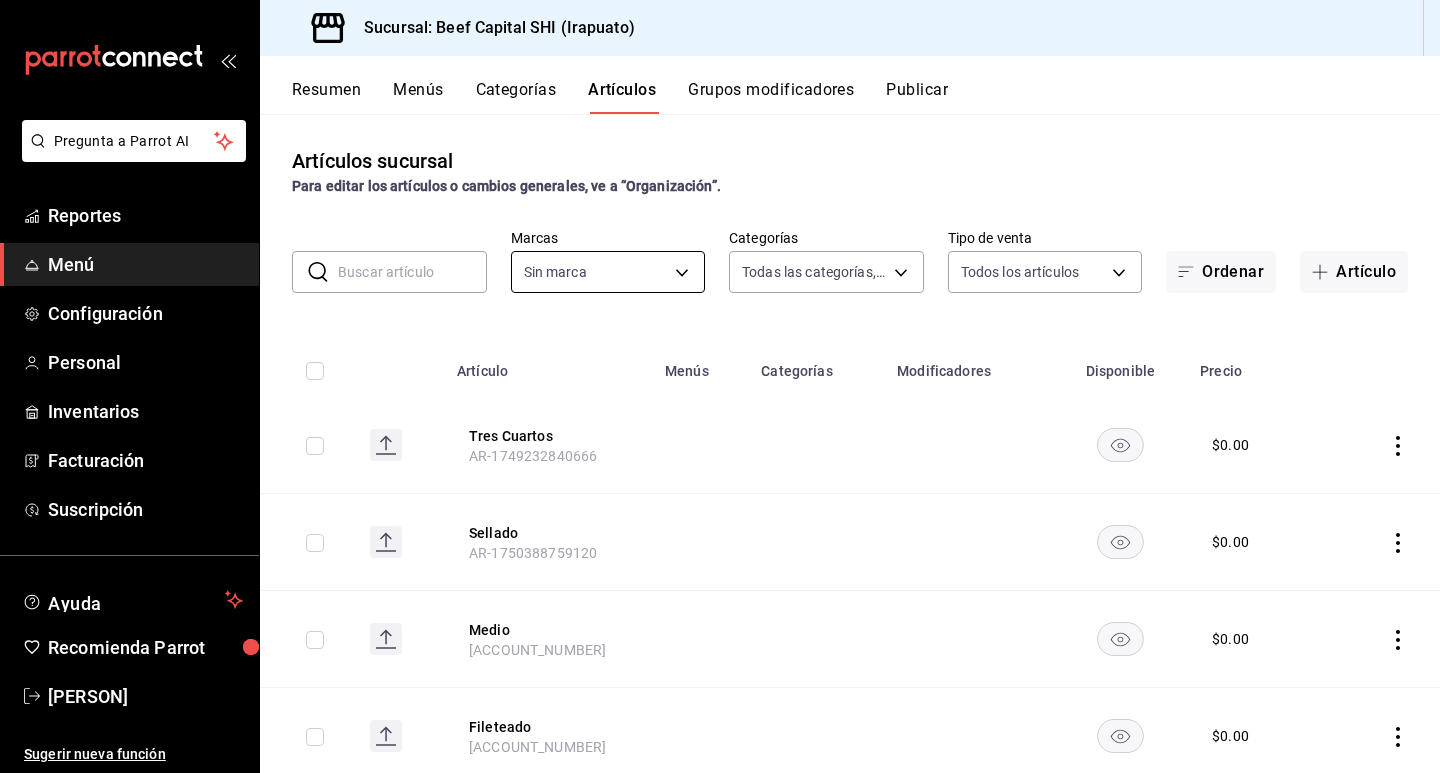 click on "Pregunta a Parrot AI Reportes   Menú   Configuración   Personal   Inventarios   Facturación   Suscripción   Ayuda Recomienda Parrot   [FIRST] [LAST]   Sugerir nueva función   Sucursal: Beef Capital SHI (Irapuato) Resumen Menús Categorías Artículos Grupos modificadores Publicar Artículos sucursal Para editar los artículos o cambios generales, ve a “Organización”. ​ ​ Marcas Sin marca Categorías Todas las categorías, Sin categoría Tipo de venta Todos los artículos ALL Ordenar Artículo Artículo Menús Categorías Modificadores Disponible Precio Tres Cuartos AR-1749232840666 $ 0.00 Sellado AR-1750388759120 $ 0.00 Medio AR-1749232840594 $ 0.00 Fileteado AR-1750388759163 $ 0.00 Chillon AR-1750388759184 $ 0.00 Chancla AR-1750389707475 $ 0.00 Bien Cocido AR-1749232840719 $ 0.00 Azul AR-1750388759085 $ 0.00 Al punto AR-1750389707439 $ 0.00 squirt AR-1750804396655 $ 0.00 Sprite AR-1749234127231 $ 0.00 Sin hielo AR-1750389480138 $ 0.00 Sangrita AR-1749931278772 $ 0.00 Rocas AR-1749931278717 $" at bounding box center (720, 386) 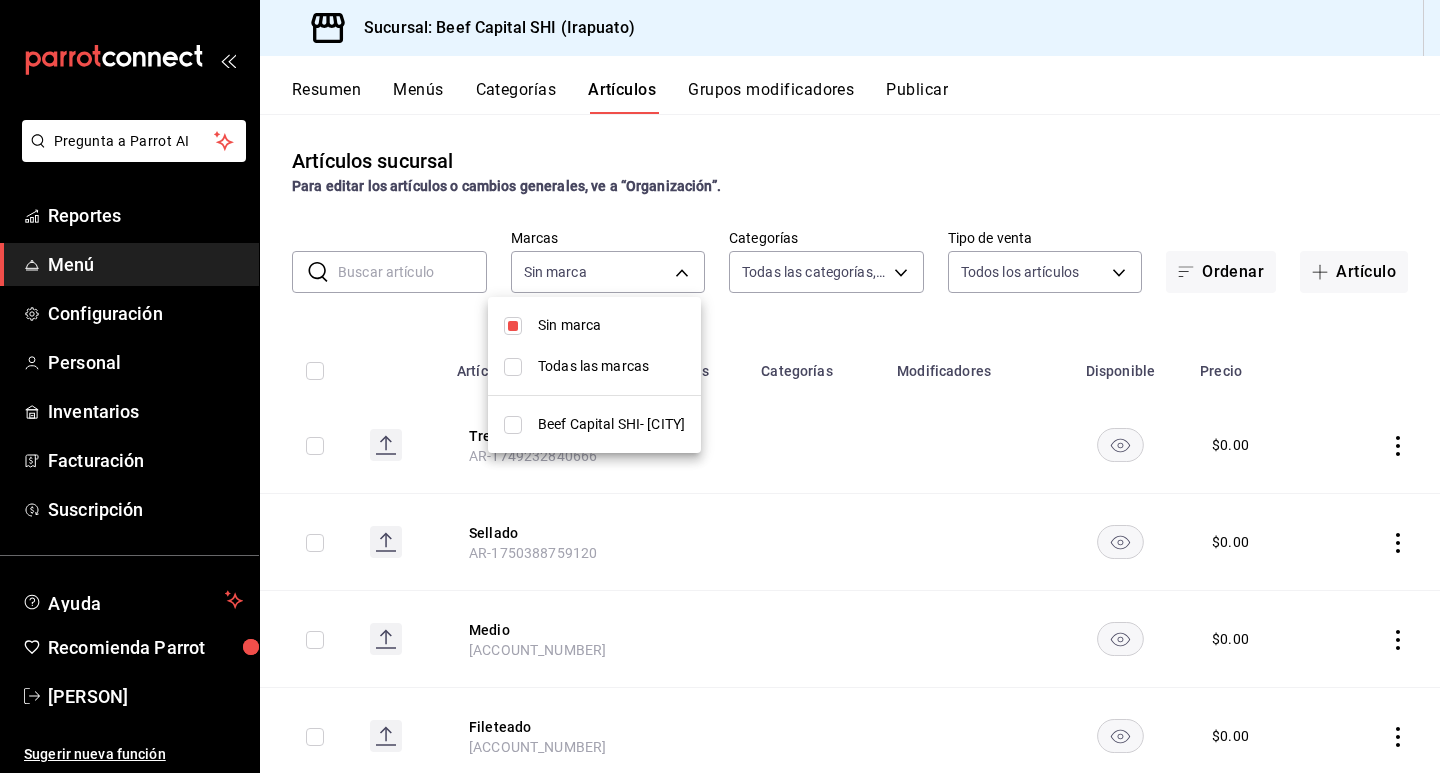 click at bounding box center [513, 425] 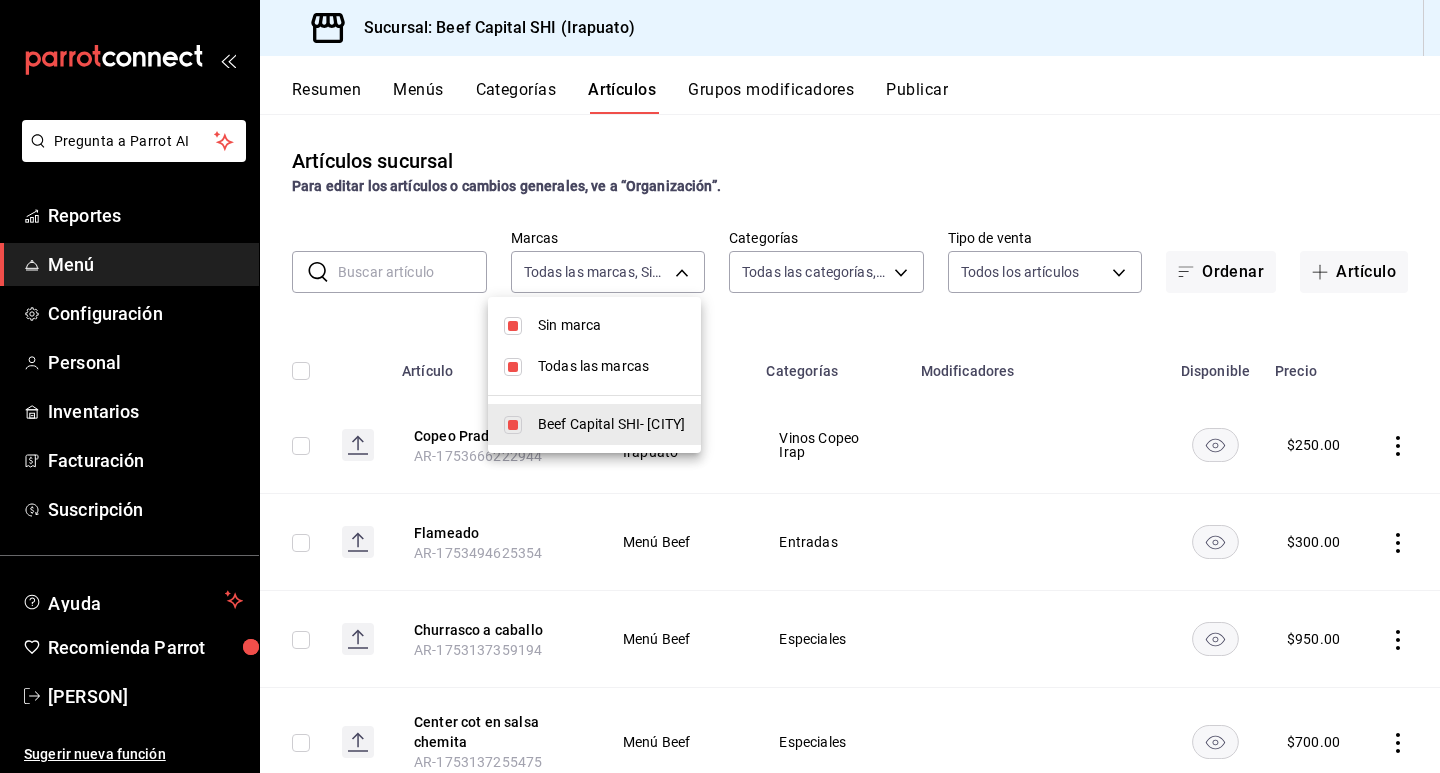 click at bounding box center (720, 386) 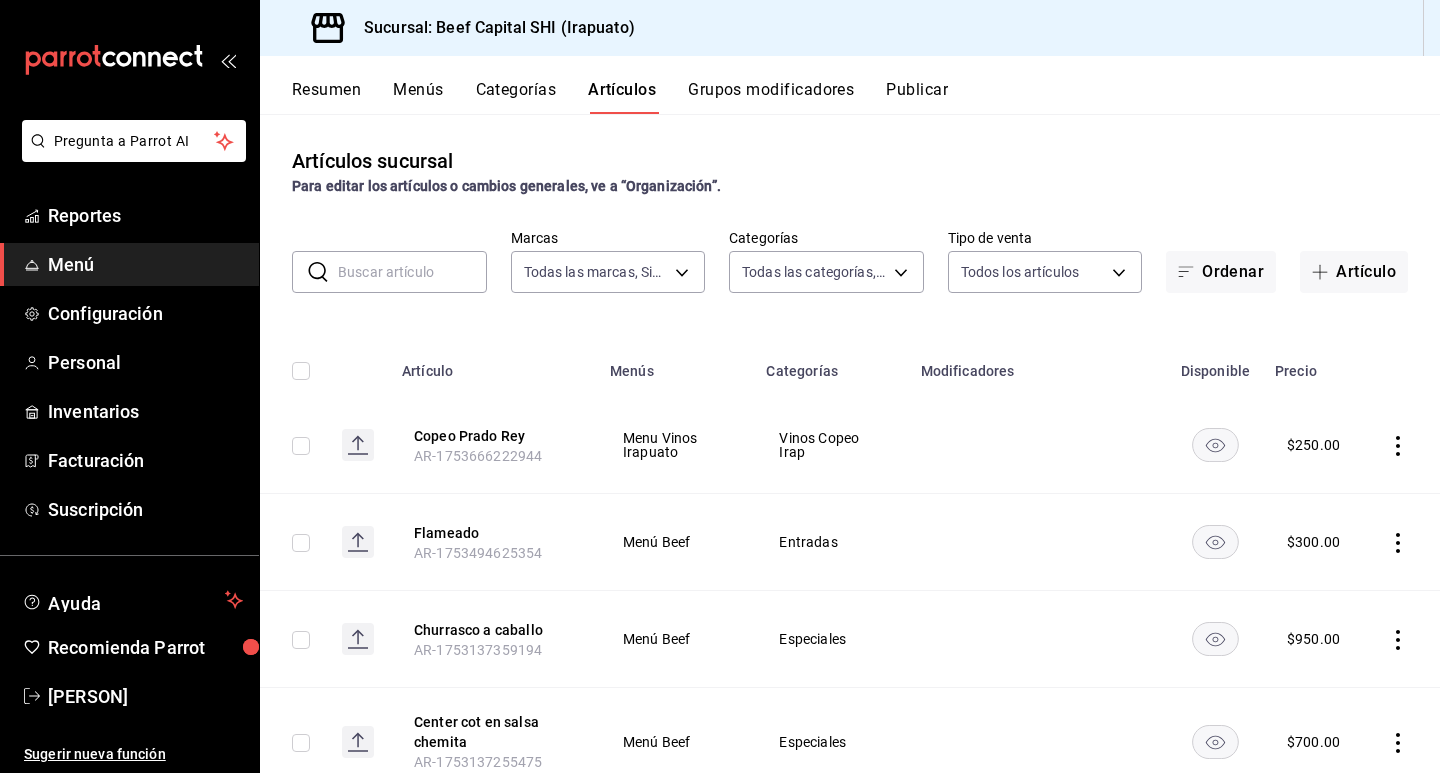 click on "Pregunta a Parrot AI Reportes   Menú   Configuración   Personal   Inventarios   Facturación   Suscripción   Ayuda Recomienda Parrot   [FIRST] [LAST]   Sugerir nueva función   Sucursal: Beef Capital SHI (Irapuato) Resumen Menús Categorías Artículos Grupos modificadores Publicar Artículos sucursal Para editar los artículos o cambios generales, ve a “Organización”. ​ ​ Marcas Todas las marcas, Sin marca [UUID] Categorías Todas las categorías, Sin categoría Tipo de venta Todos los artículos ALL Ordenar Artículo Artículo Menús Categorías Modificadores Disponible Precio Copeo Prado Rey AR-1753666222944 Menu Vinos Irapuato Vinos Copeo Irap $ 250.00 Flameado AR-1753494625354 Menú Beef Entradas $ 300.00 Churrasco a caballo AR-1753137359194 Menú Beef Especiales $ 950.00 Center cot en salsa chemita AR-1753137255475 Menú Beef Especiales $ 700.00 Canoa de tuetano con escamoles AR-1753137147301 Menú Beef Entradas $ 345.00 Tostadas de tiras de pescado Del Mar $" at bounding box center [720, 386] 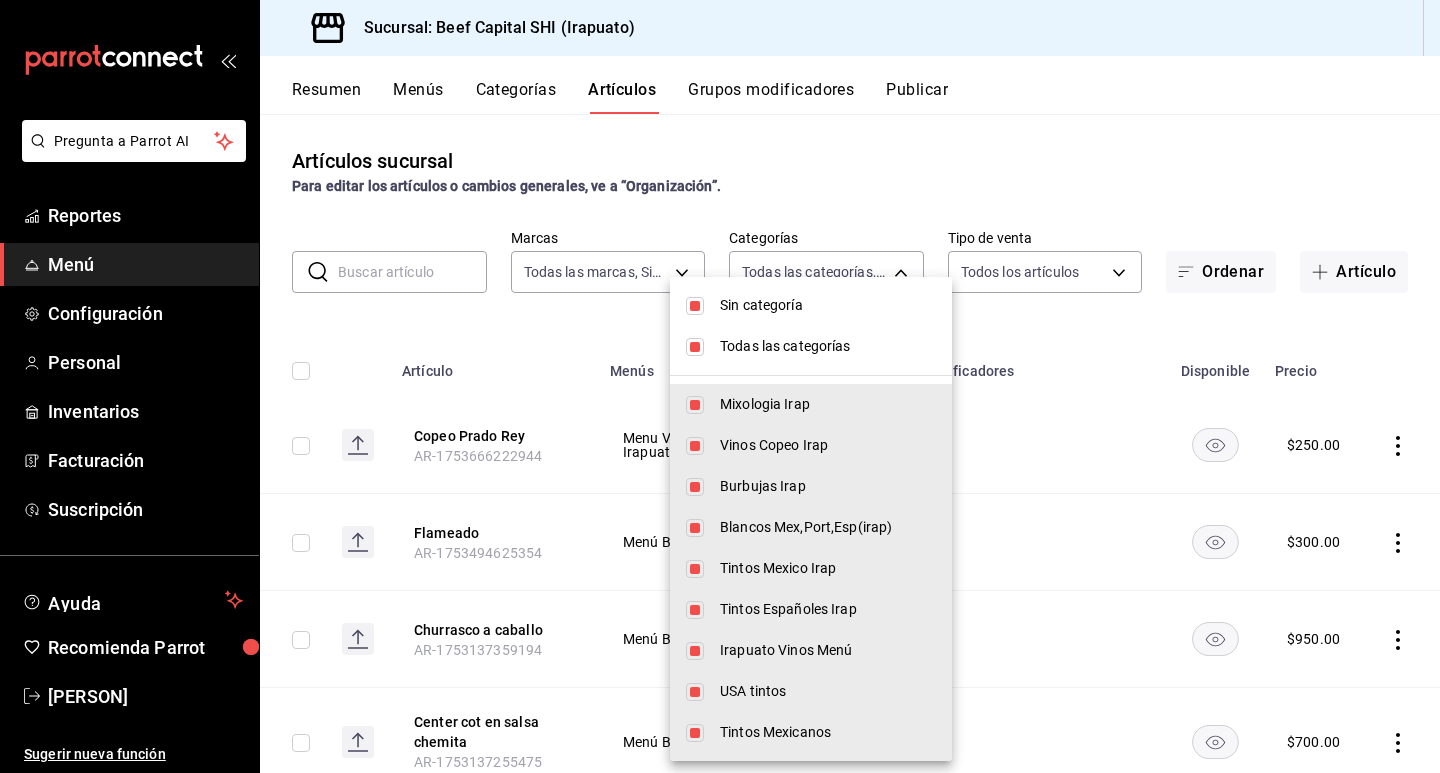 click at bounding box center (720, 386) 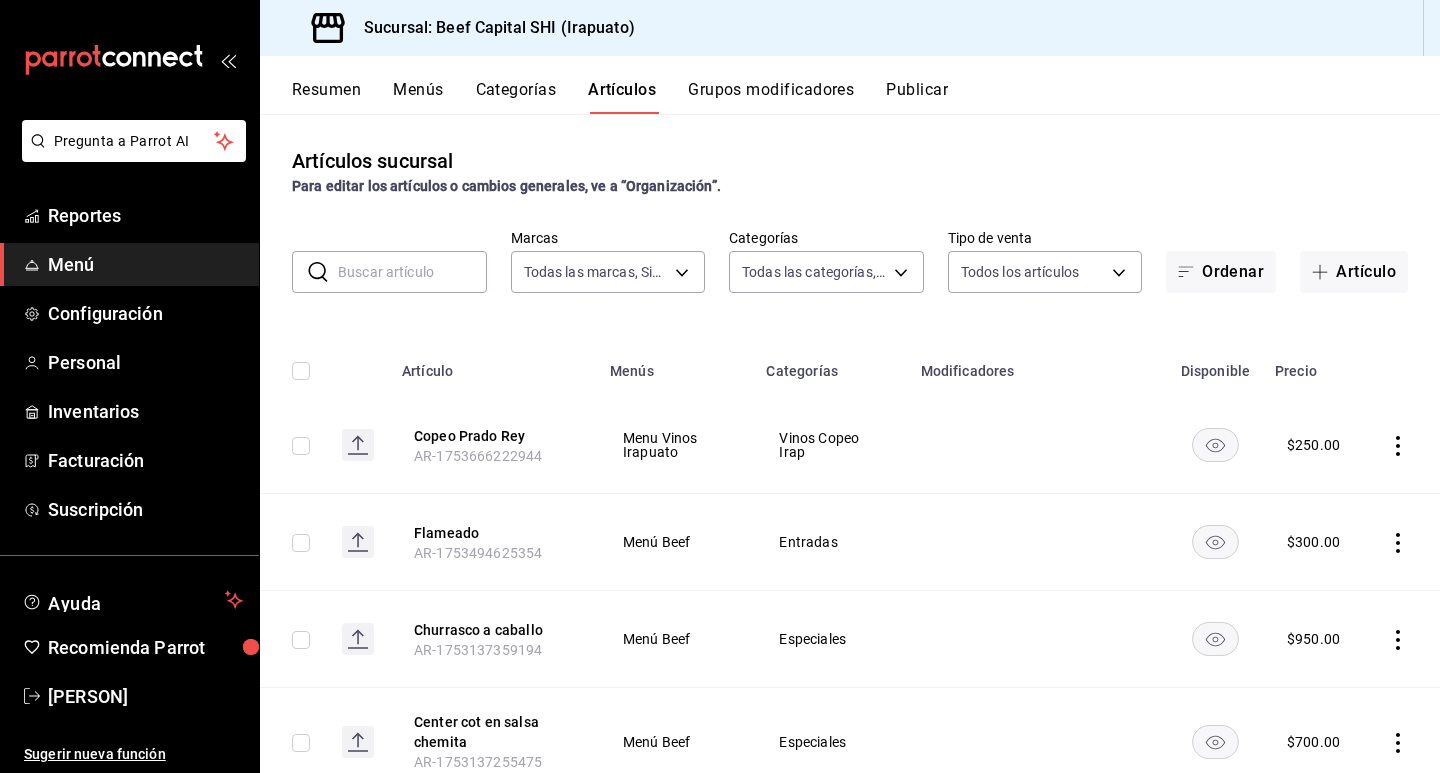click at bounding box center [412, 272] 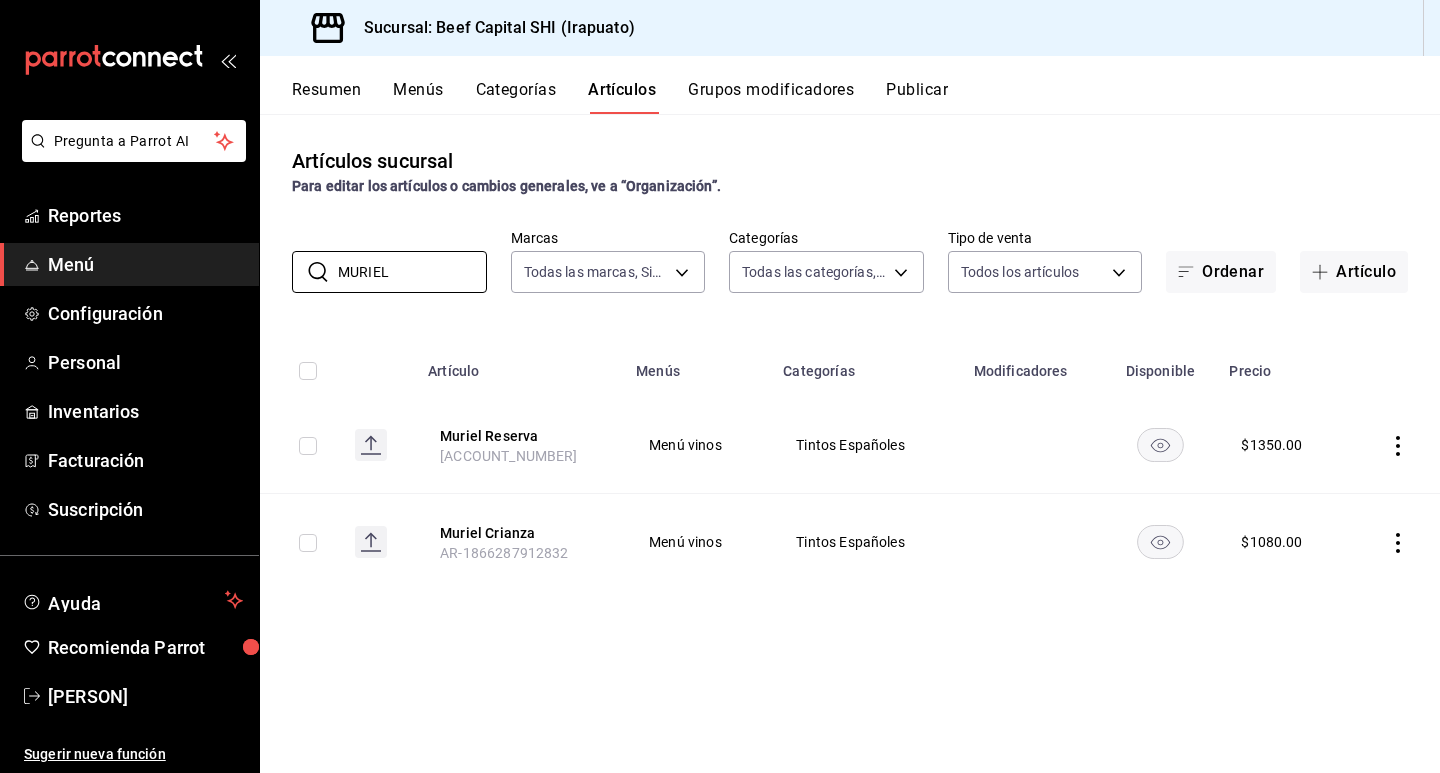 type on "MURIEL" 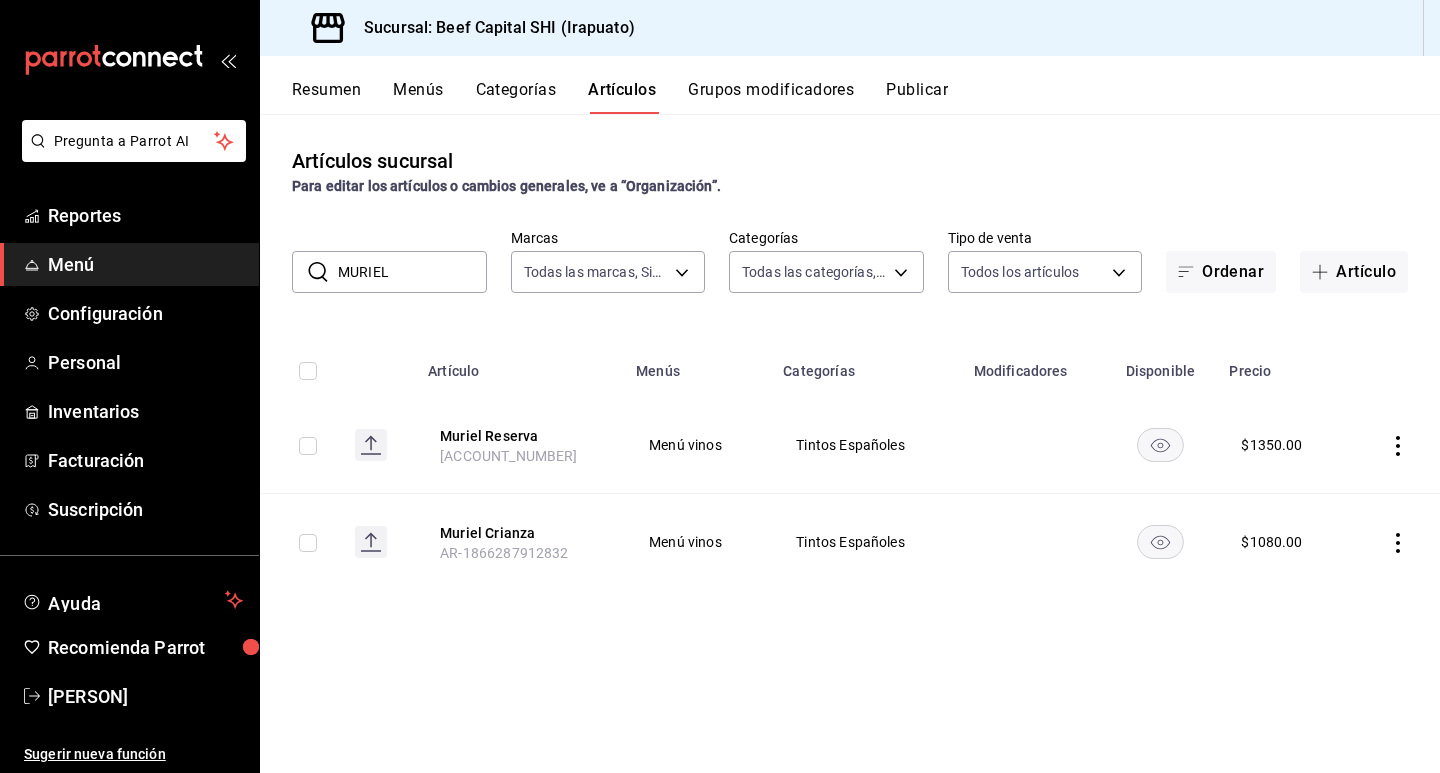 click 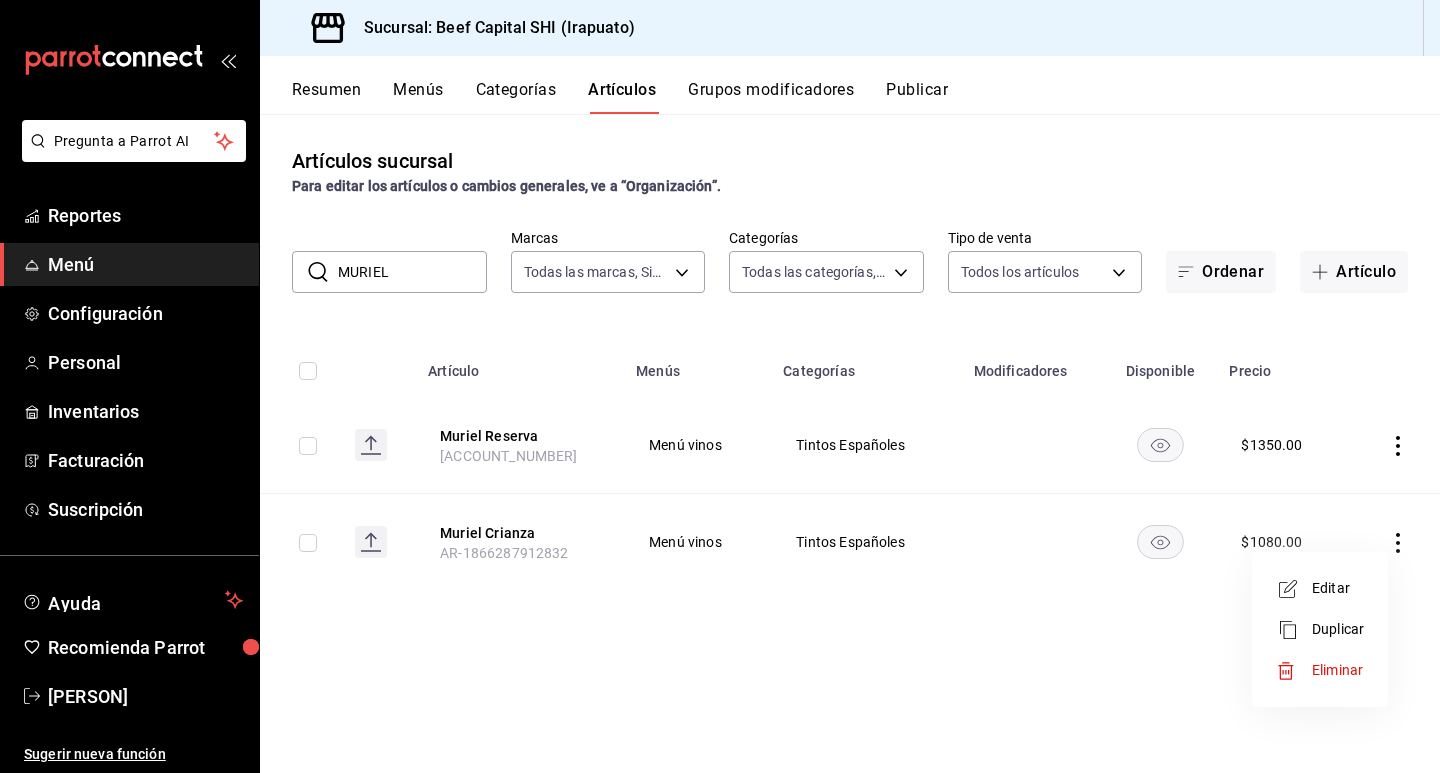 click at bounding box center [720, 386] 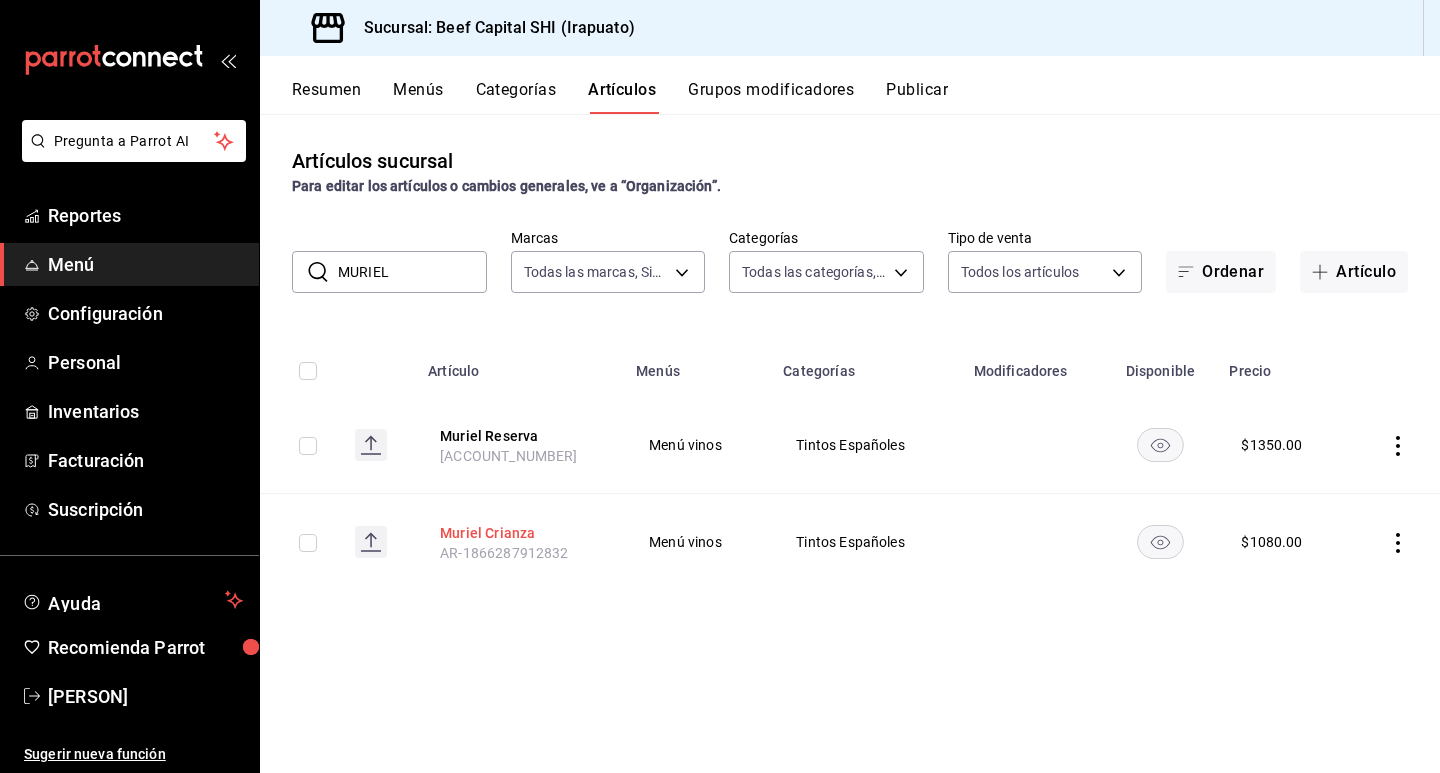 click on "Muriel Crianza" at bounding box center (520, 533) 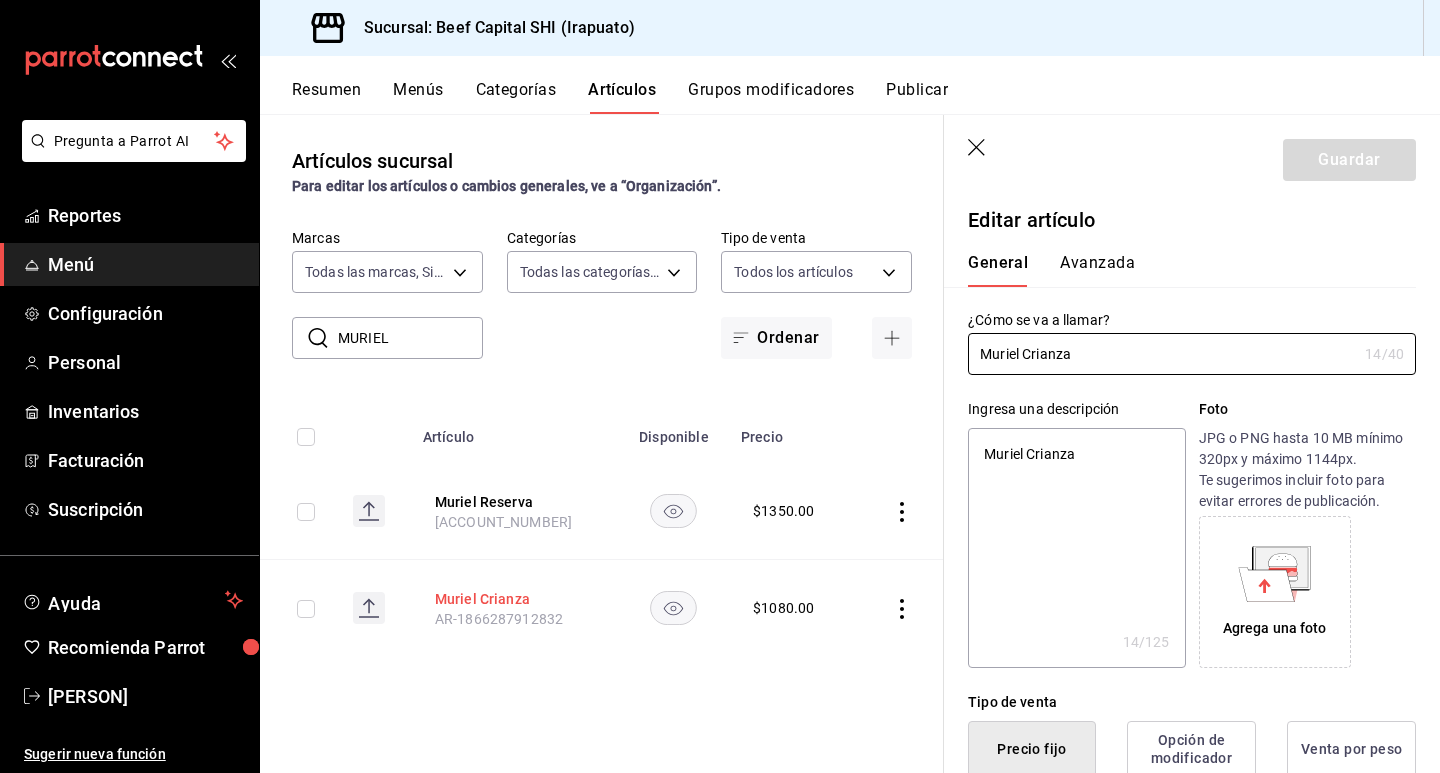 type on "x" 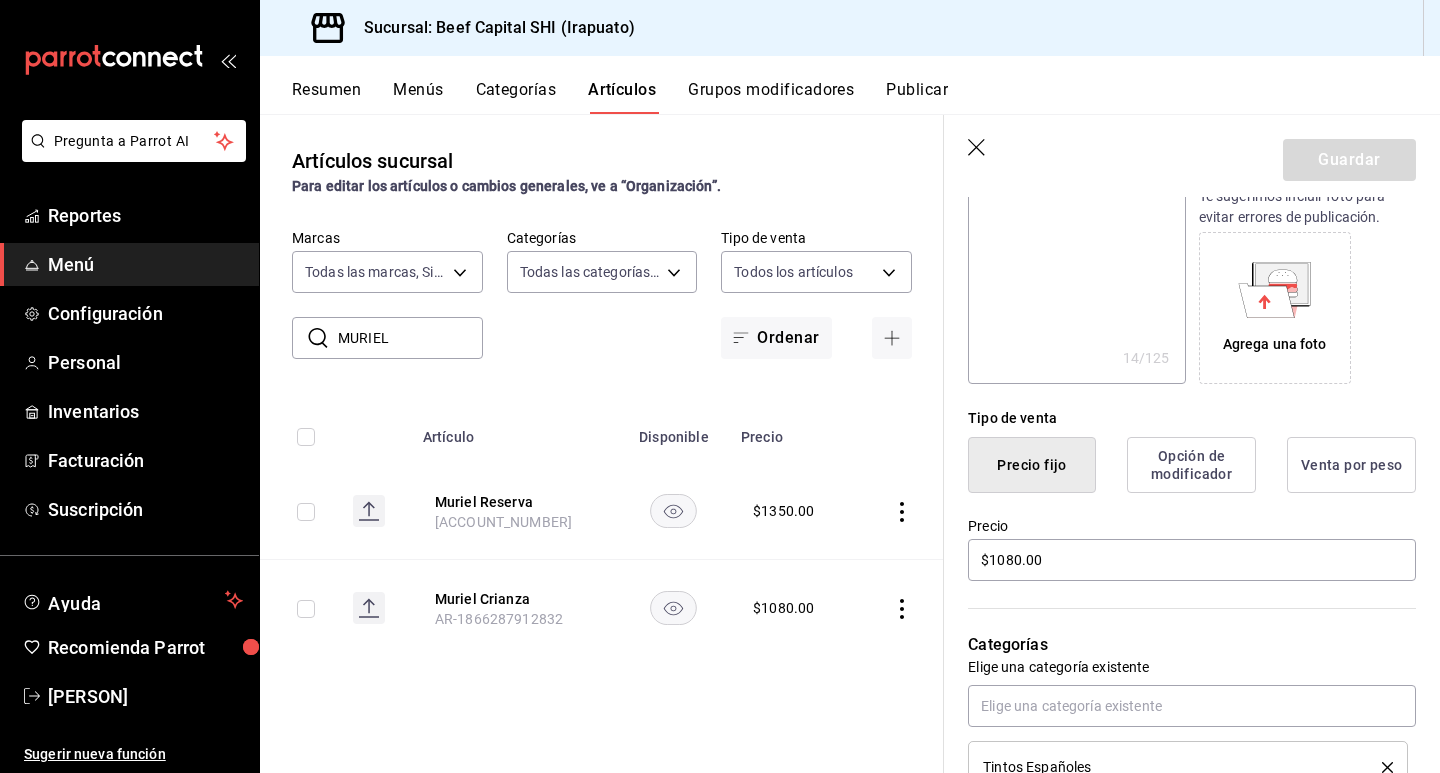 scroll, scrollTop: 400, scrollLeft: 0, axis: vertical 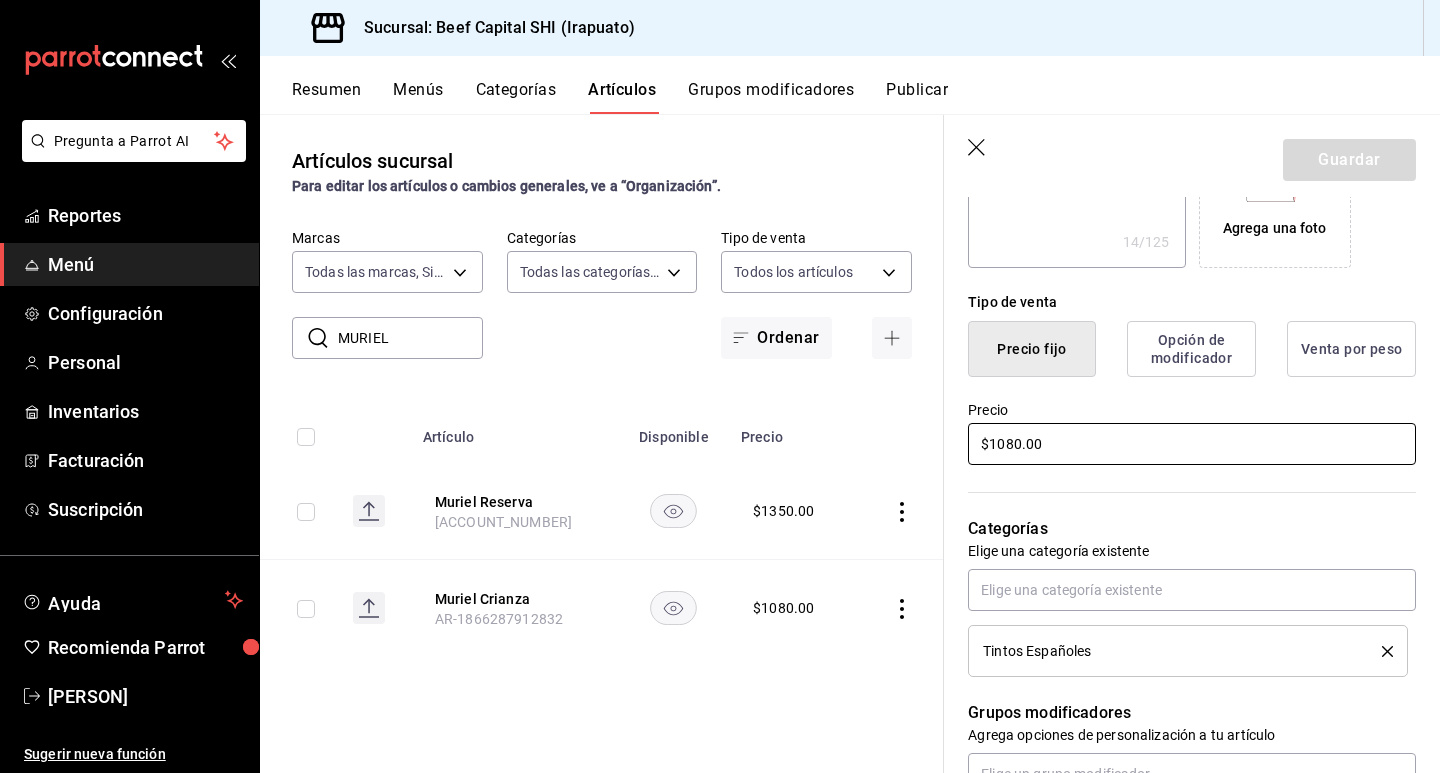 click on "$1080.00" at bounding box center [1192, 444] 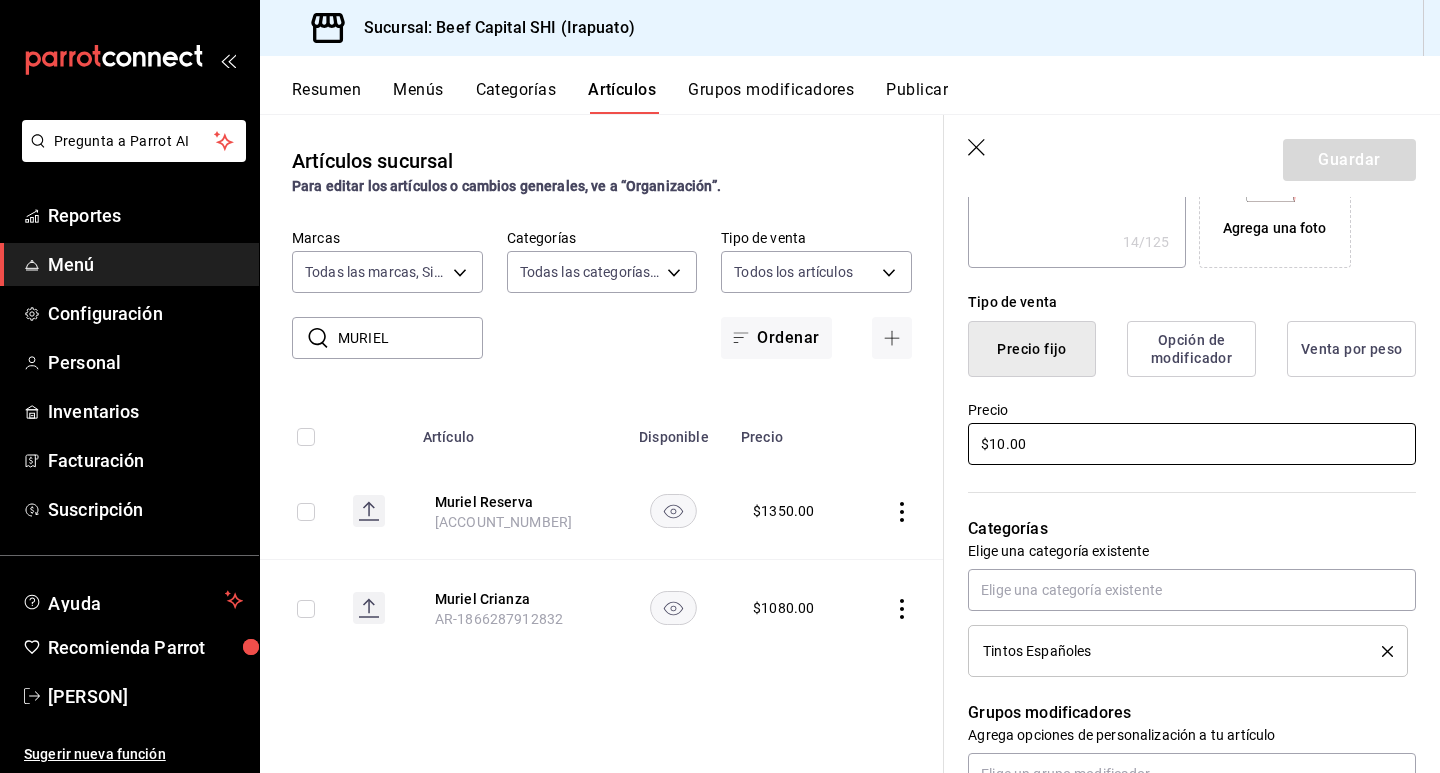 type on "$1.00" 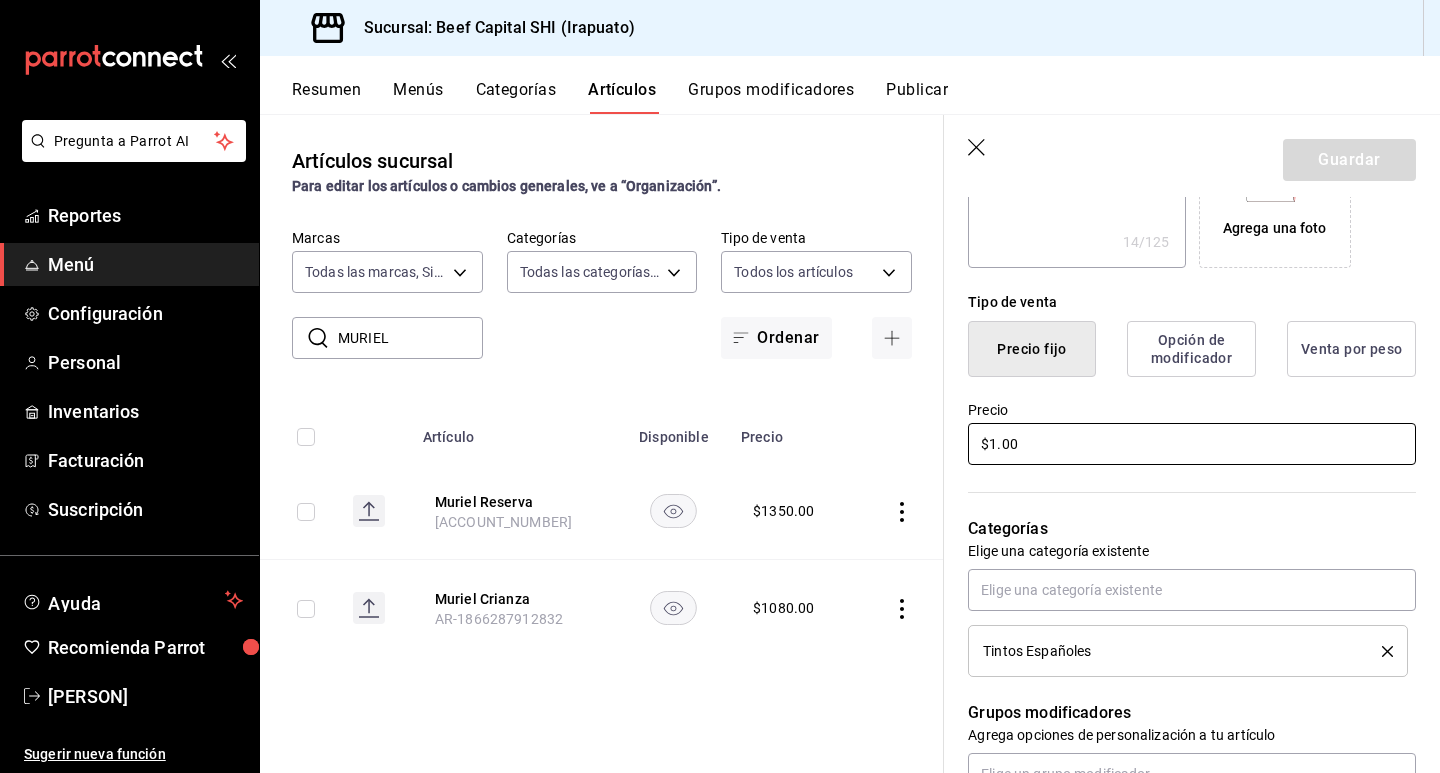 type on "x" 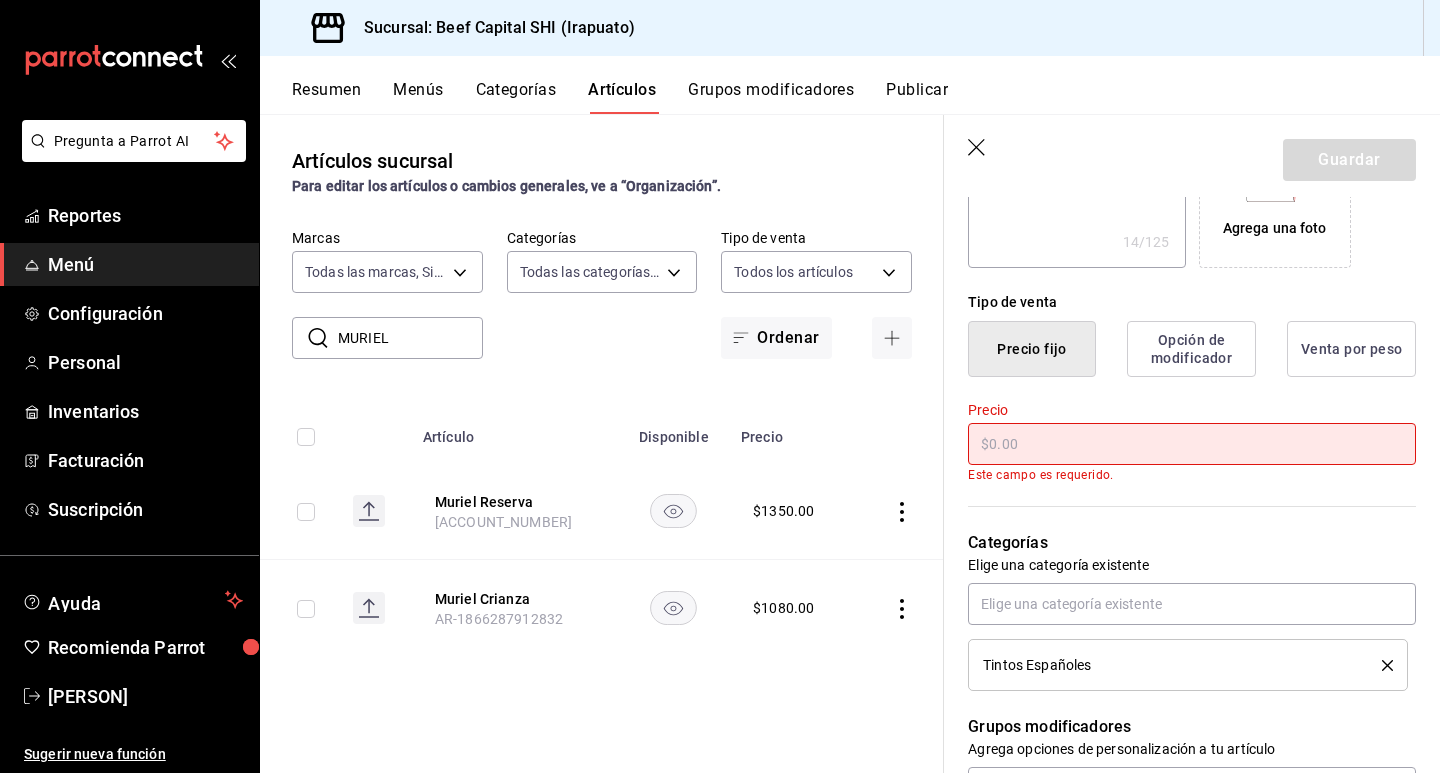 type on "x" 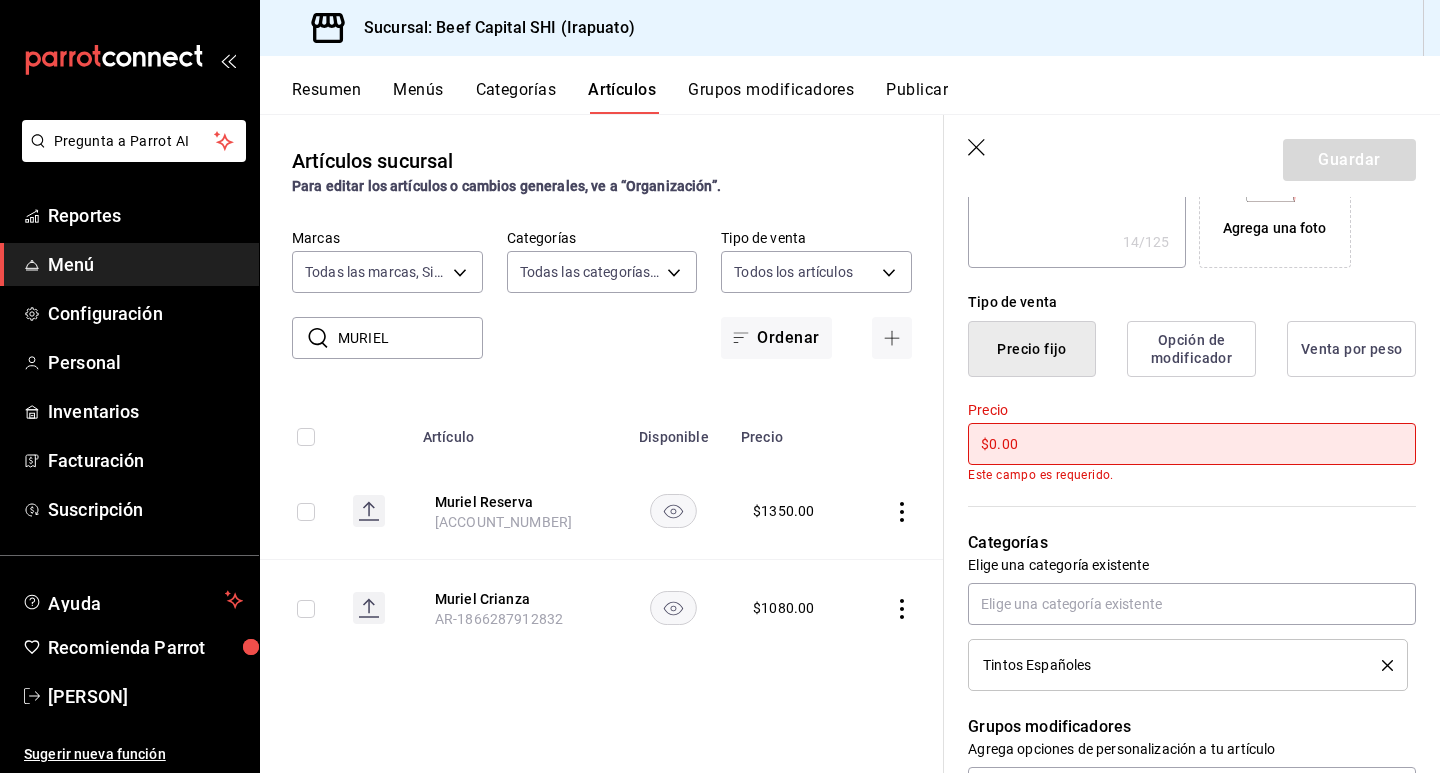 type on "x" 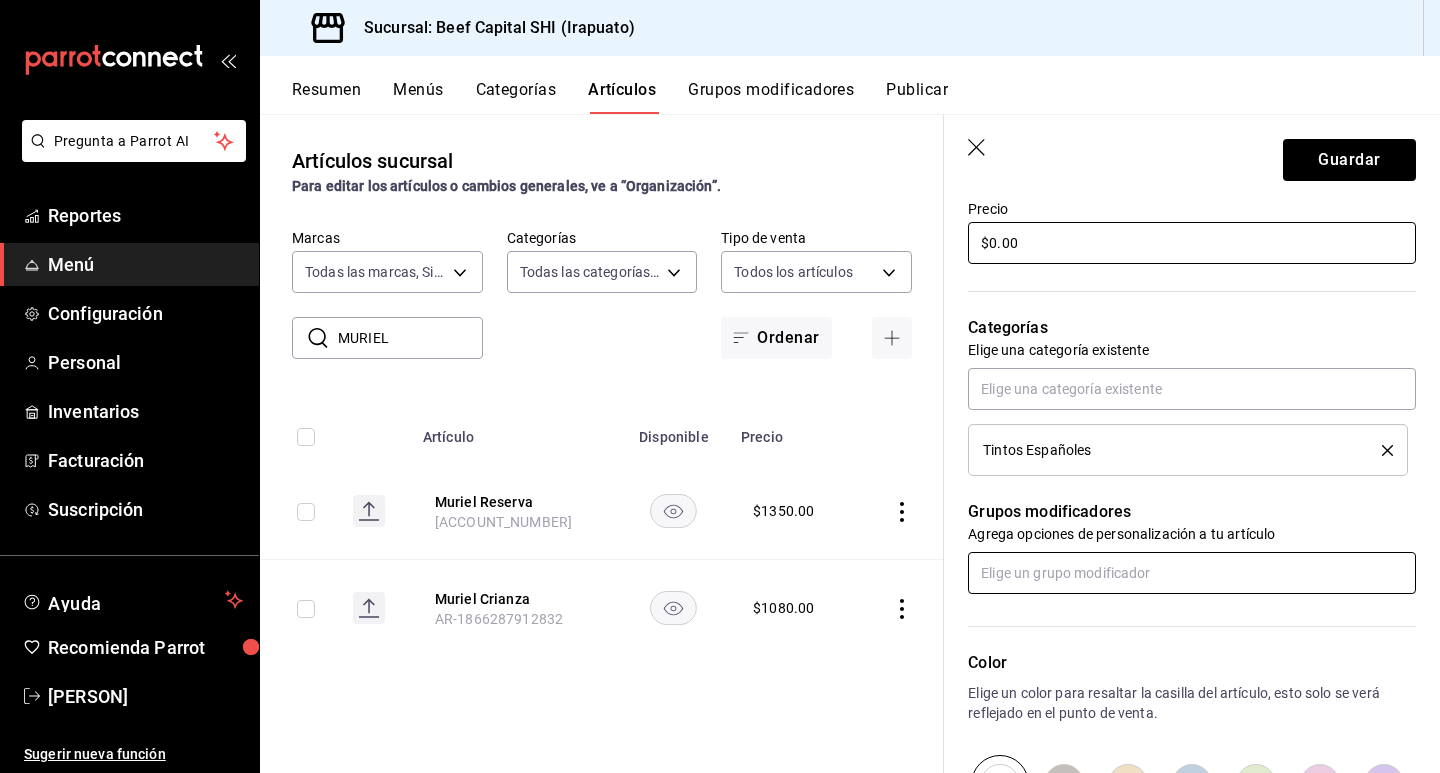 scroll, scrollTop: 600, scrollLeft: 0, axis: vertical 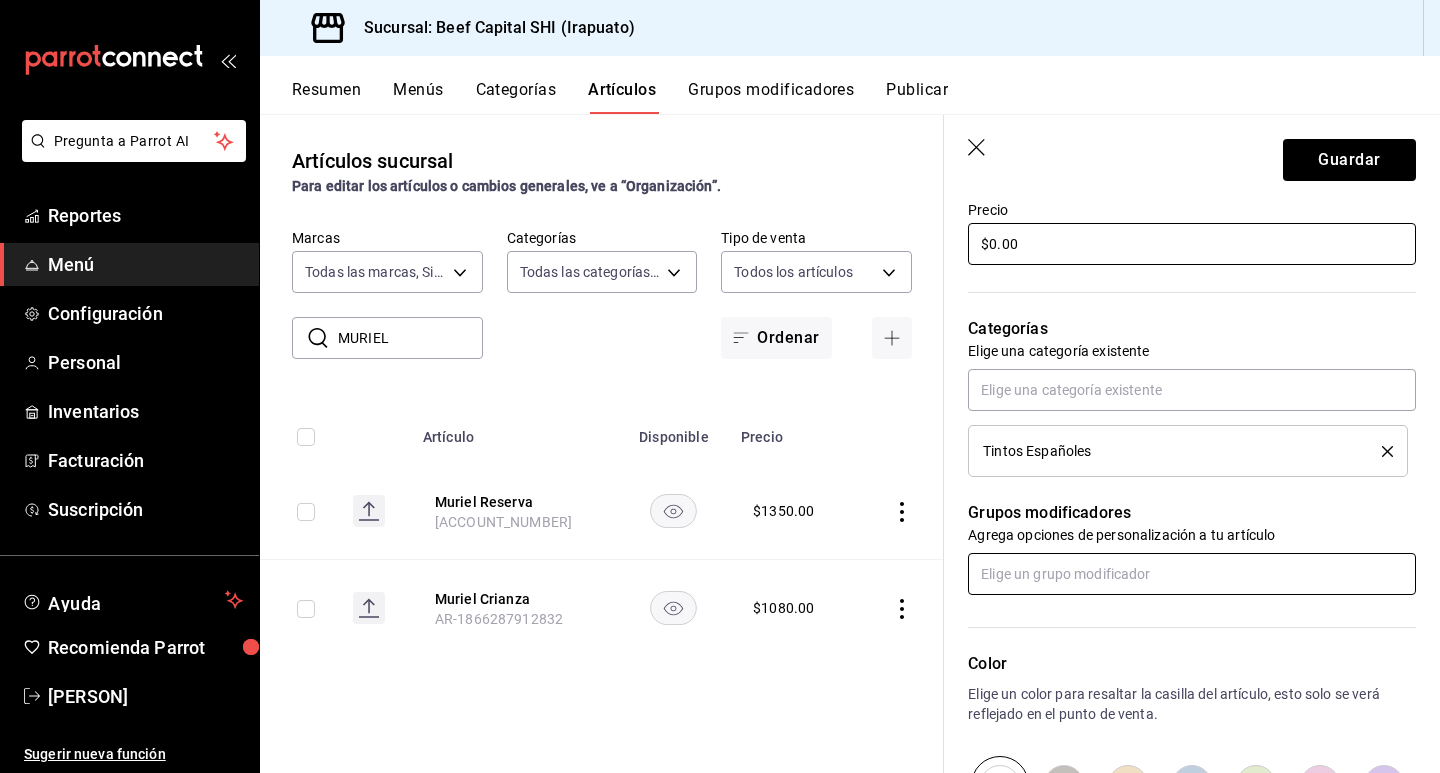 type on "$0.00" 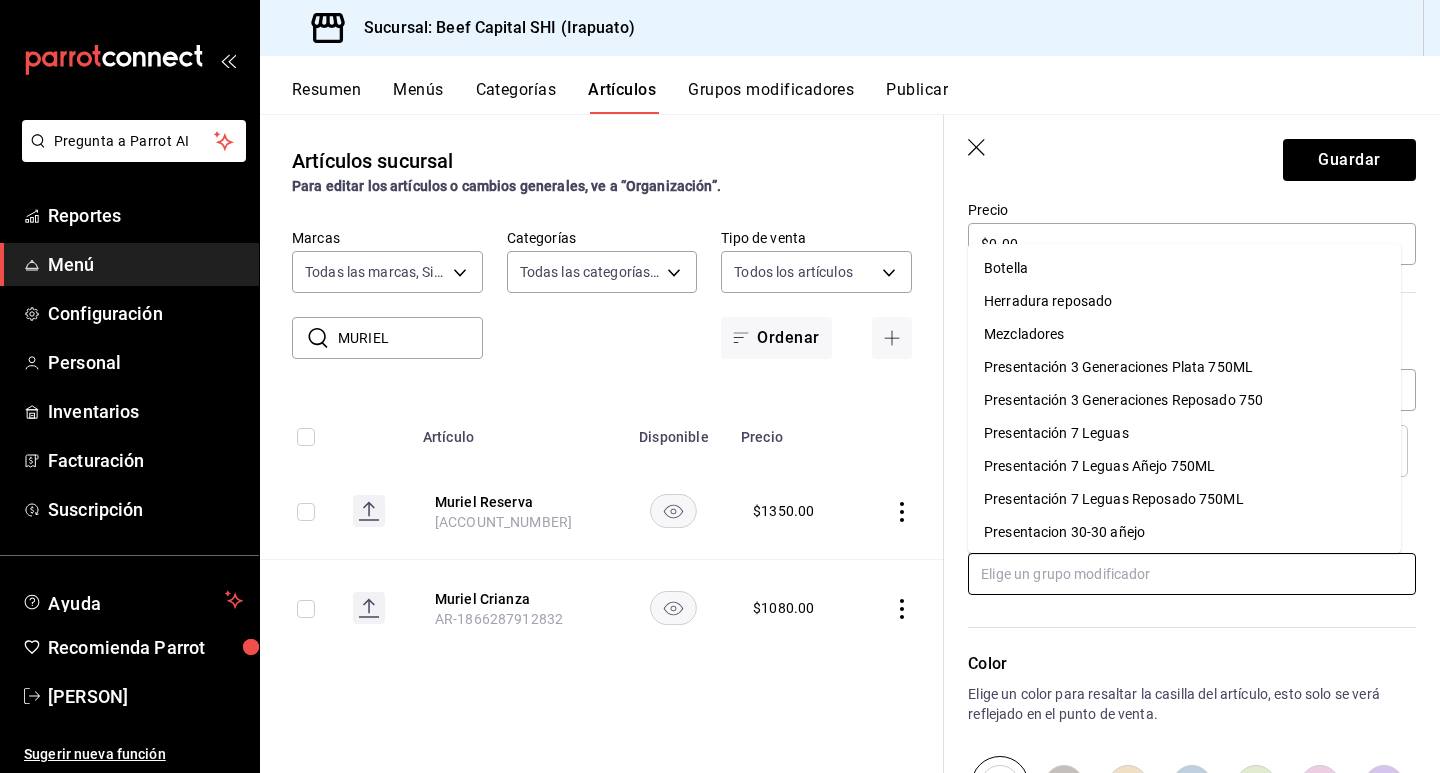 click at bounding box center (1192, 574) 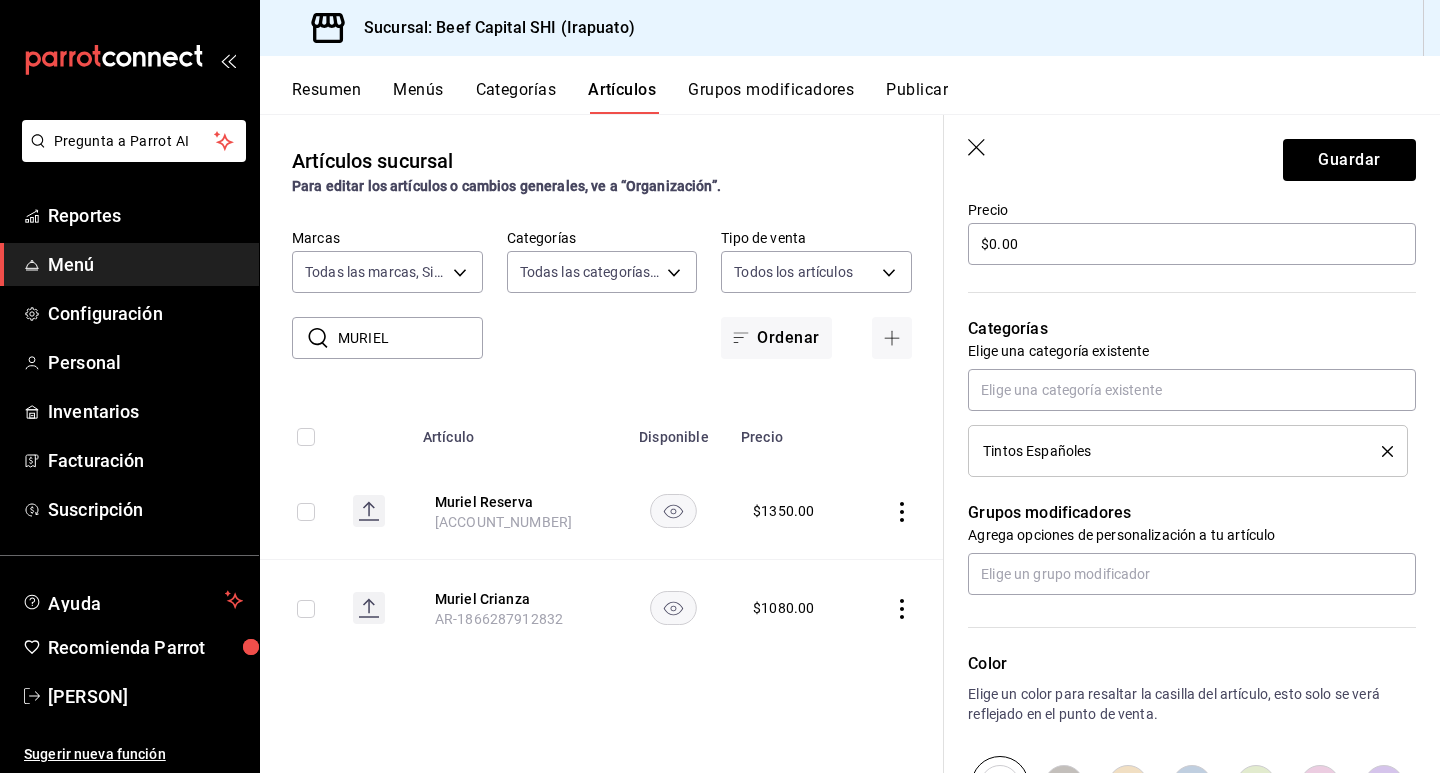 click on "Color Elige un color para resaltar la casilla del artículo, esto solo se verá reflejado en el punto de venta." at bounding box center [1180, 704] 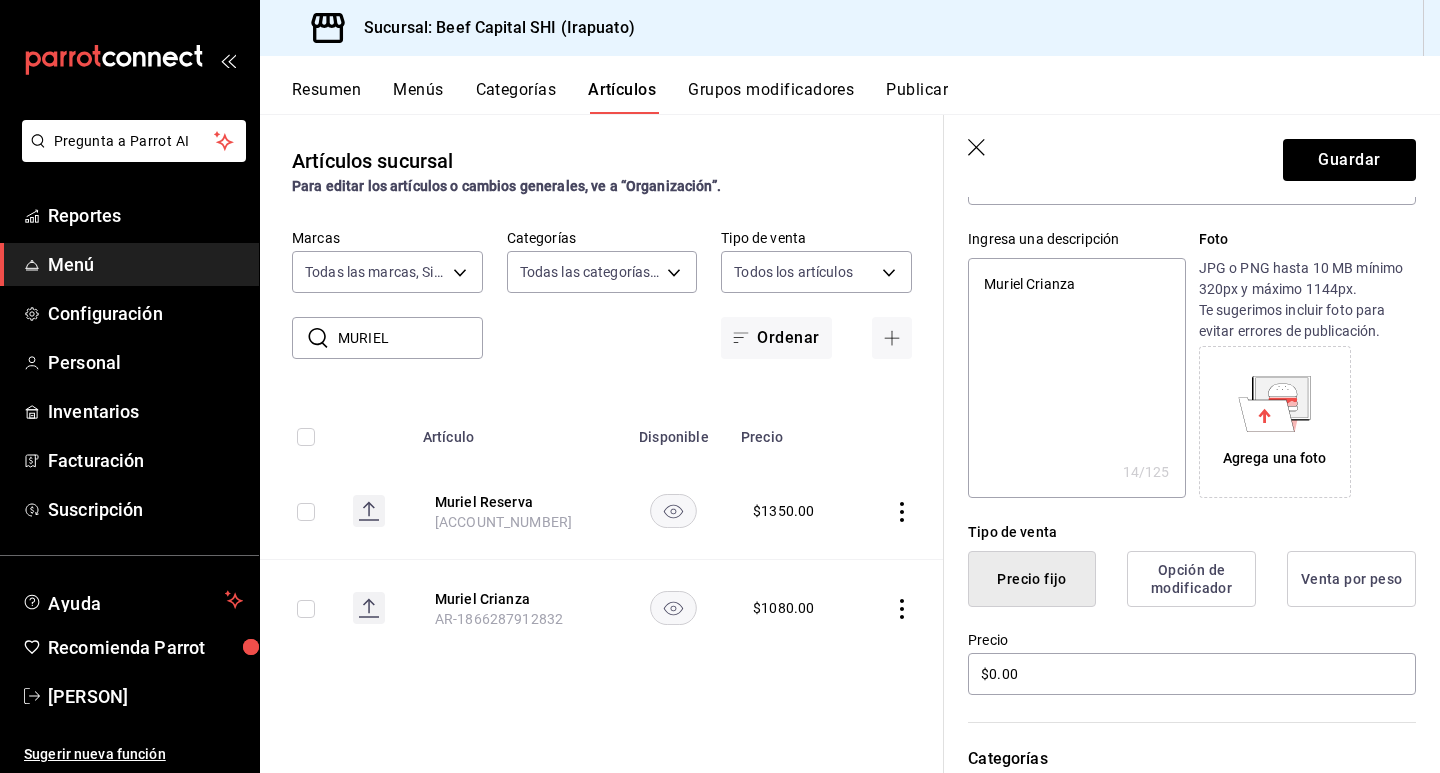 scroll, scrollTop: 200, scrollLeft: 0, axis: vertical 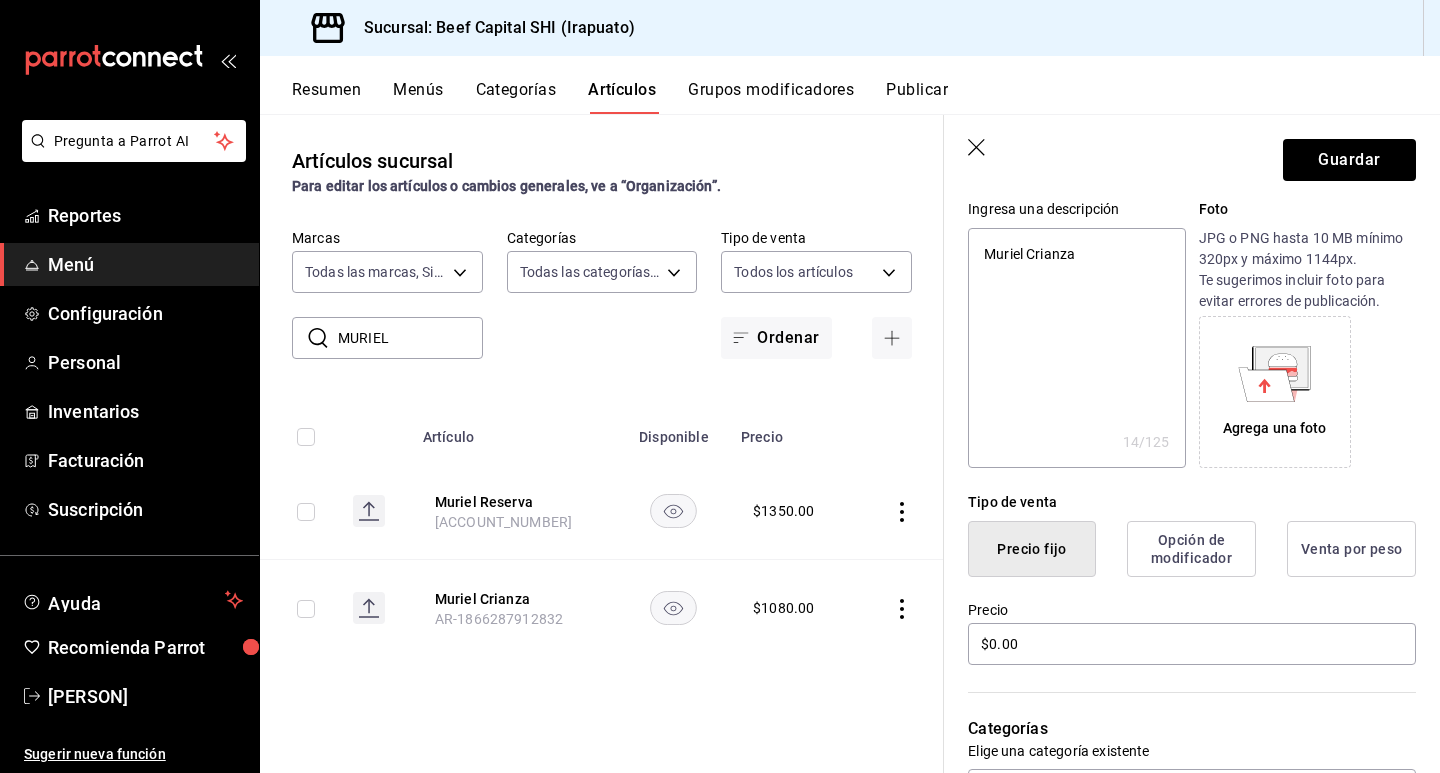 click on "Opción de modificador" at bounding box center (1191, 549) 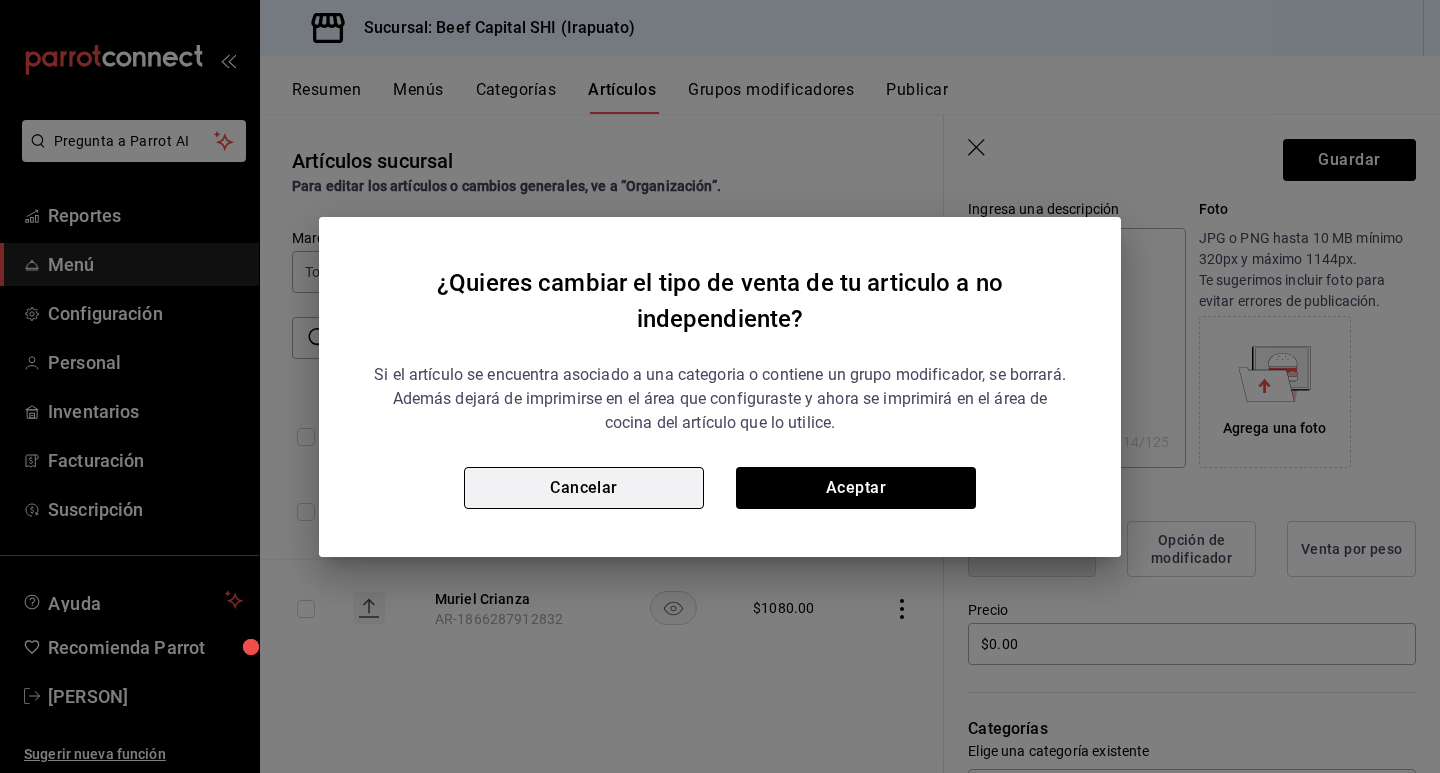 click on "Cancelar" at bounding box center [584, 488] 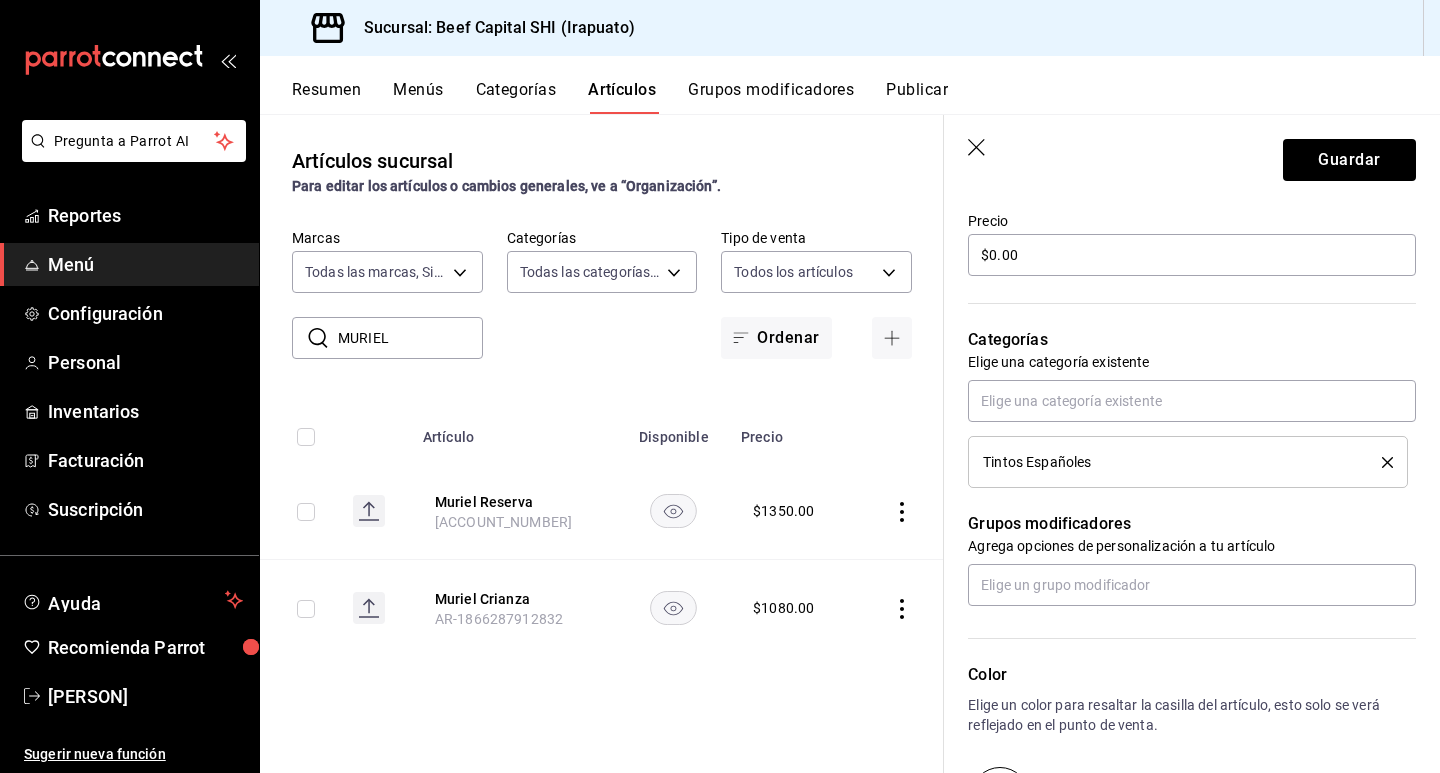 scroll, scrollTop: 600, scrollLeft: 0, axis: vertical 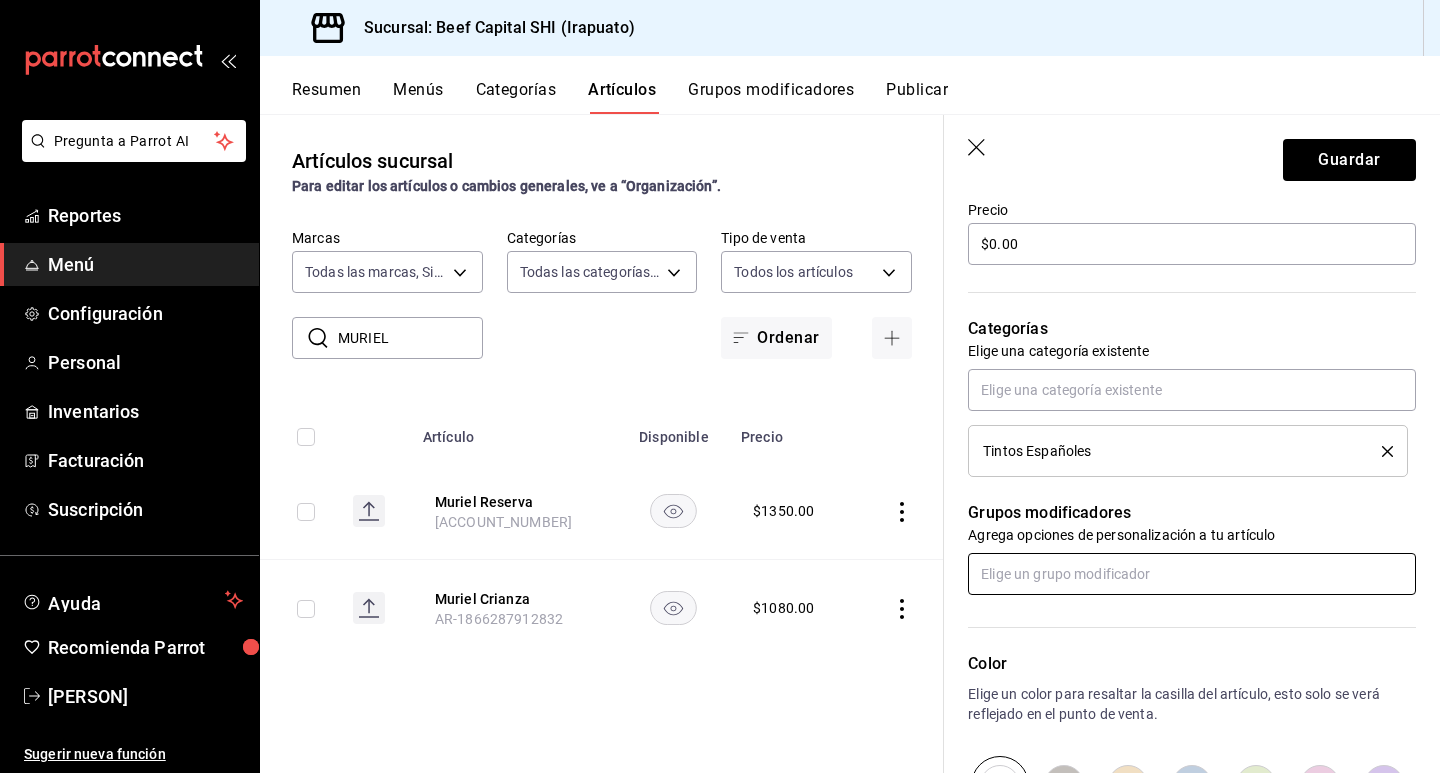 click at bounding box center (1192, 574) 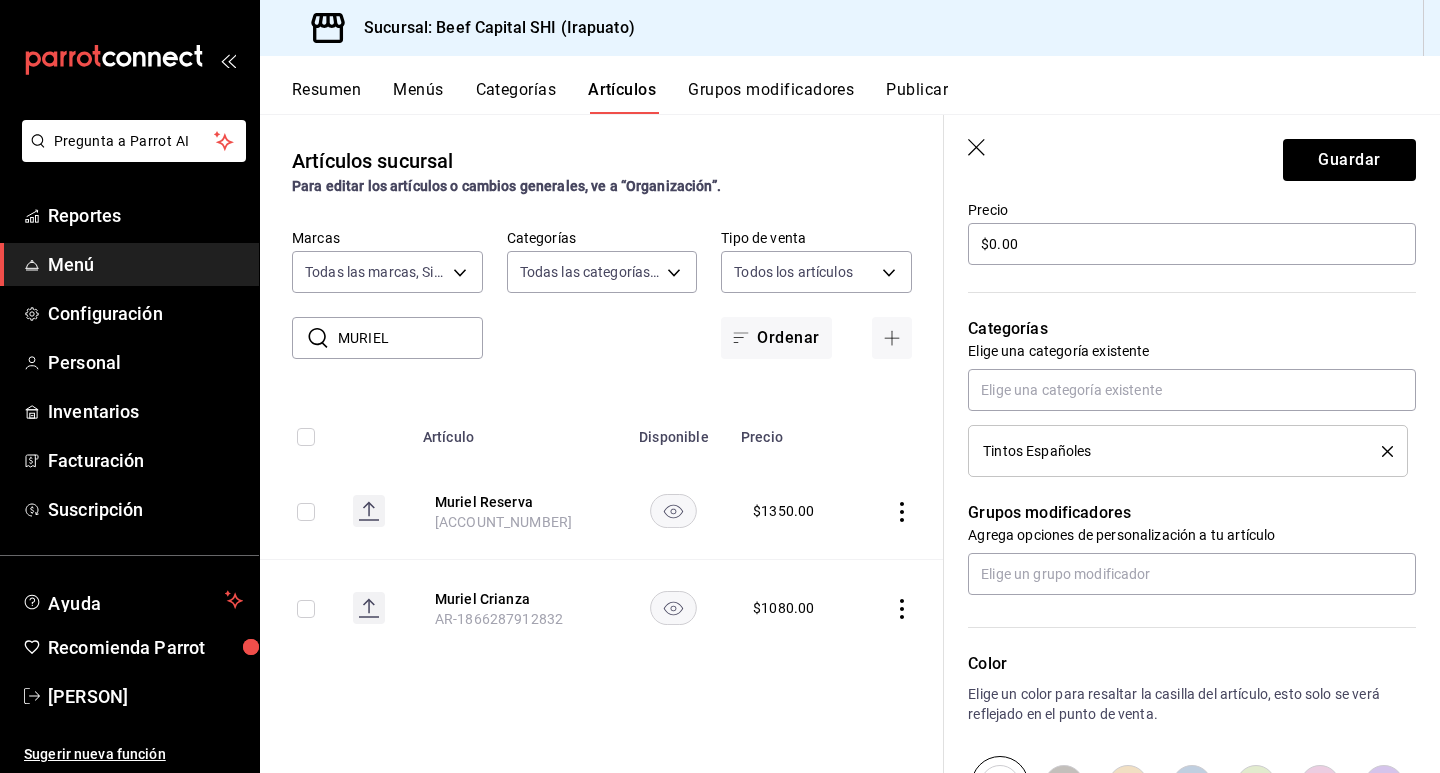 click on "Color Elige un color para resaltar la casilla del artículo, esto solo se verá reflejado en el punto de venta." at bounding box center [1180, 704] 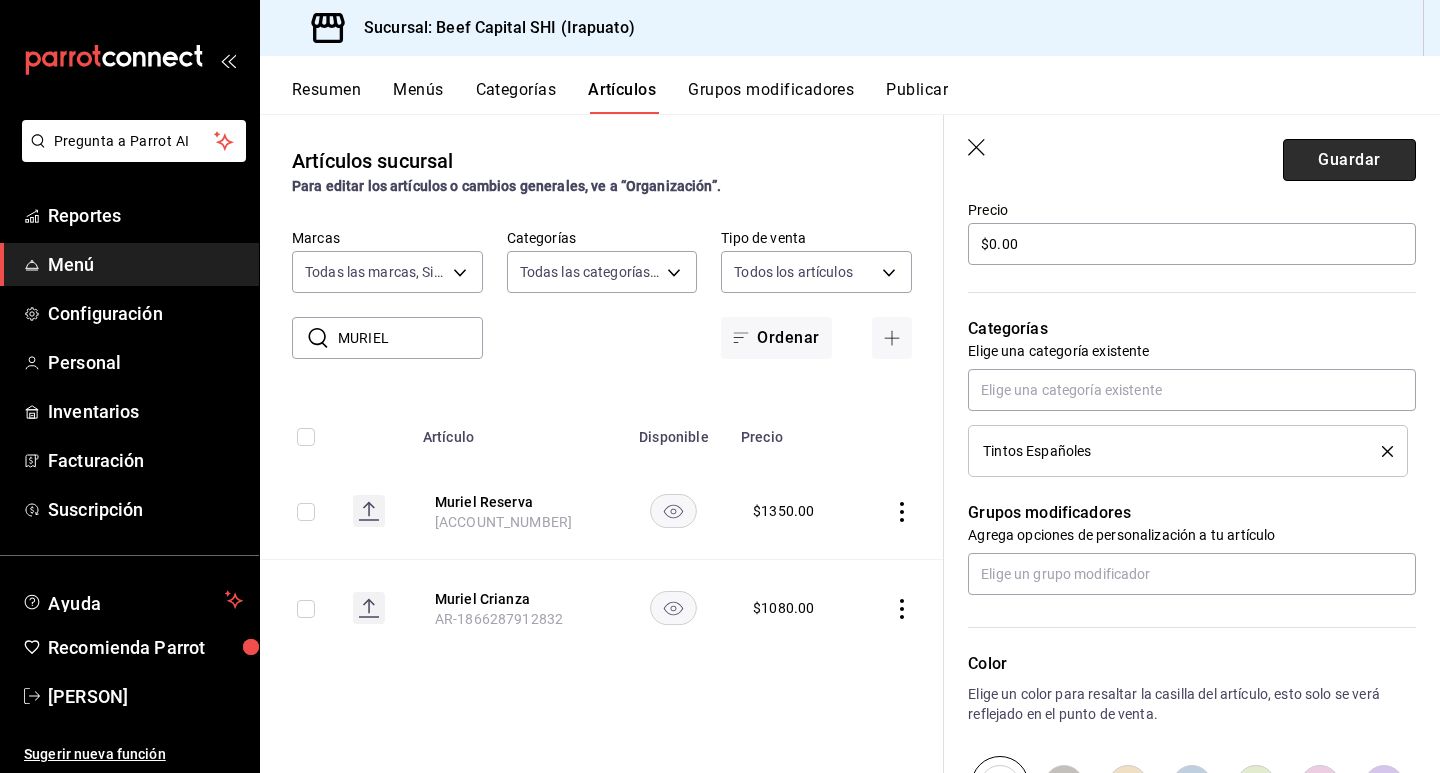 click on "Guardar" at bounding box center (1349, 160) 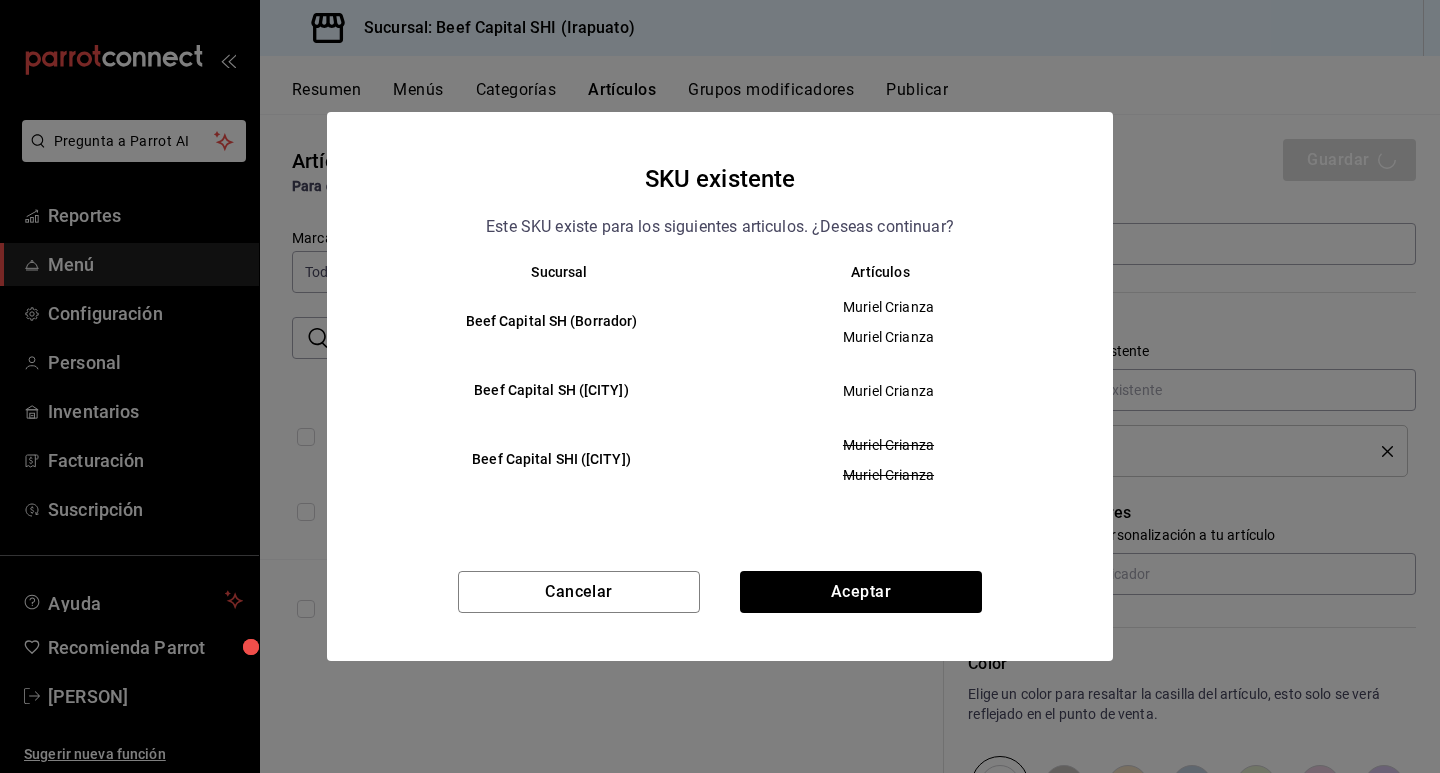 click on "Cancelar Aceptar" at bounding box center [720, 616] 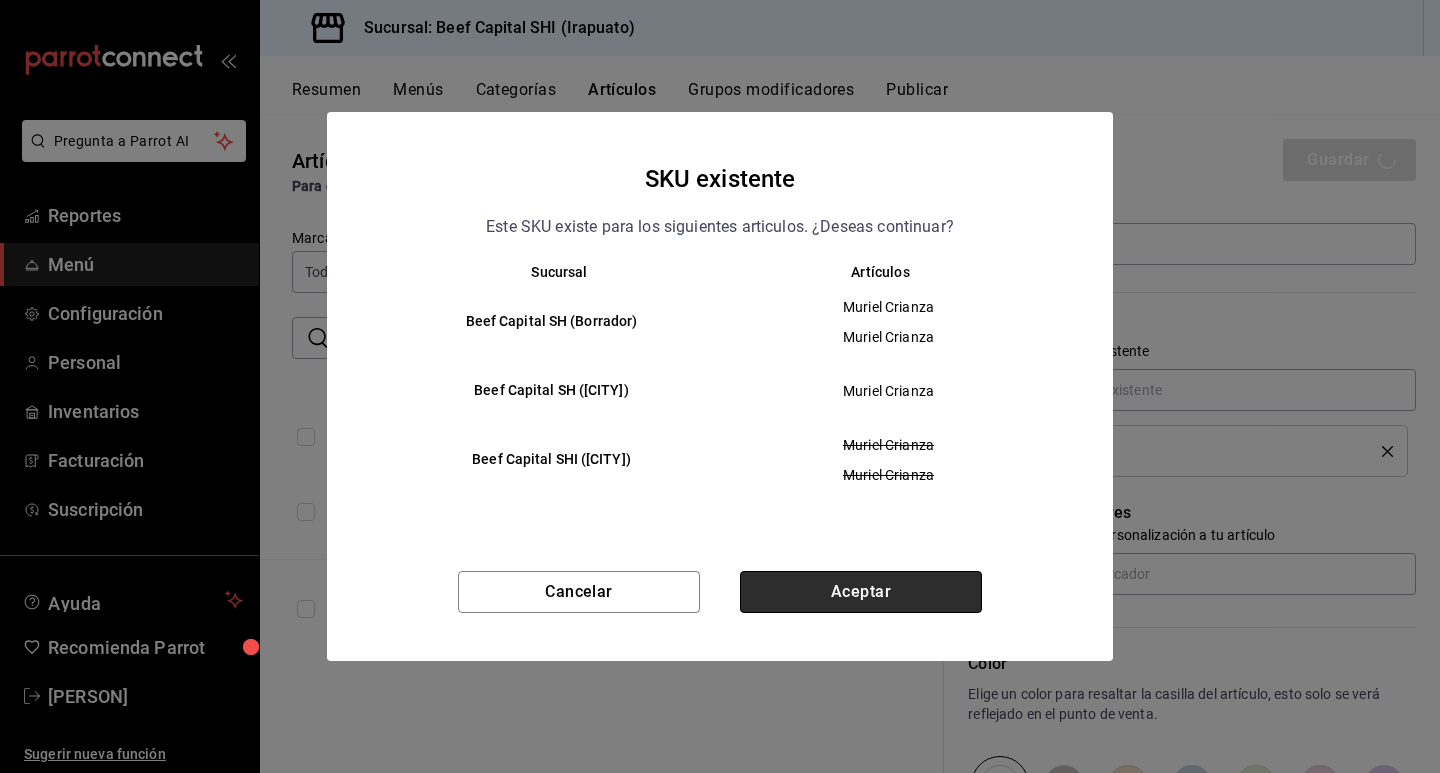 click on "Aceptar" at bounding box center [861, 592] 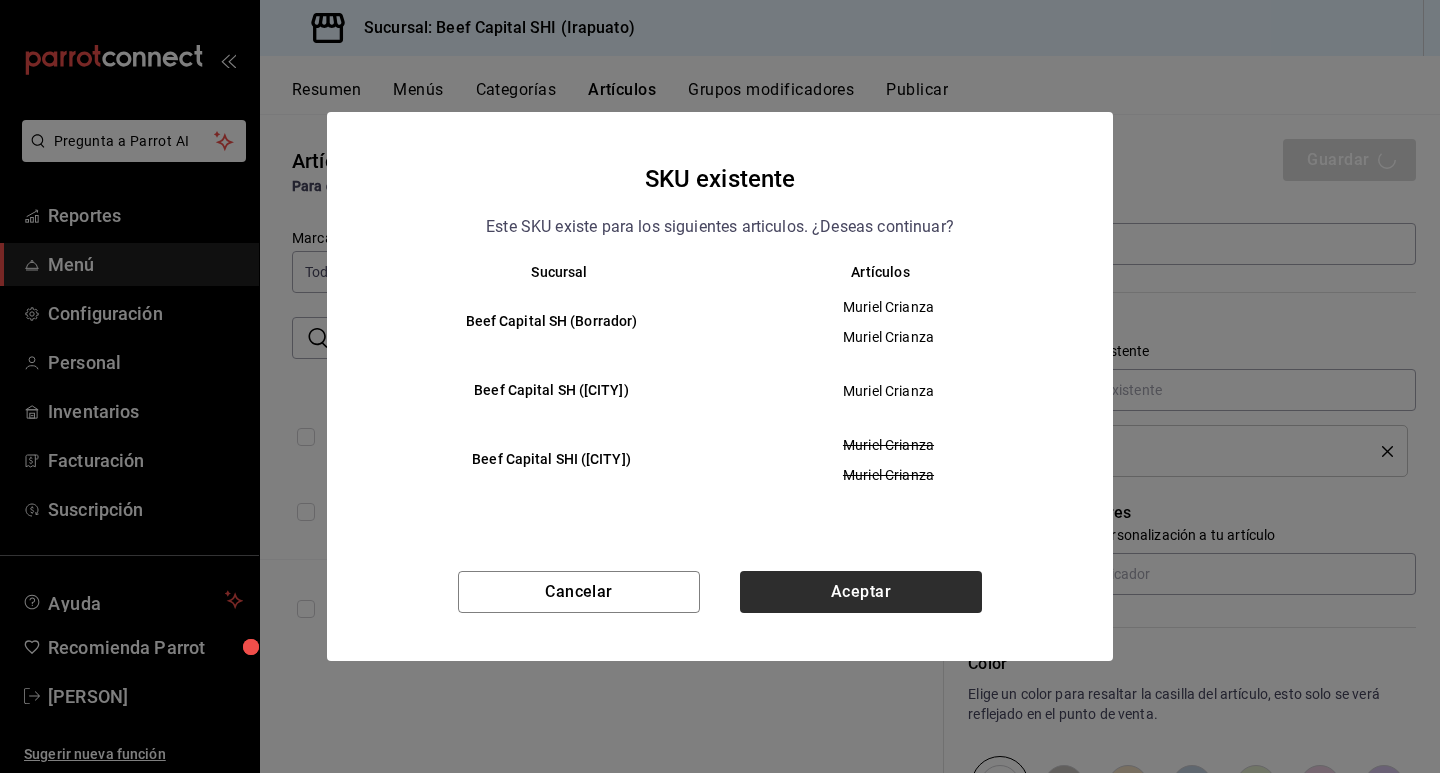 type on "x" 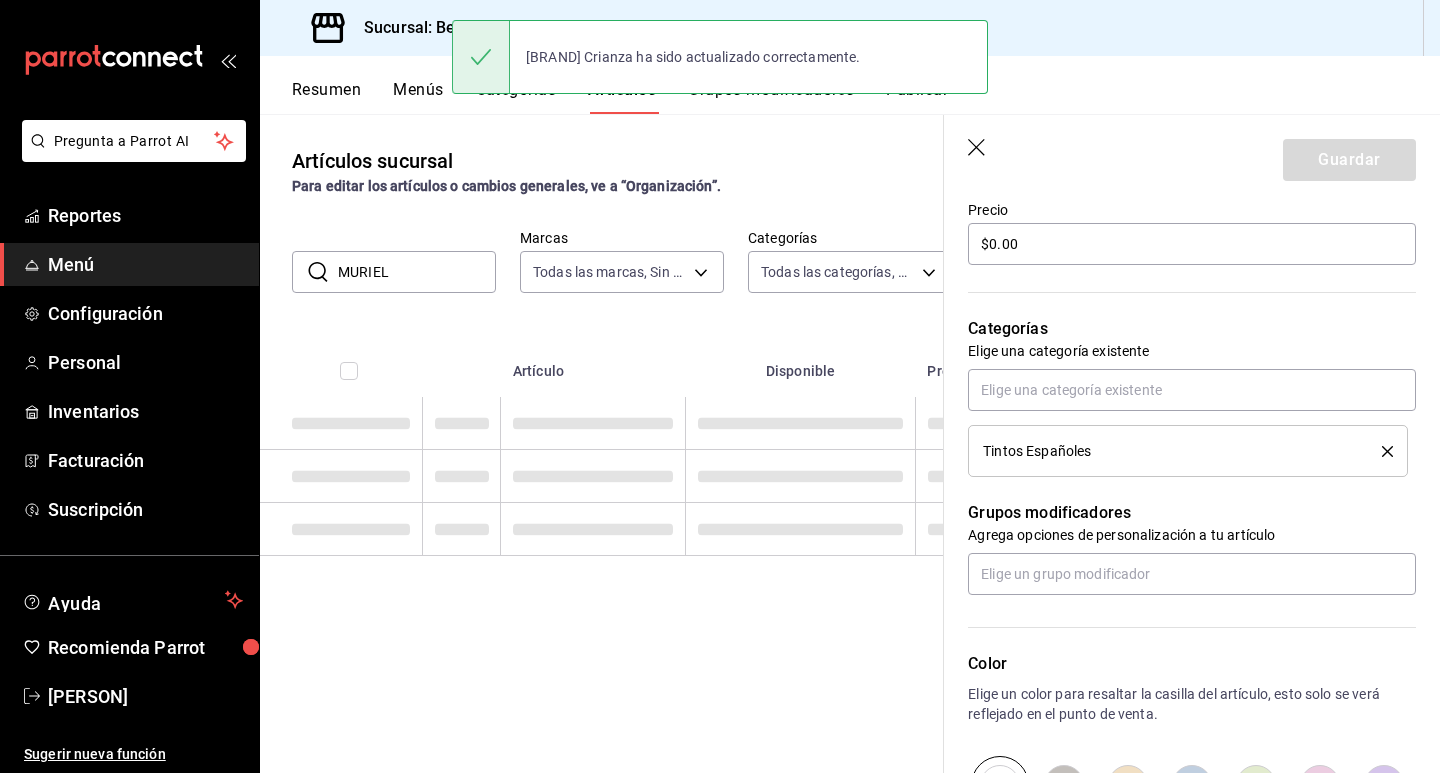 scroll, scrollTop: 0, scrollLeft: 0, axis: both 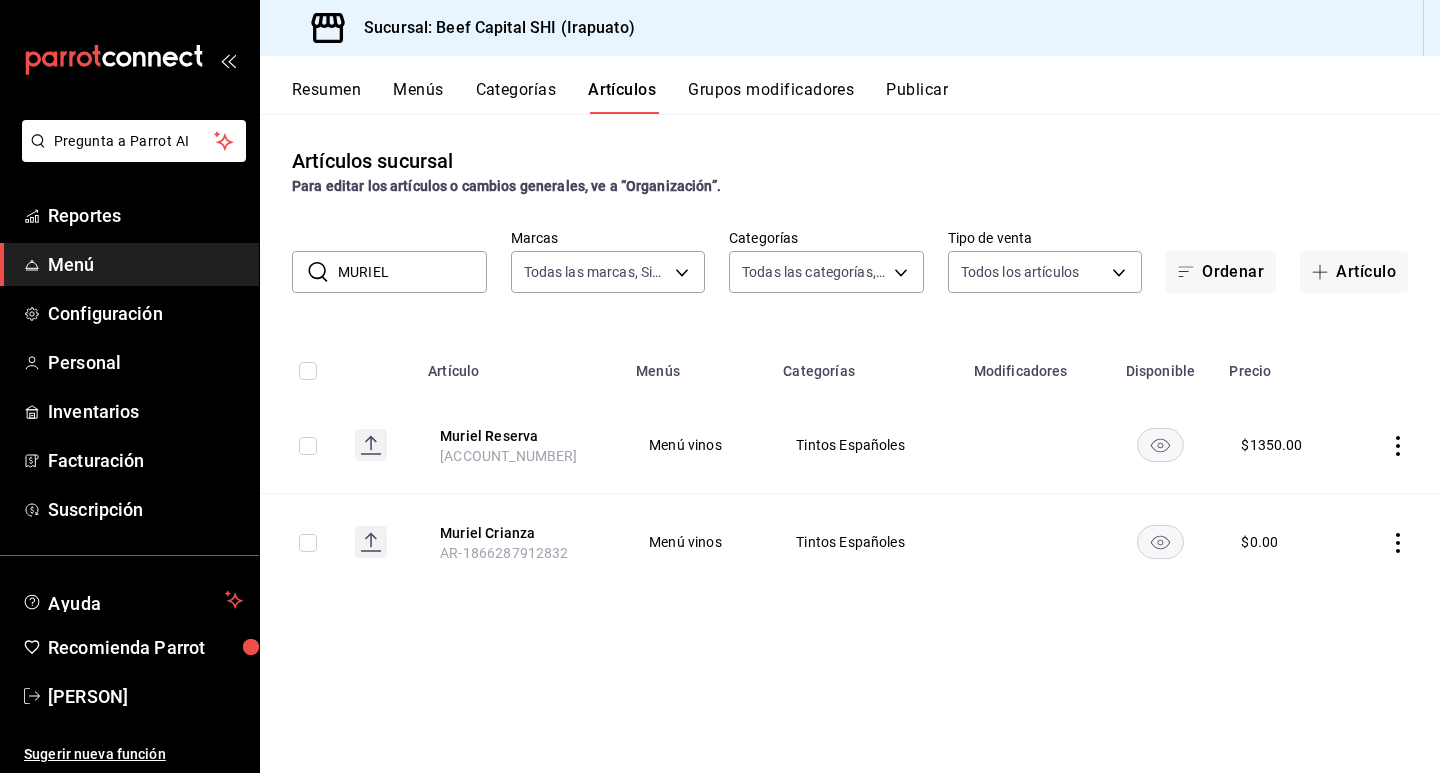 click on "Grupos modificadores" at bounding box center (771, 97) 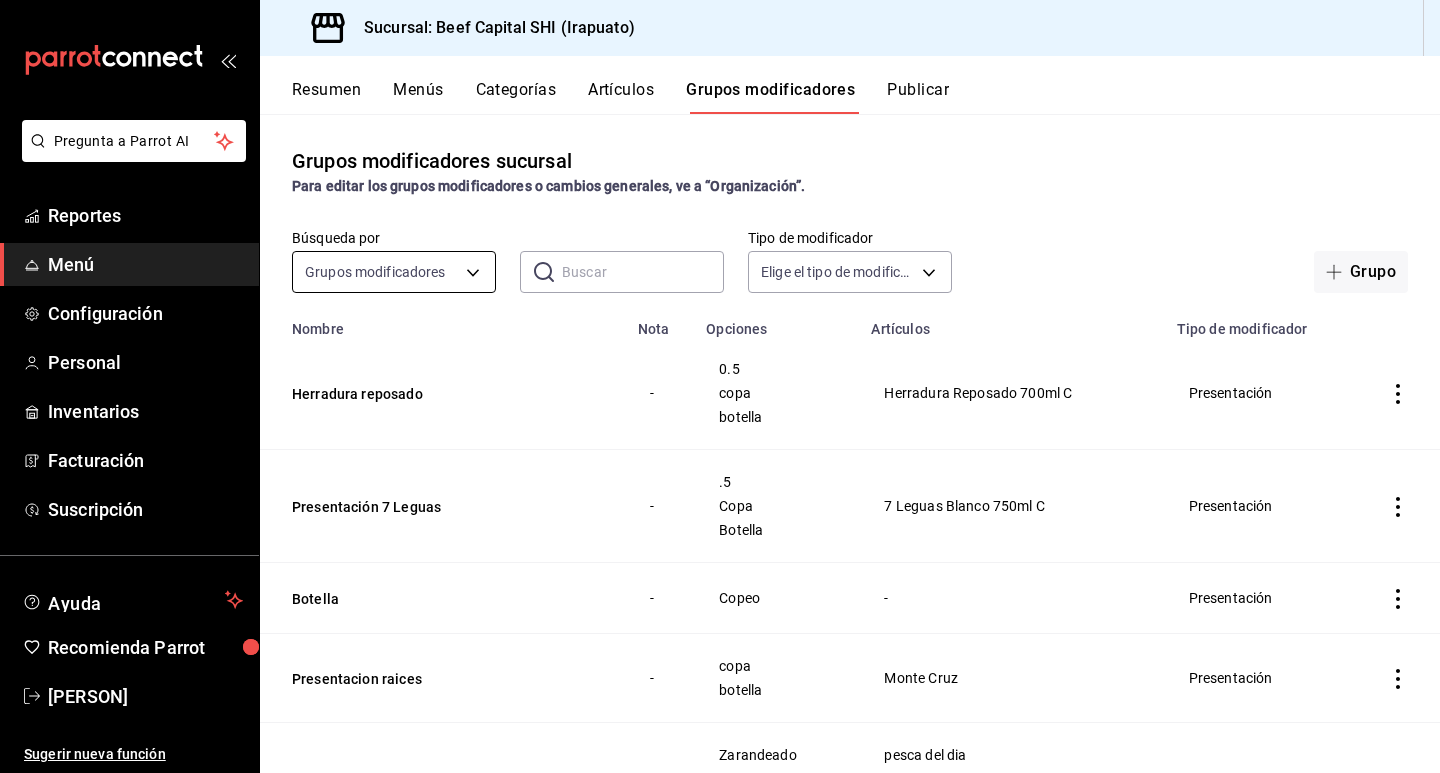 click on "Categoría sucursal Asigna o edita el área de cocina de esta sucursal. Para cambios generales, ve a “Organización”. ​ ​ Beef Capital SHI- [CITY] Nombre Menús Artículos Mixologia [CITY] Bebidas Mixologia [CITY] 10 Vinos Copeo [CITY] Menu Vinos [CITY] 11 Burbujas [CITY] Menu Vinos [CITY] 5 Blancos Mex,Port,Esp([CITY]) Menu Vinos [CITY] 3 Tintos Mexico [CITY] Menu Vinos [CITY] 18 Tintos Españoles [CITY] Menu Vinos [CITY] 9 [CITY] Vinos Menú Menú vinos 0 USA tintos Menú vinos 8 Tintos Mexicanos Menú vinos 37 Tintos Españoles Menú vinos 44 Tintos argentinos Menú vinos 6 Portugal Aguja Menú vinos 2 Italianos tintos Menú vinos 3 Espumosos y Champaña - España Menú vinos 3 Chile tintos Menú vinos 1 Blancos españoles Menú vinos 7 Blancos argentinos Menú vinos 2 Australia tinto Menú vinos 1 Vino por Copeo Menú vinos 15 Paquetes de Eventos Menú Beef 8" at bounding box center (720, 386) 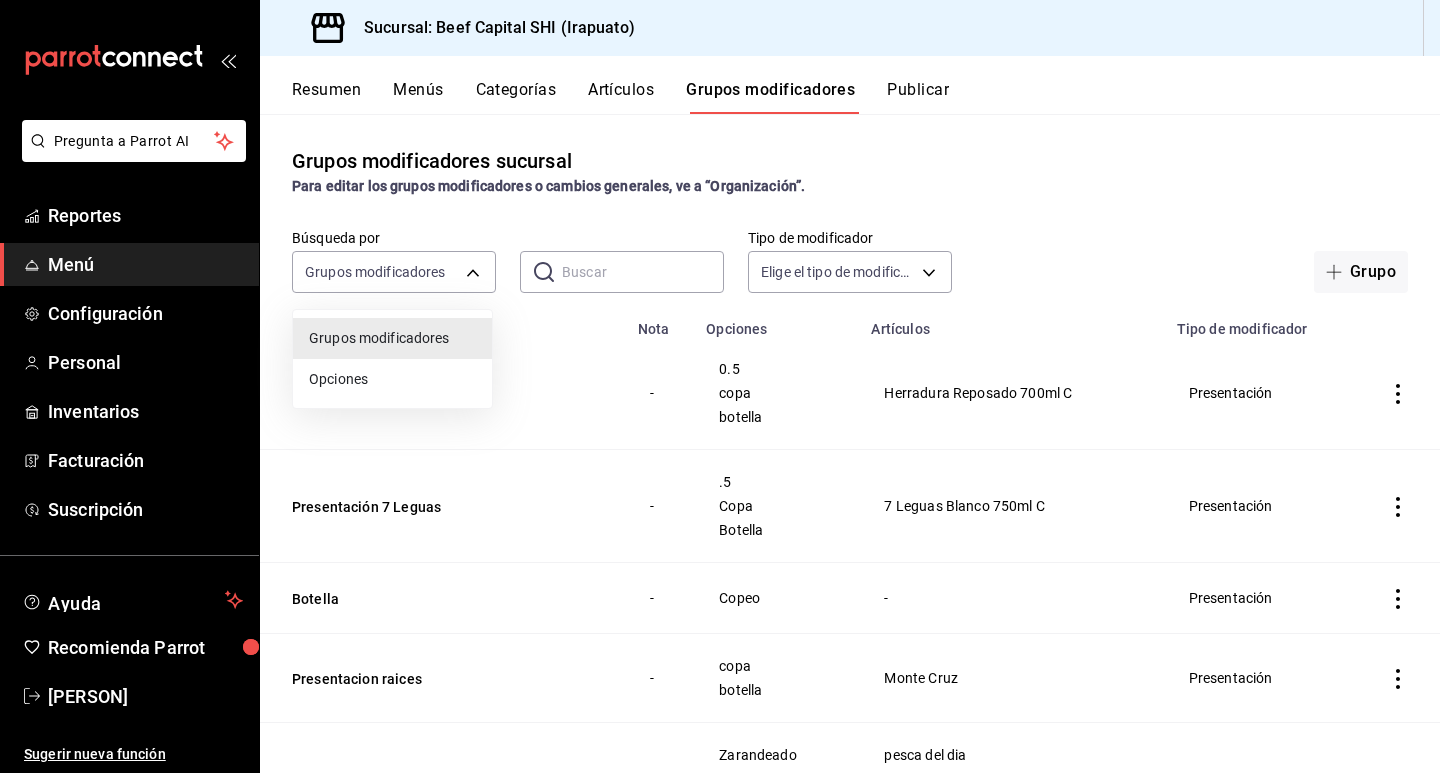 click at bounding box center (720, 386) 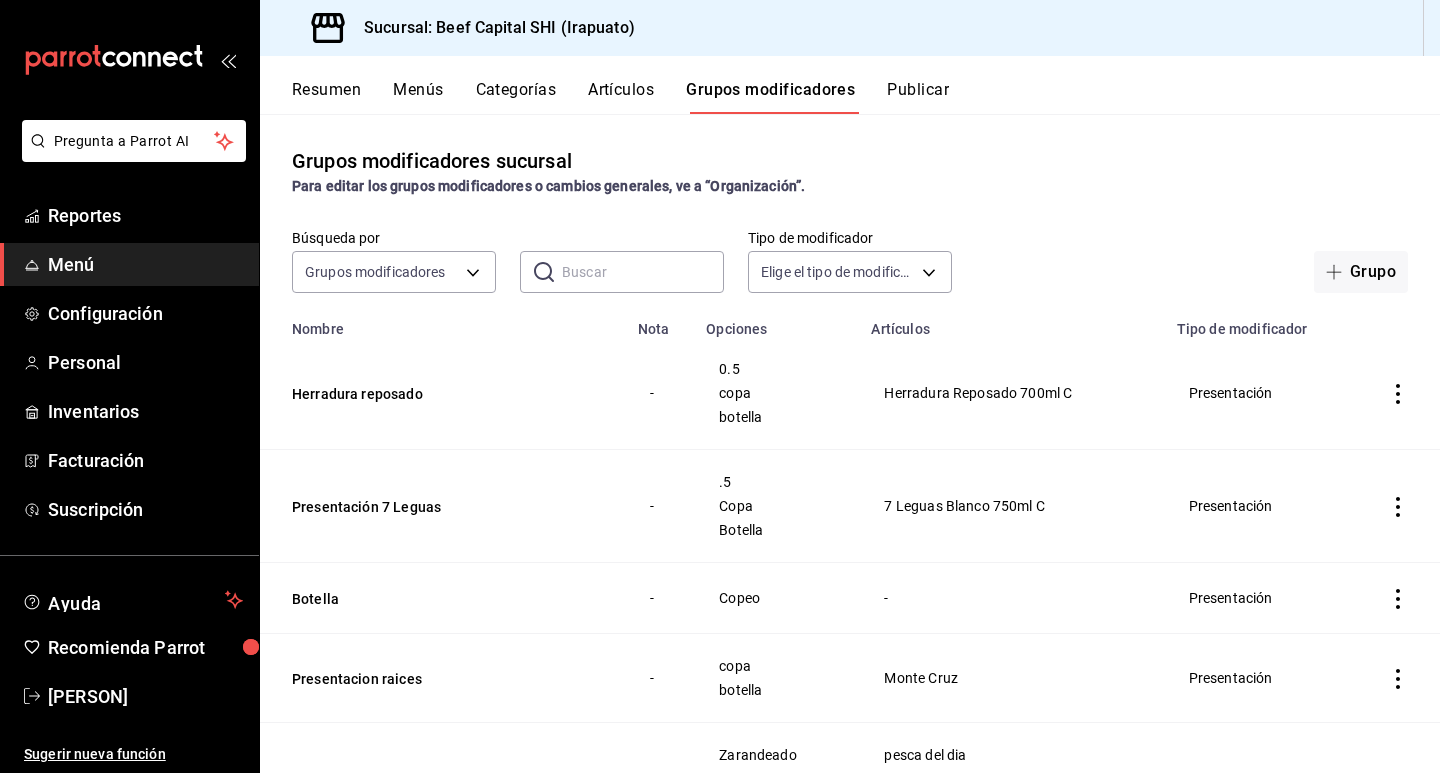 click at bounding box center (643, 272) 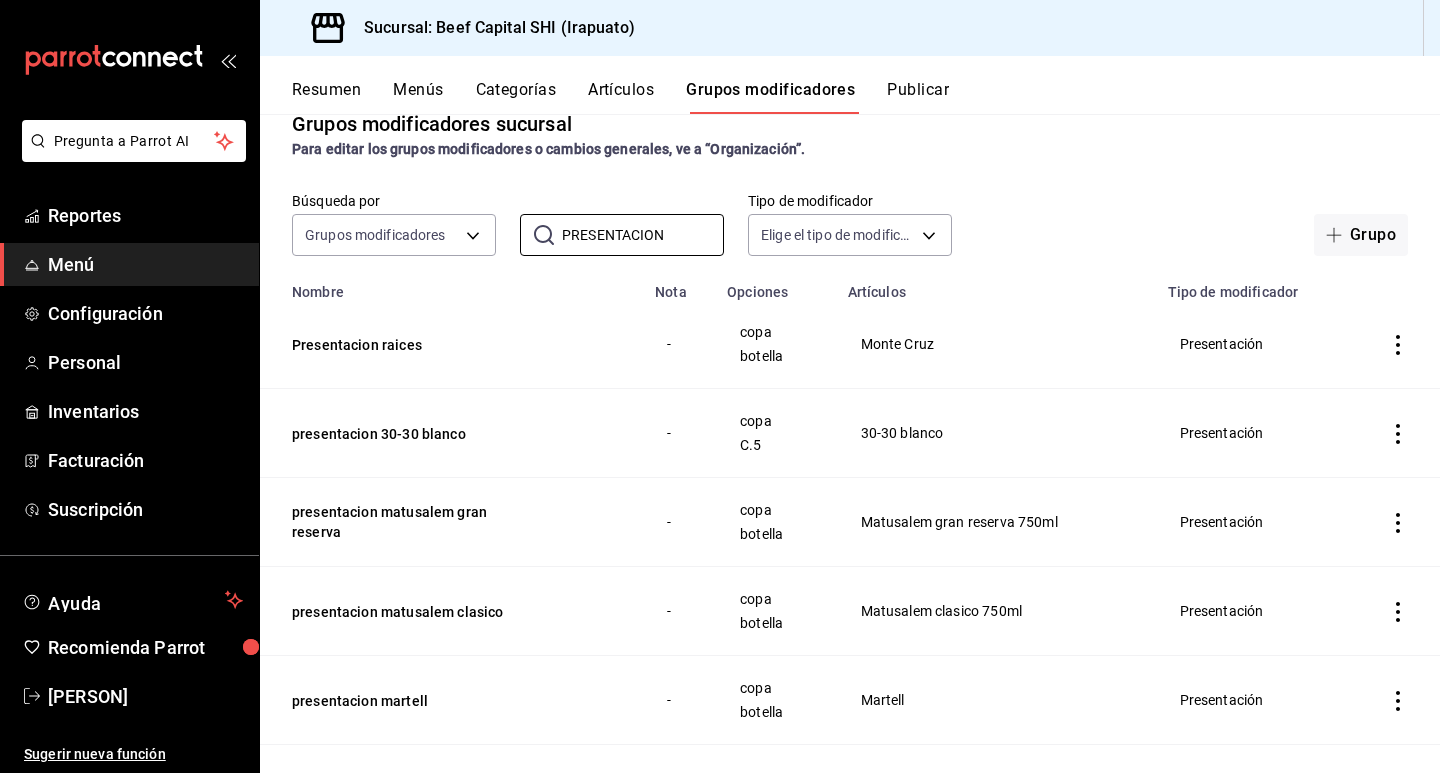 scroll, scrollTop: 0, scrollLeft: 0, axis: both 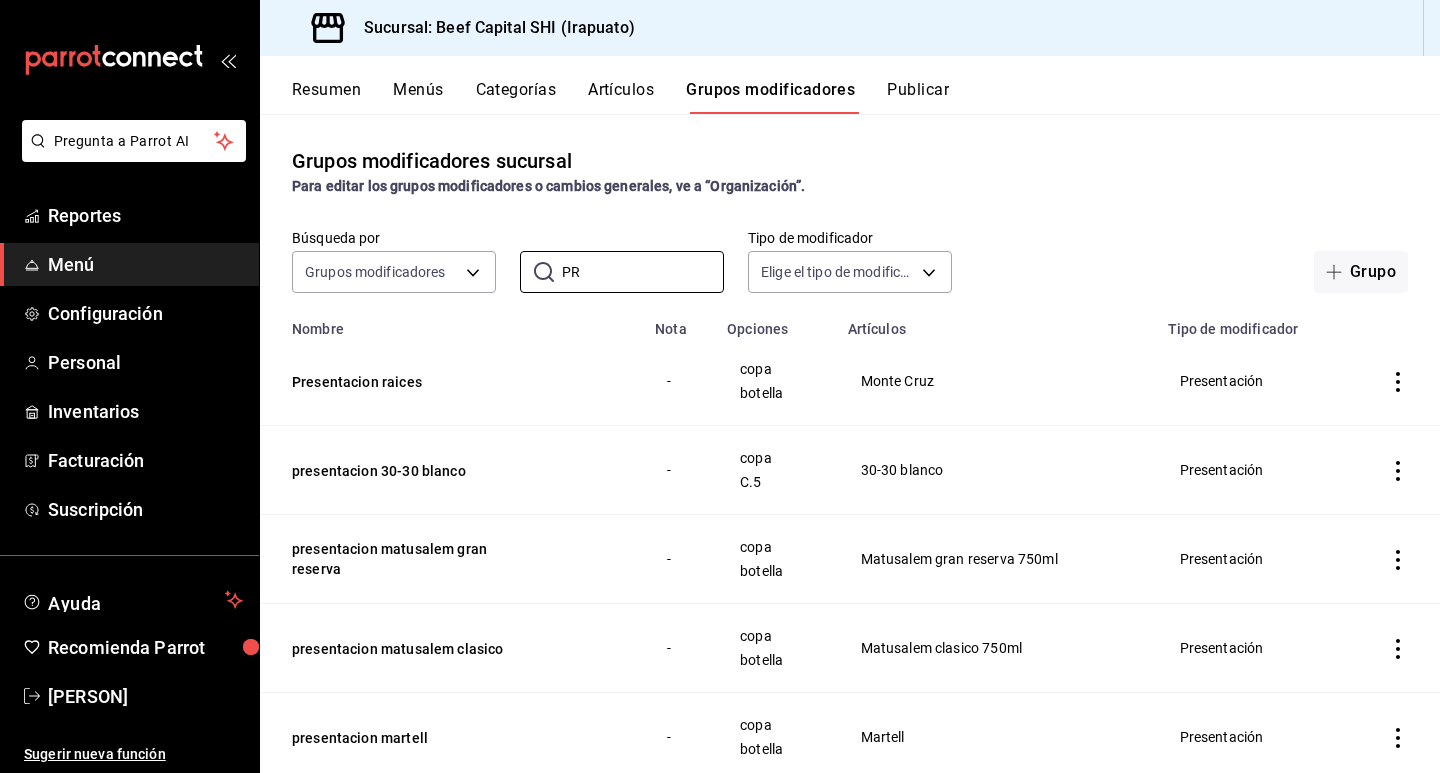 type on "P" 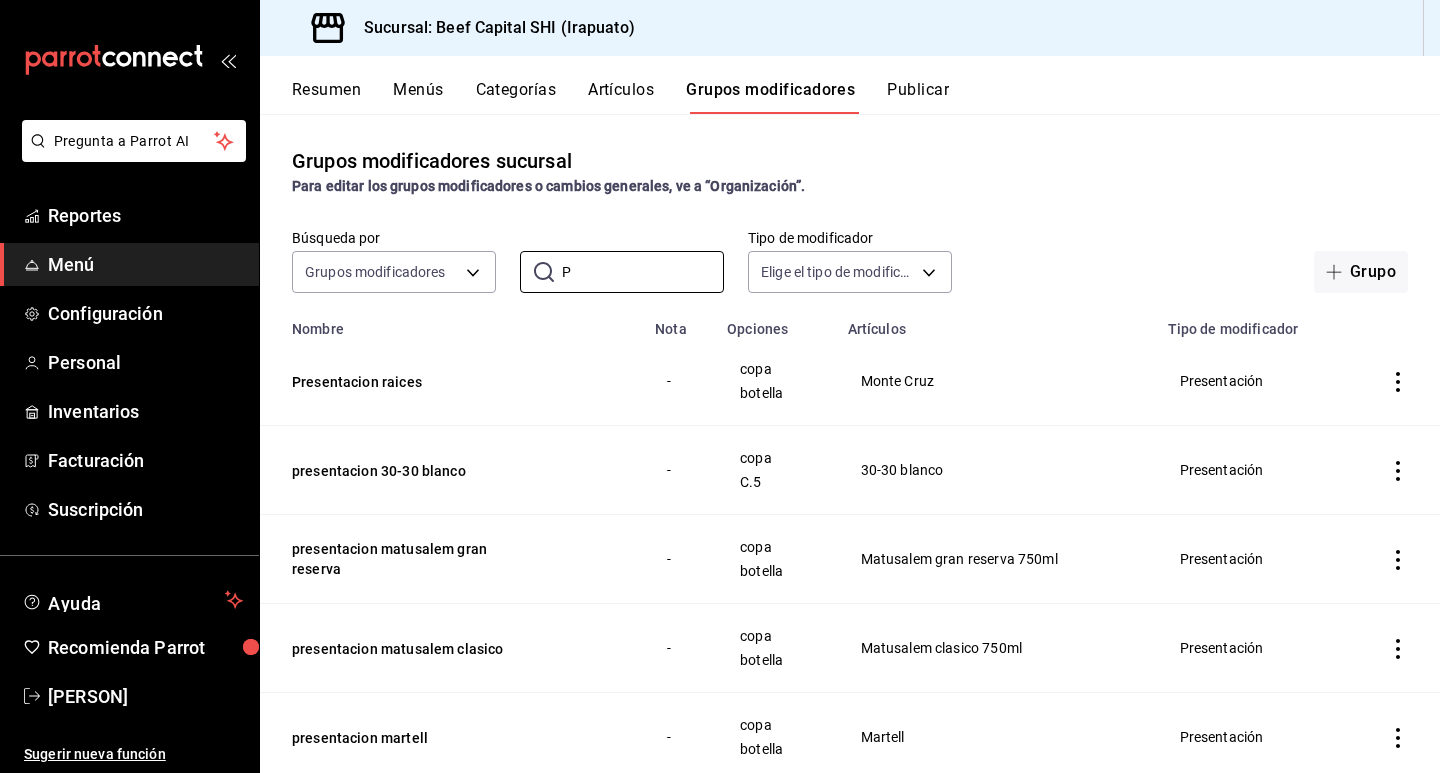 type 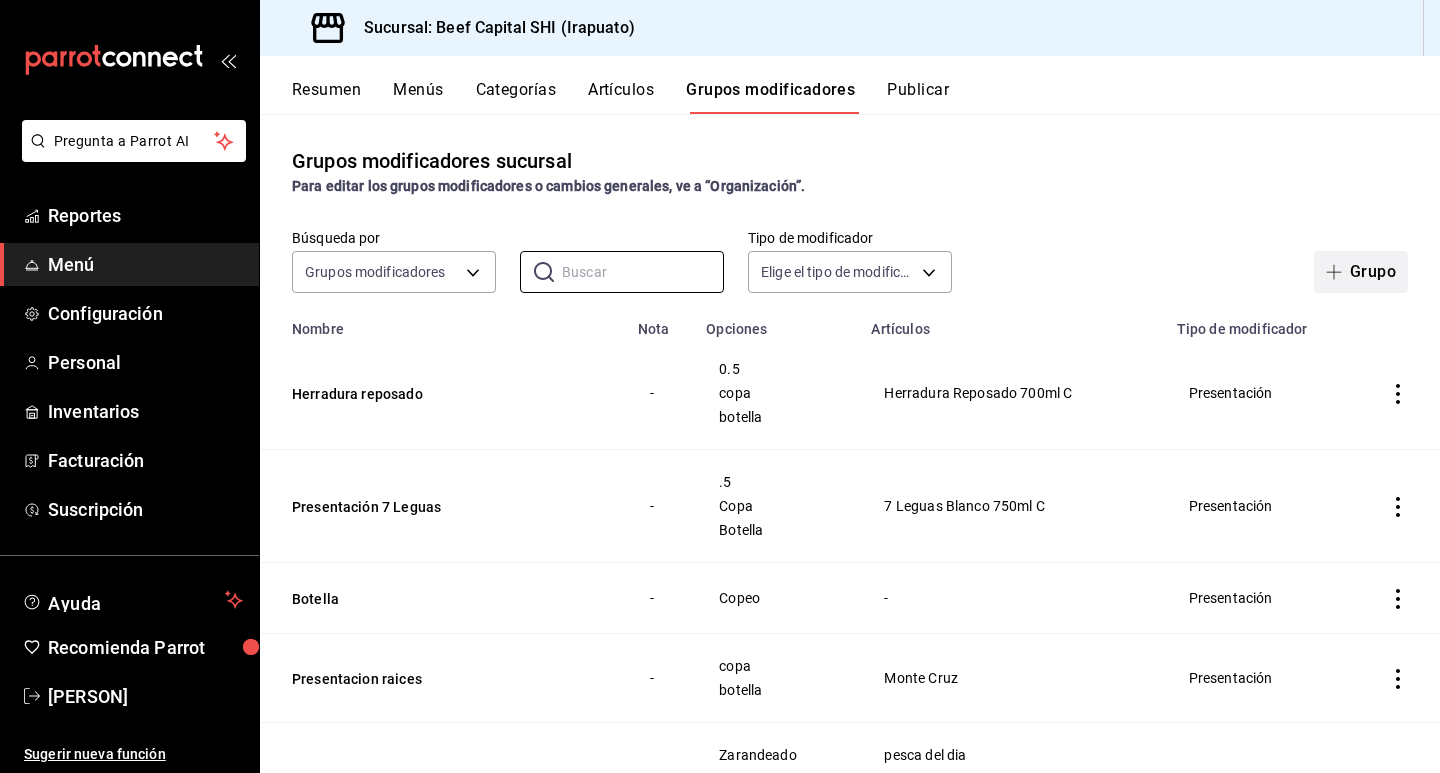 click 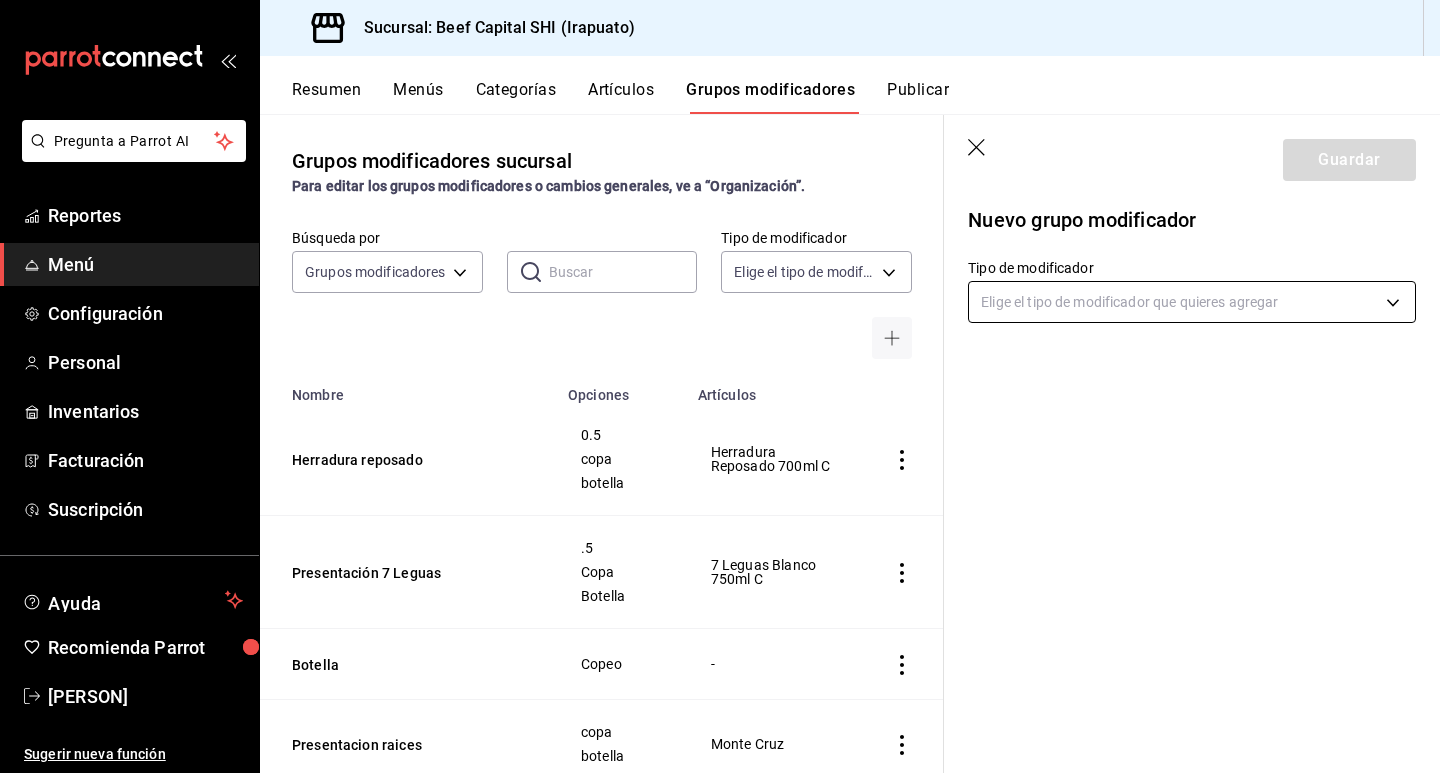 click on "Pregunta a Parrot AI Reportes   Menú   Configuración   Personal   Inventarios   Facturación   Suscripción   Ayuda Recomienda Parrot   [PERSON]   Sugerir nueva función   Sucursal: Beef Capital SHI ([CITY]) Resumen Menús Categorías Artículos Grupos modificadores Publicar Grupos modificadores sucursal Para editar los grupos modificadores o cambios generales, ve a “Organización”. Búsqueda por Grupos modificadores GROUP ​ ​ Tipo de modificador Elige el tipo de modificador Nombre Opciones Artículos Herradura reposado 0.5 copa botella Herradura Reposado 700ml C Presentación 7 Leguas .5 Copa Botella 7 Leguas Blanco 750ml C Botella Copeo - Presentacion raices copa botella Monte Cruz Presentación pescado Zarandeado Brasas Mojo de ajo 4 quesos pesca del dia Pesca del Día Pulpo salmon fresco Termino Azul Sellado Medio Al punto Ver más... arrachera 300 gr Arrachera .300 gr base ball wagyu 400 gr Cow Boy .700 gr Ver más... Presentación havanna 7 Botella Copa Havana 7 Años 750ml copa C.5" at bounding box center (720, 386) 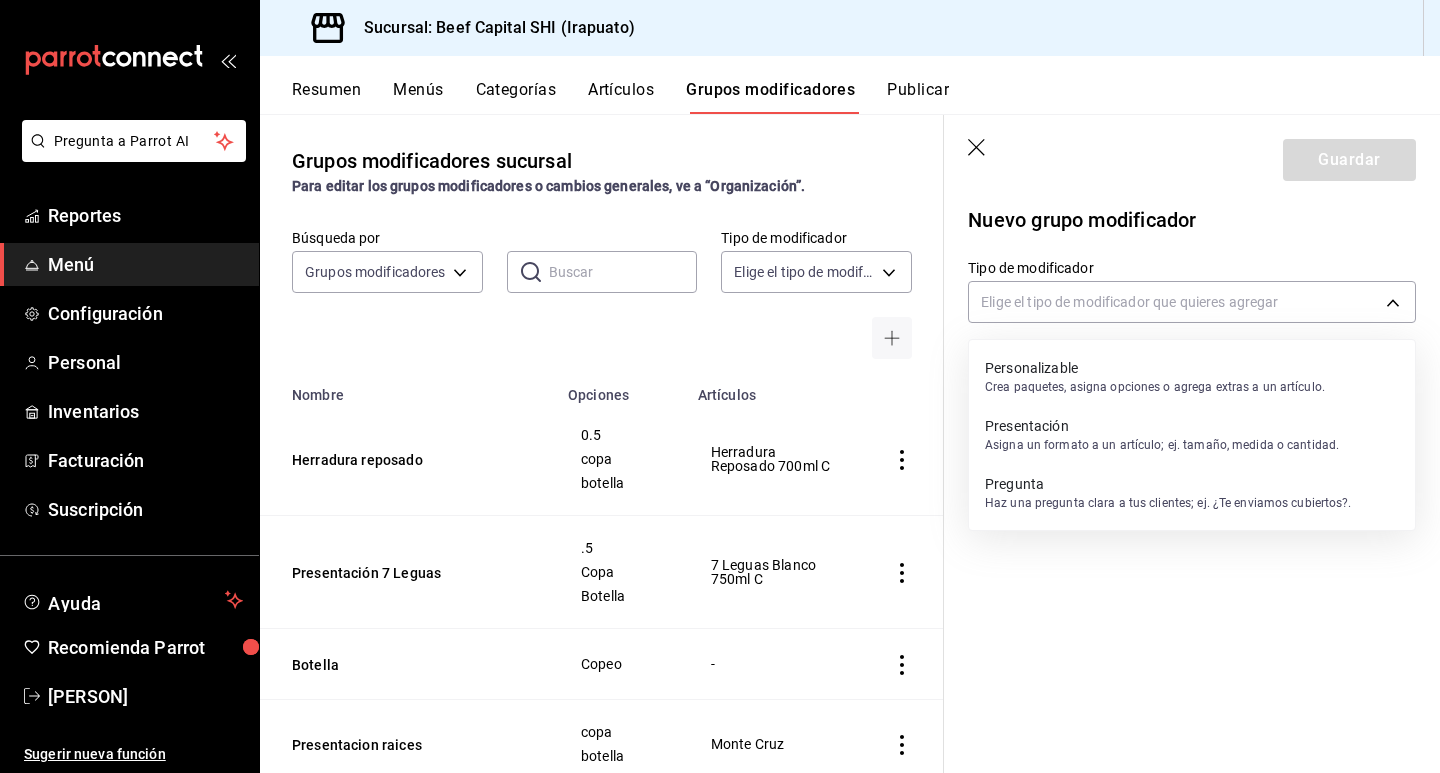 click on "Presentación" at bounding box center [1162, 426] 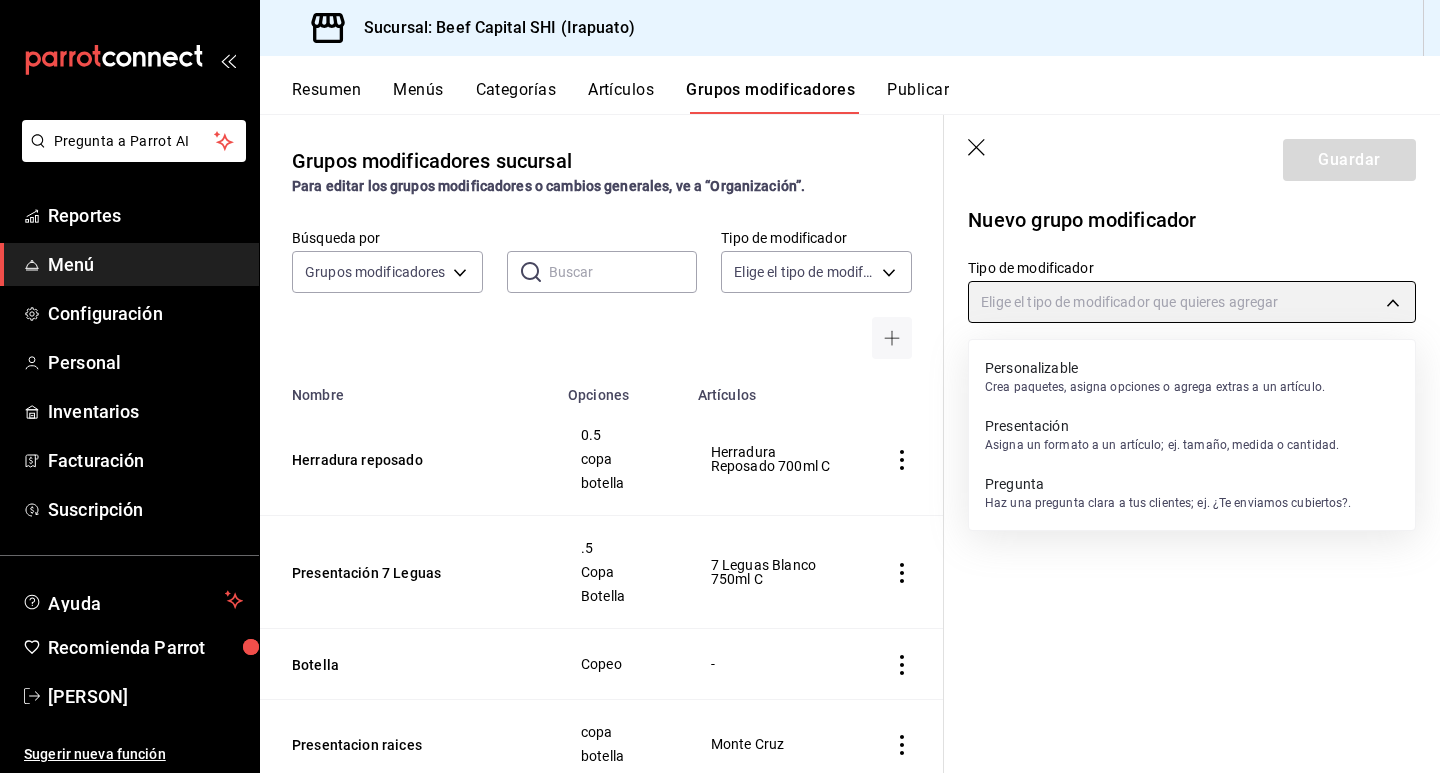 type on "PRESENTATION" 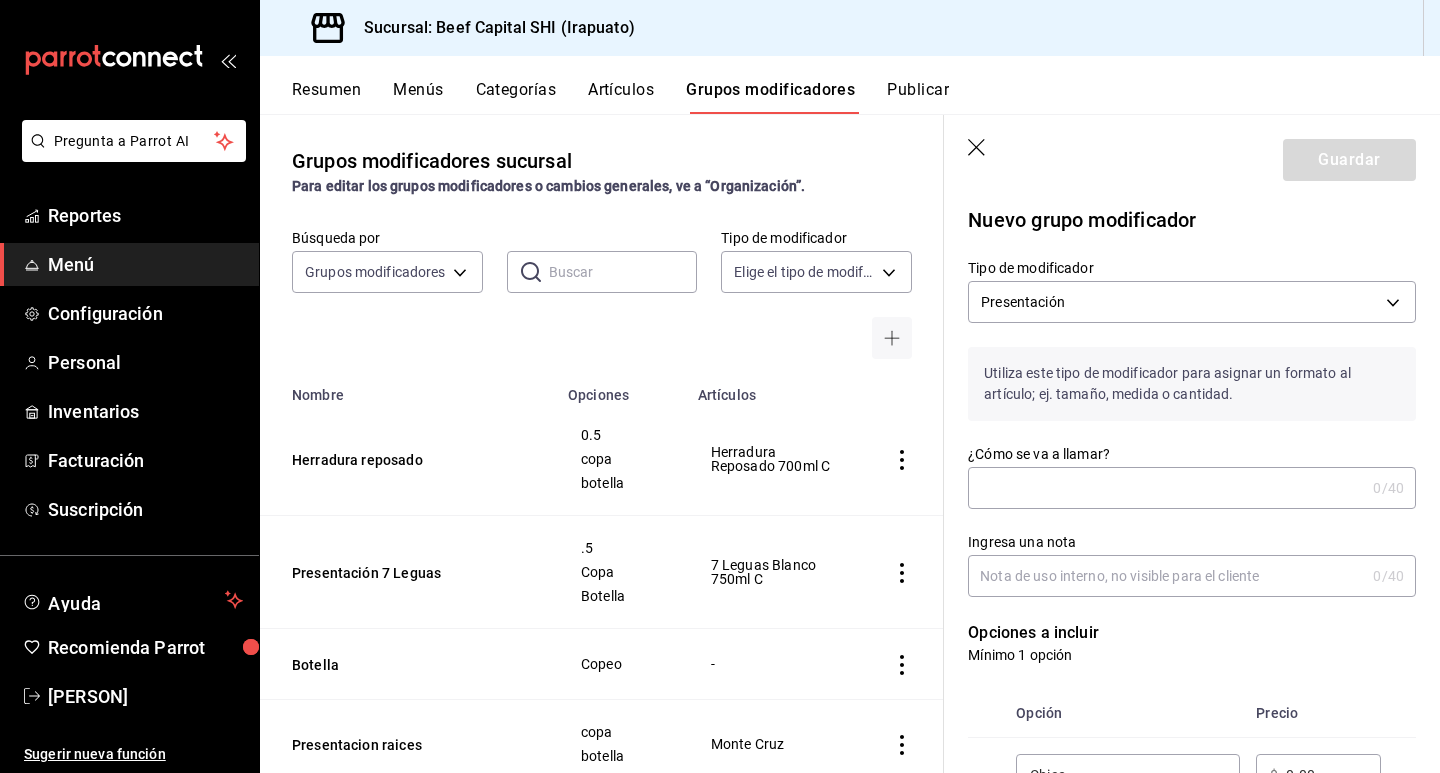 click on "¿Cómo se va a llamar?" at bounding box center [1166, 488] 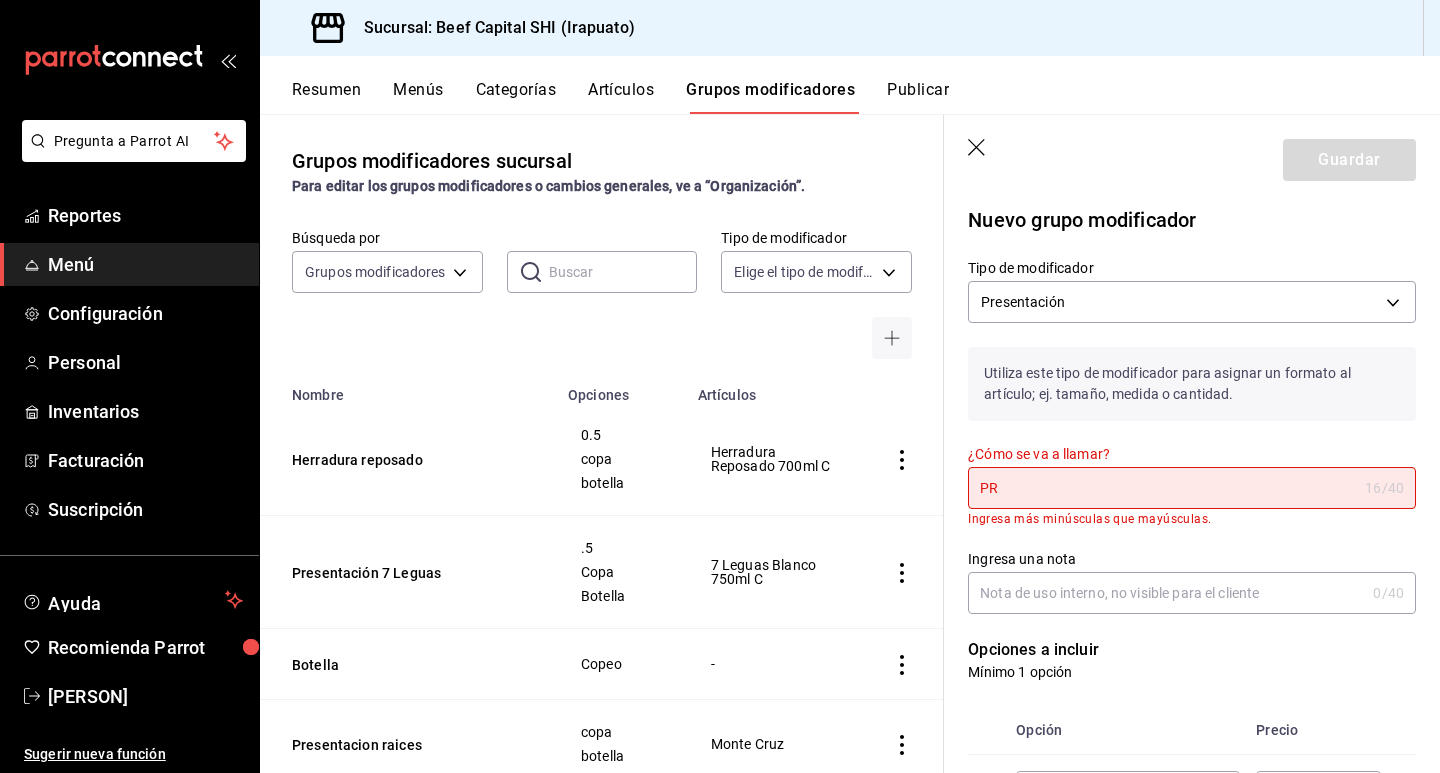 type on "P" 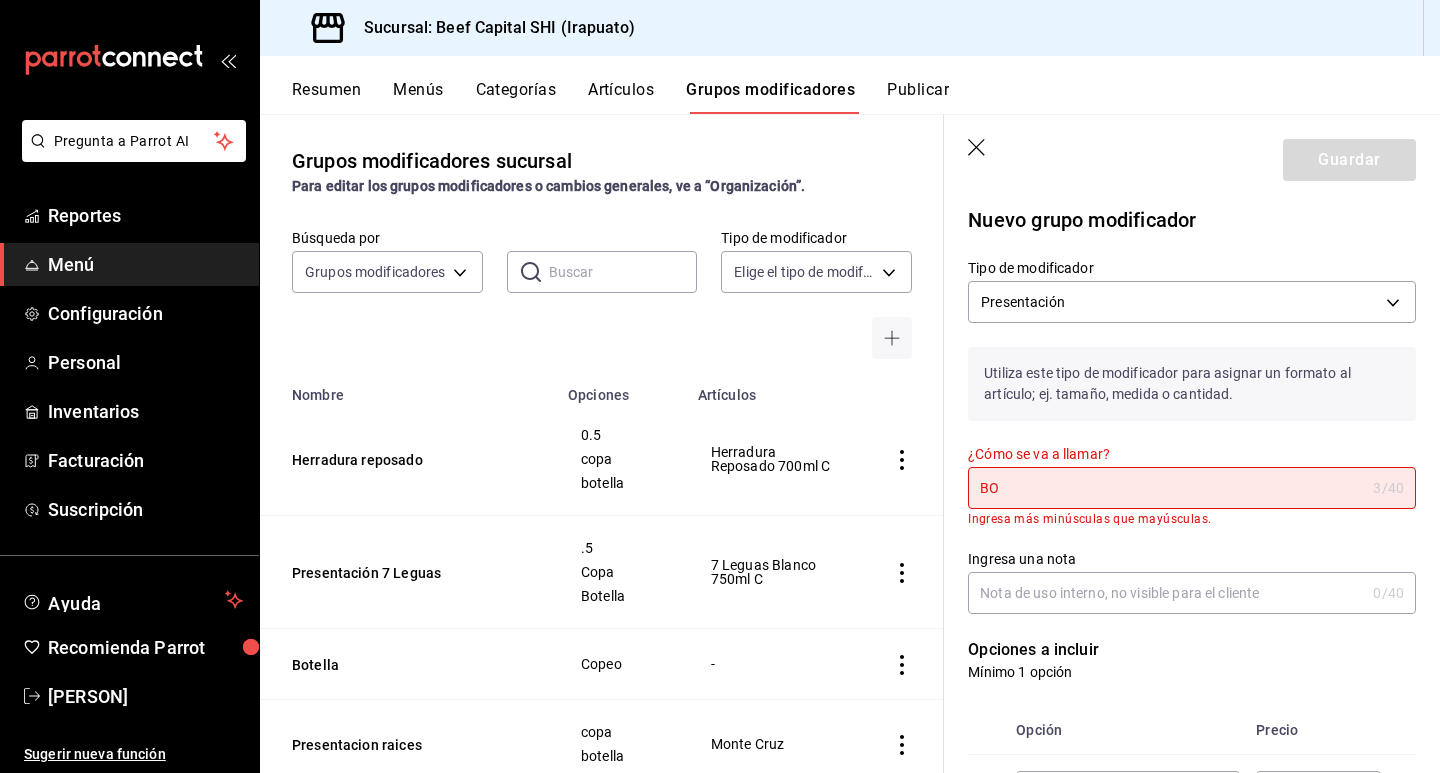 type on "B" 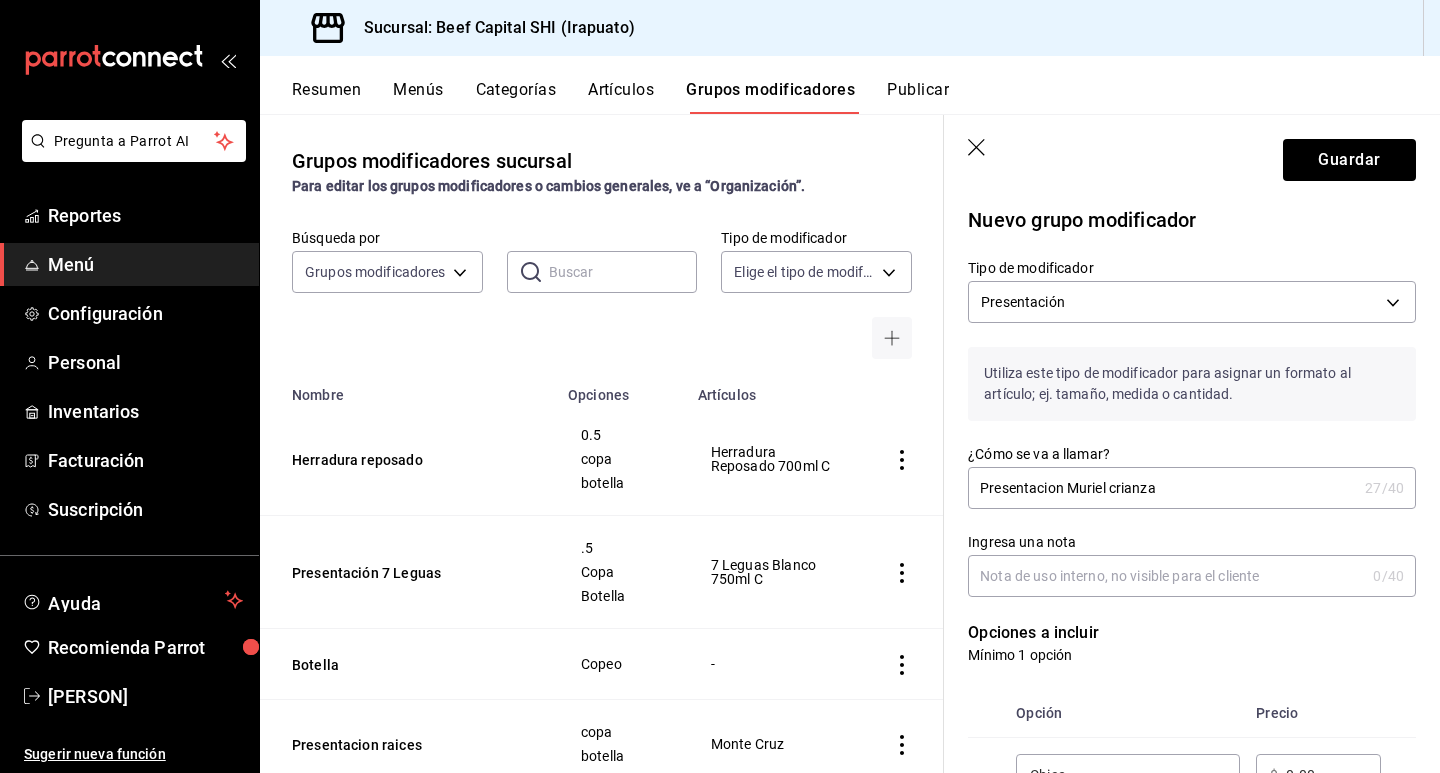 click on "Presentacion Muriel crianza" at bounding box center [1162, 488] 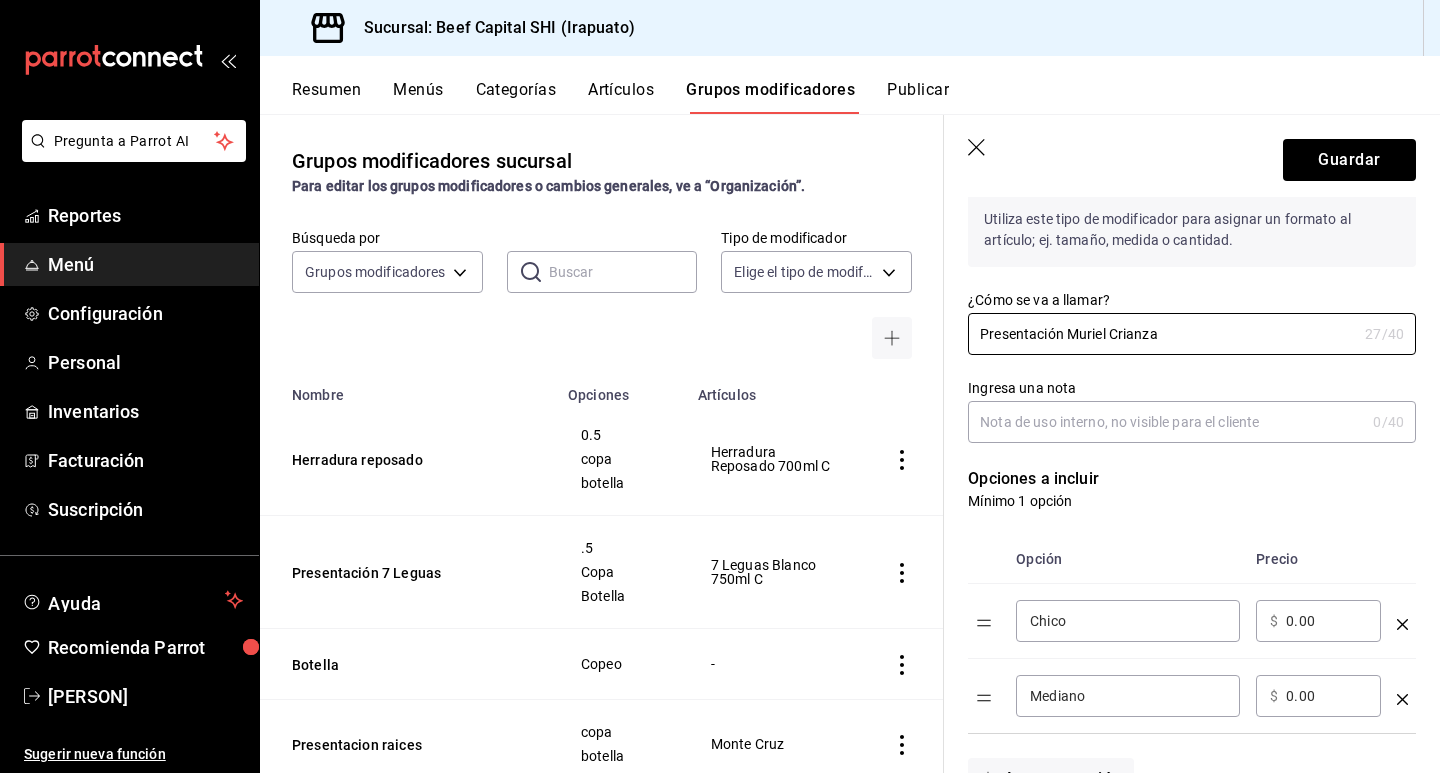 scroll, scrollTop: 200, scrollLeft: 0, axis: vertical 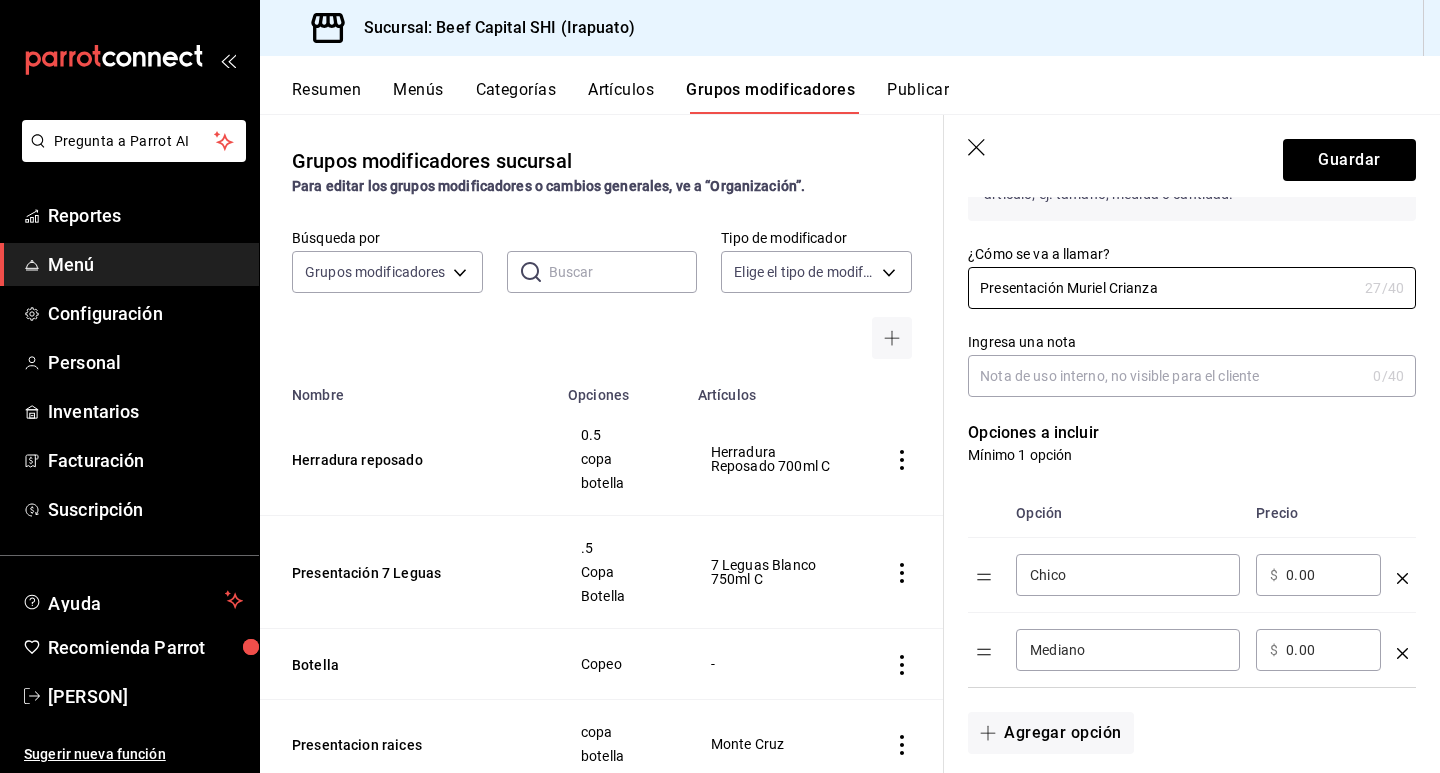 type on "Presentación Muriel Crianza" 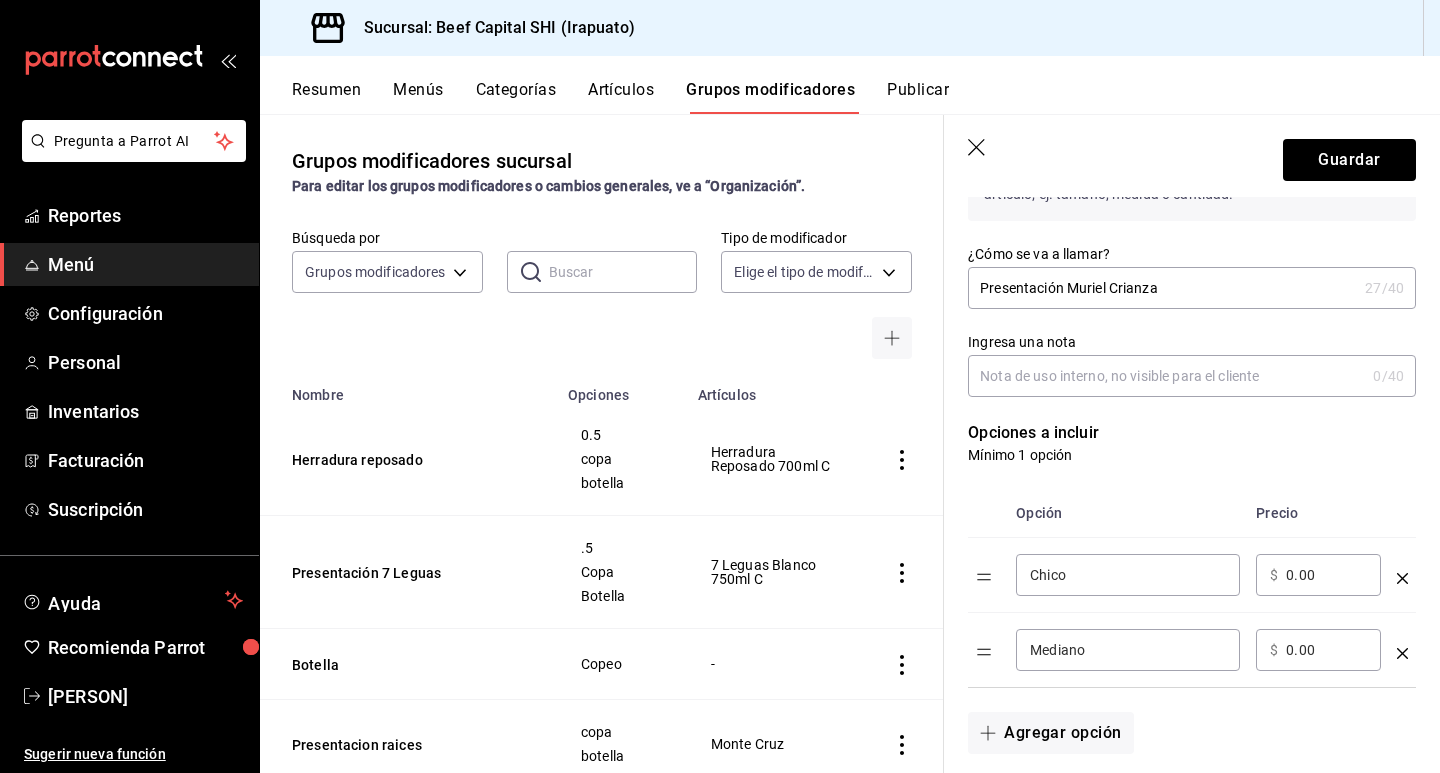 click on "Chico" at bounding box center (1128, 575) 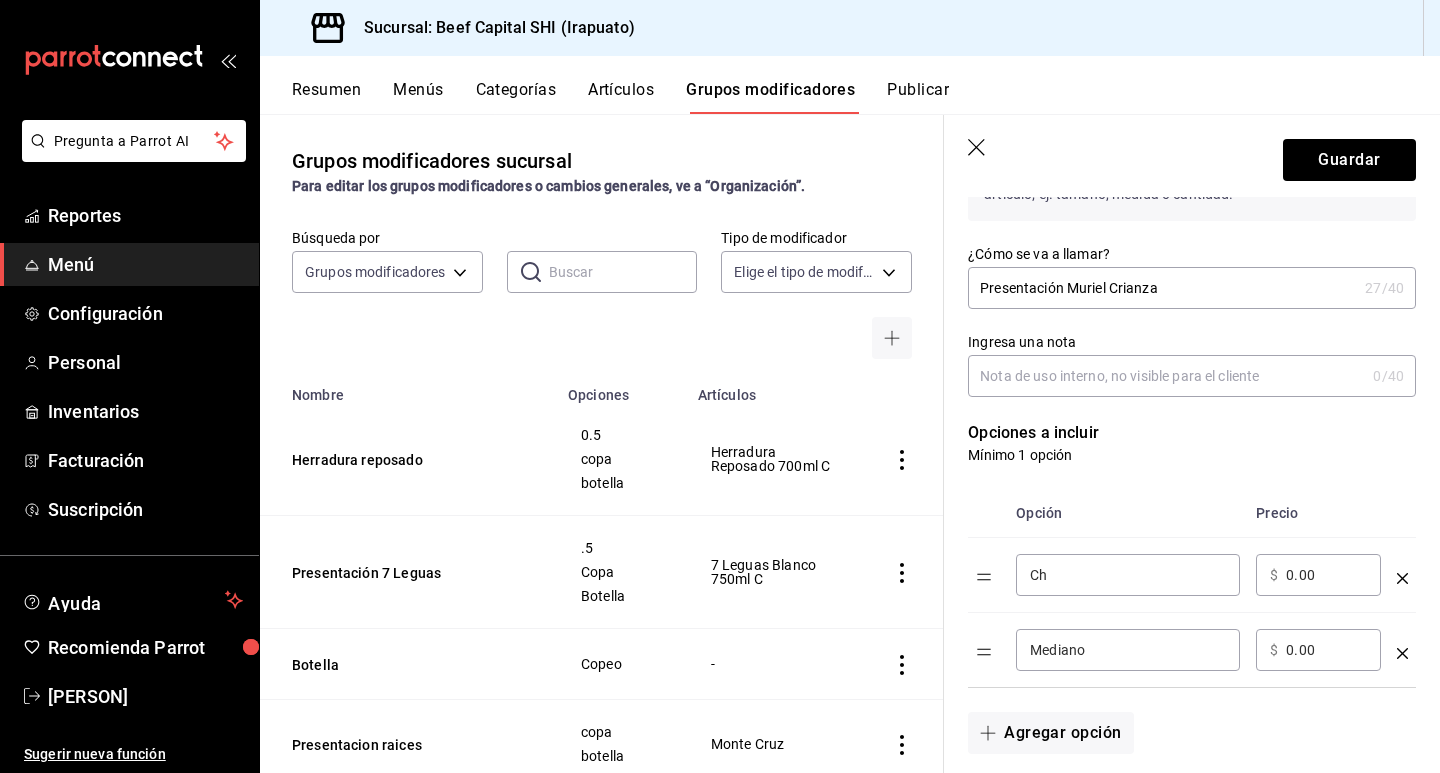 type on "C" 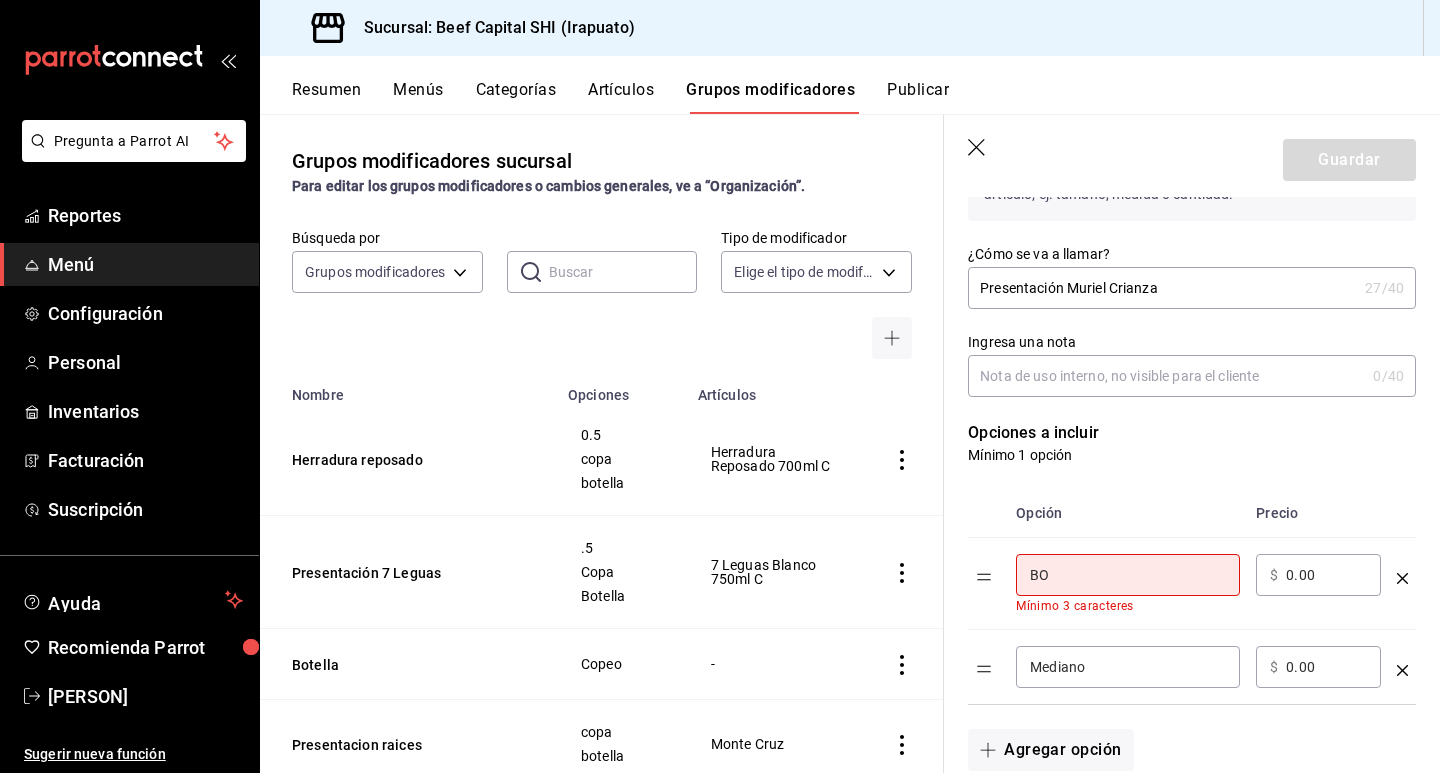 type on "B" 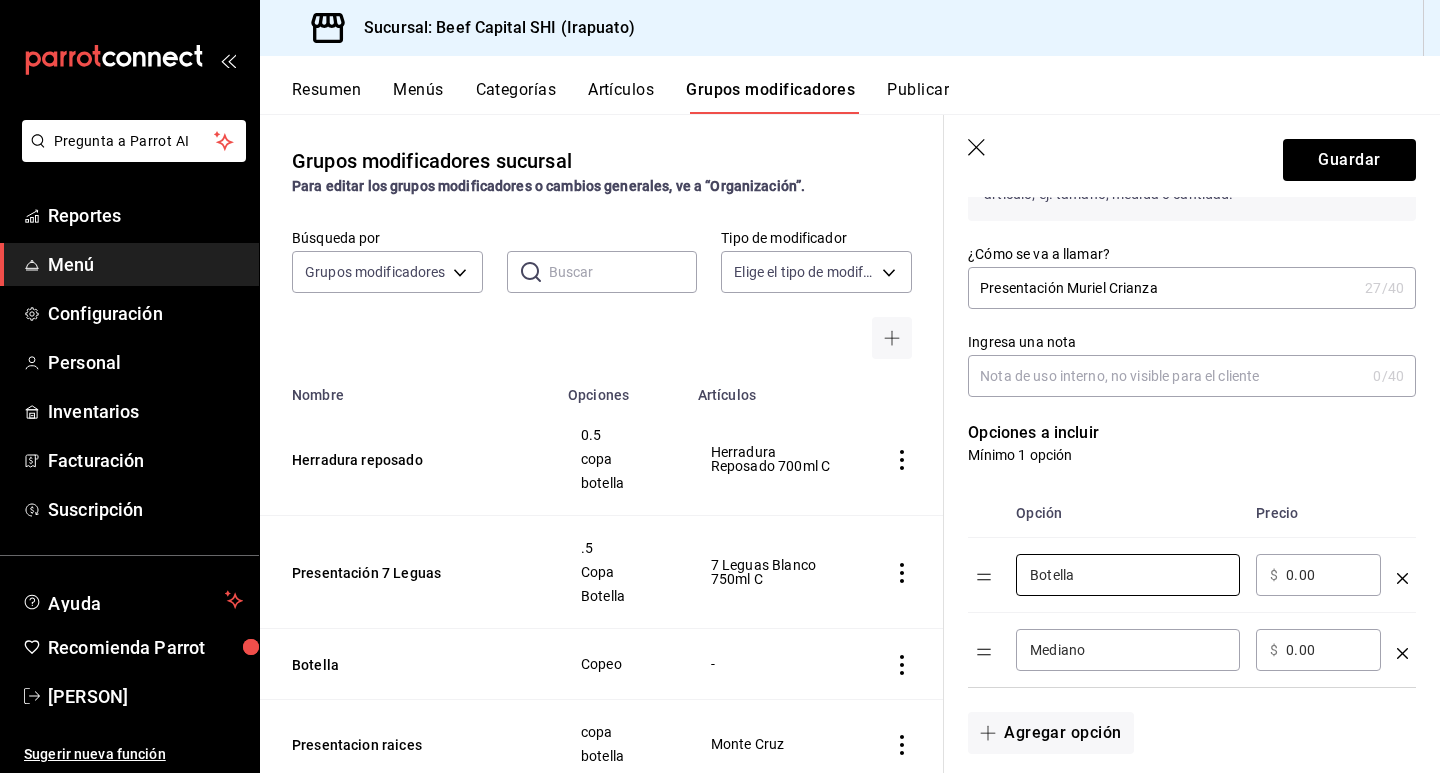 type on "Botella" 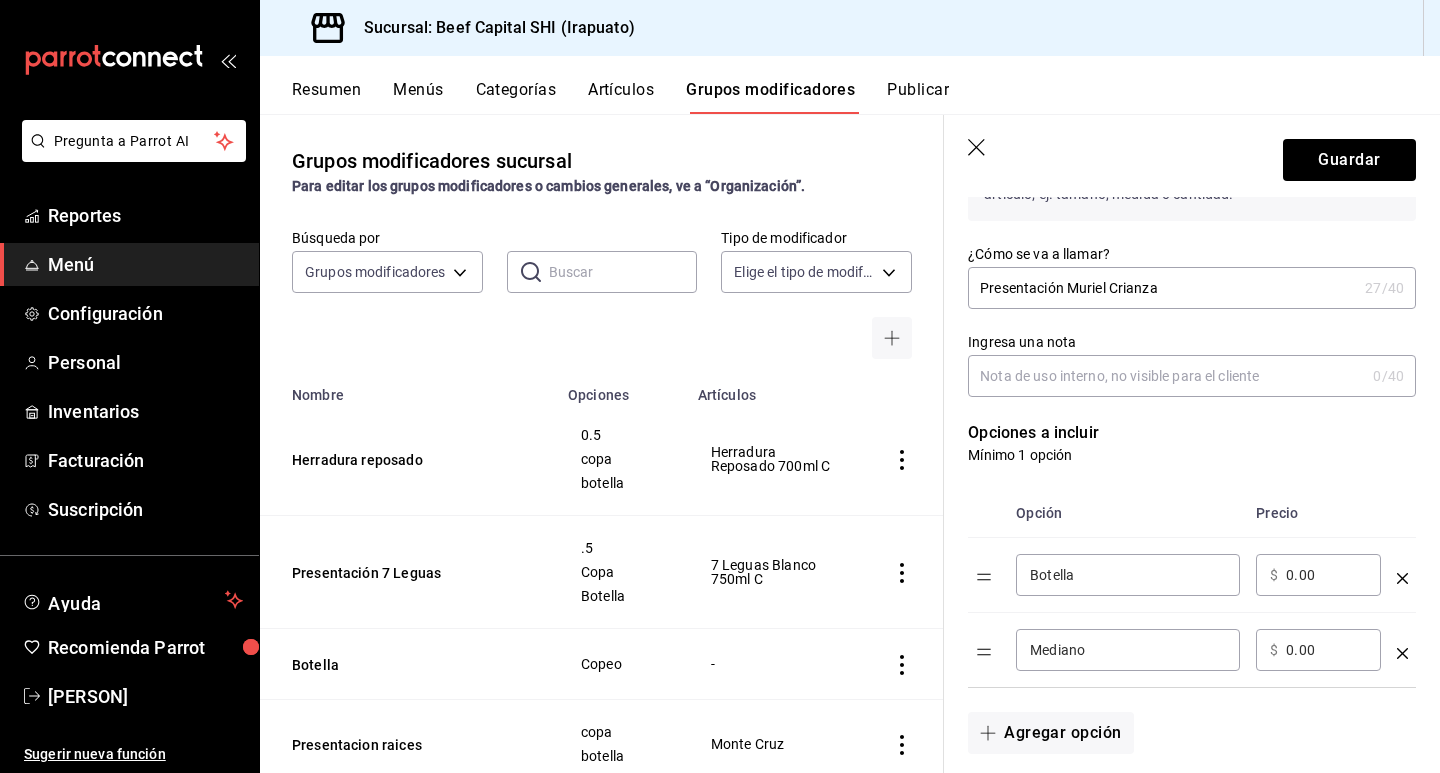 click on "0.00" at bounding box center (1326, 575) 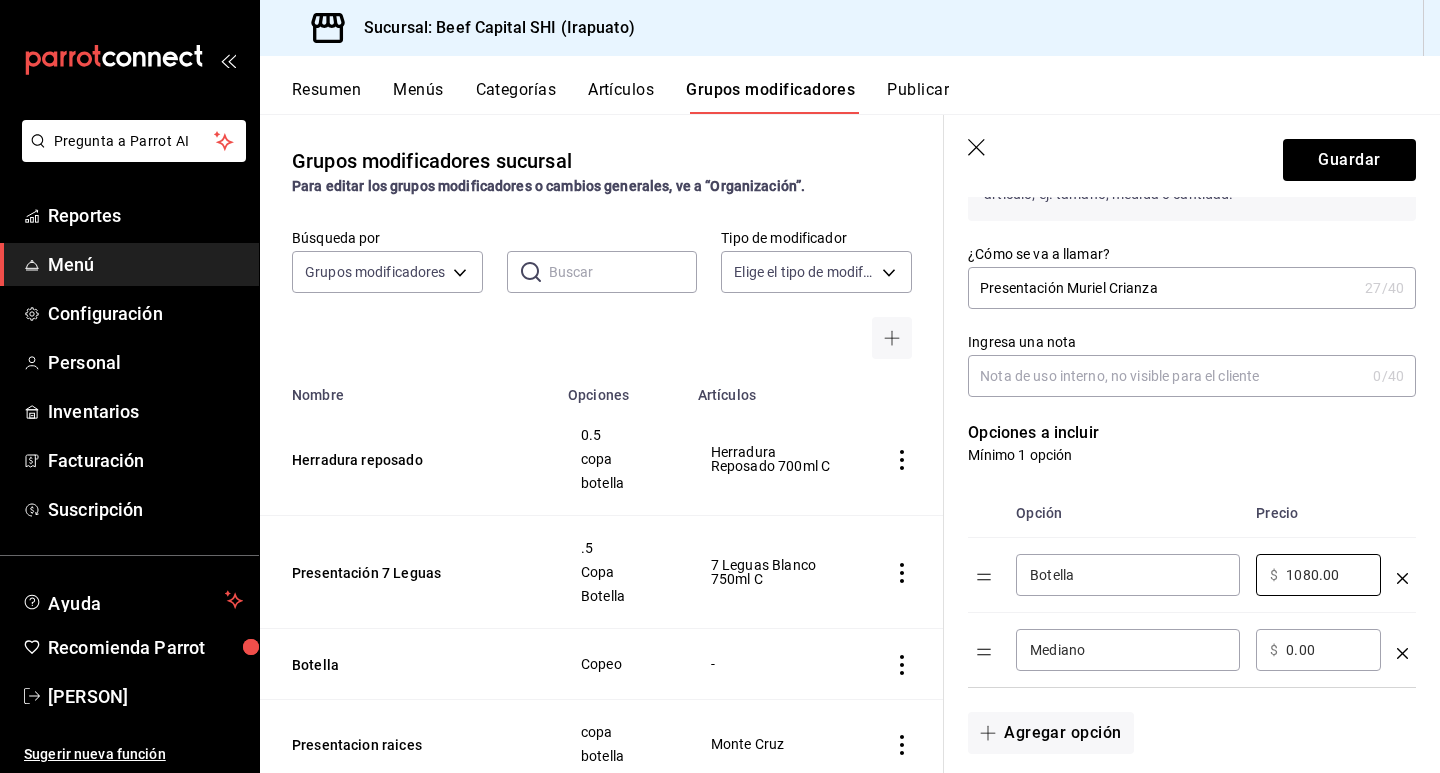 type on "1080.00" 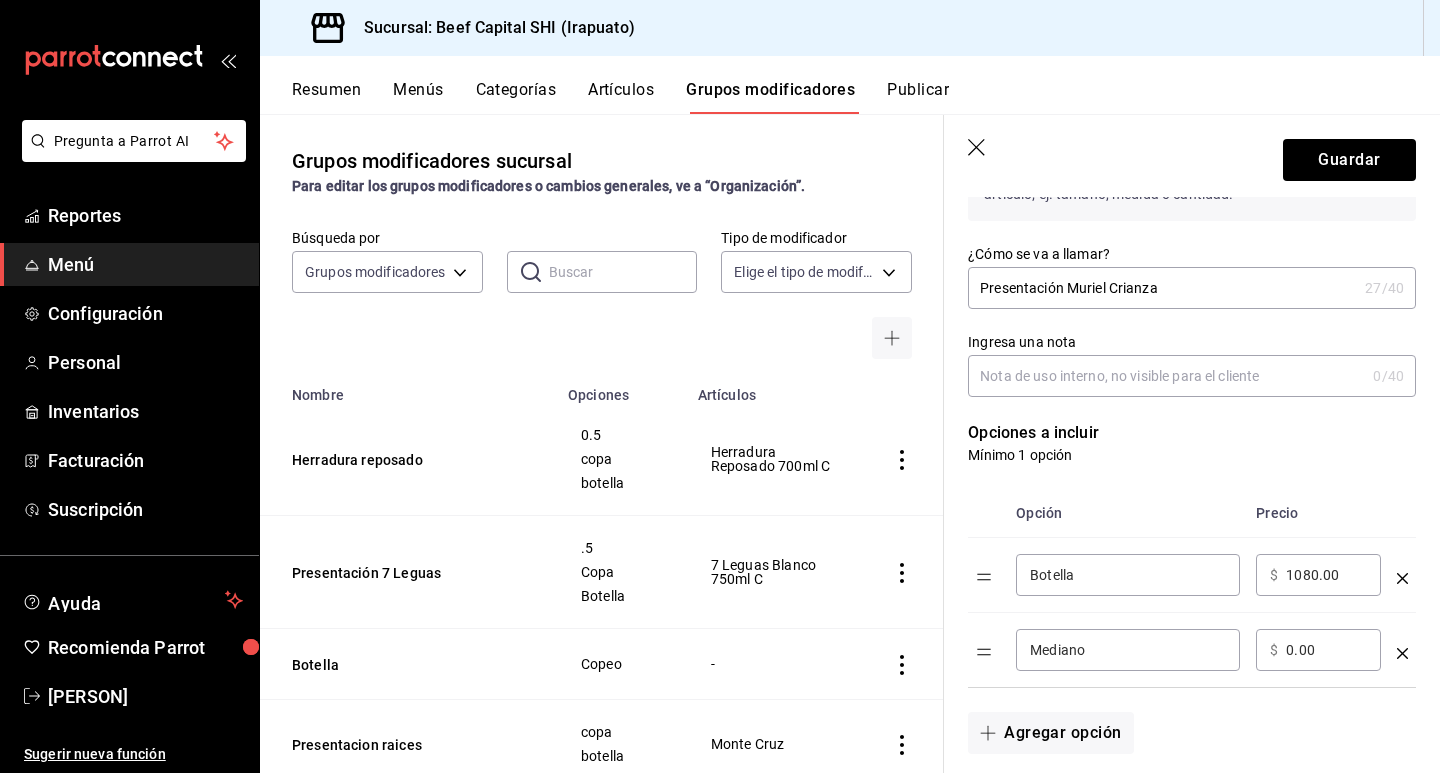 click on "Mediano" at bounding box center (1128, 650) 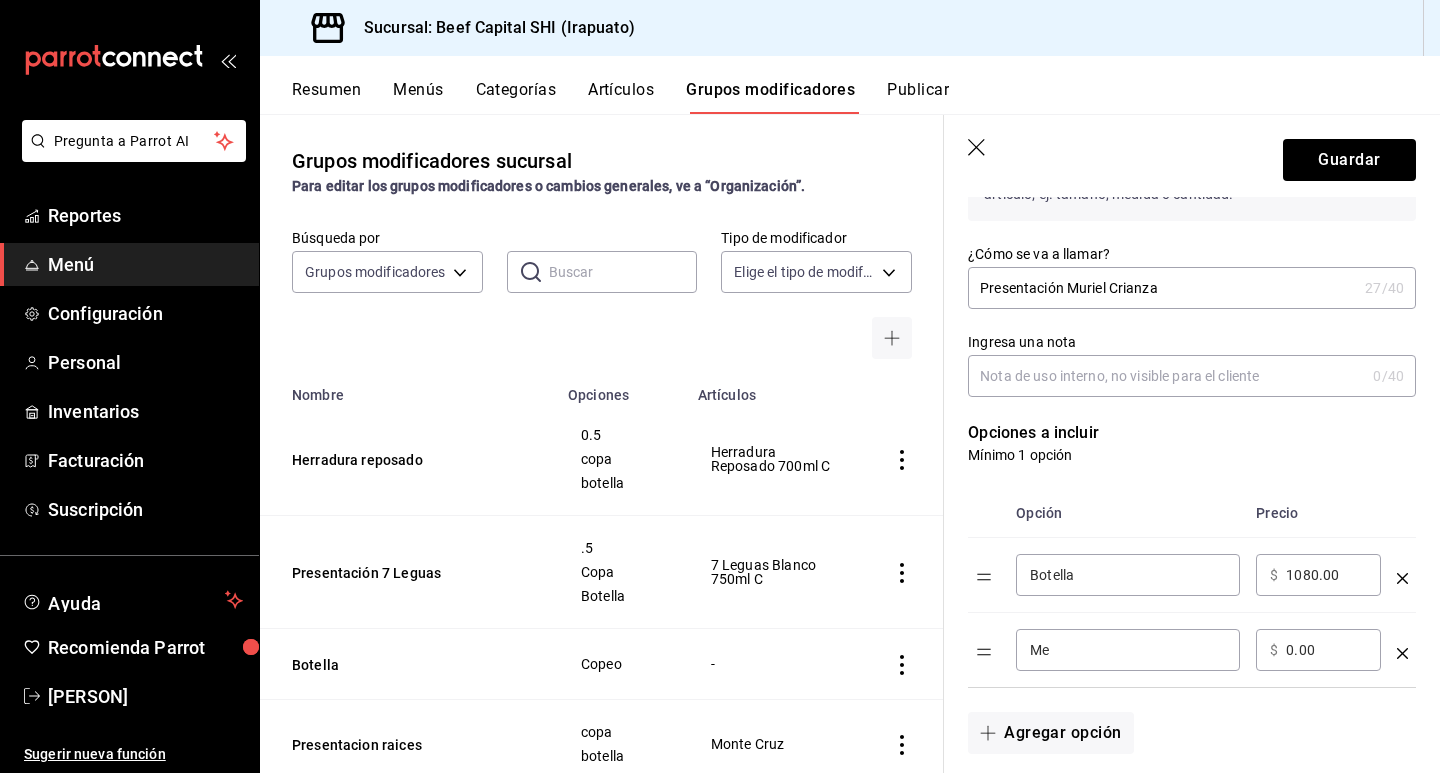 type on "M" 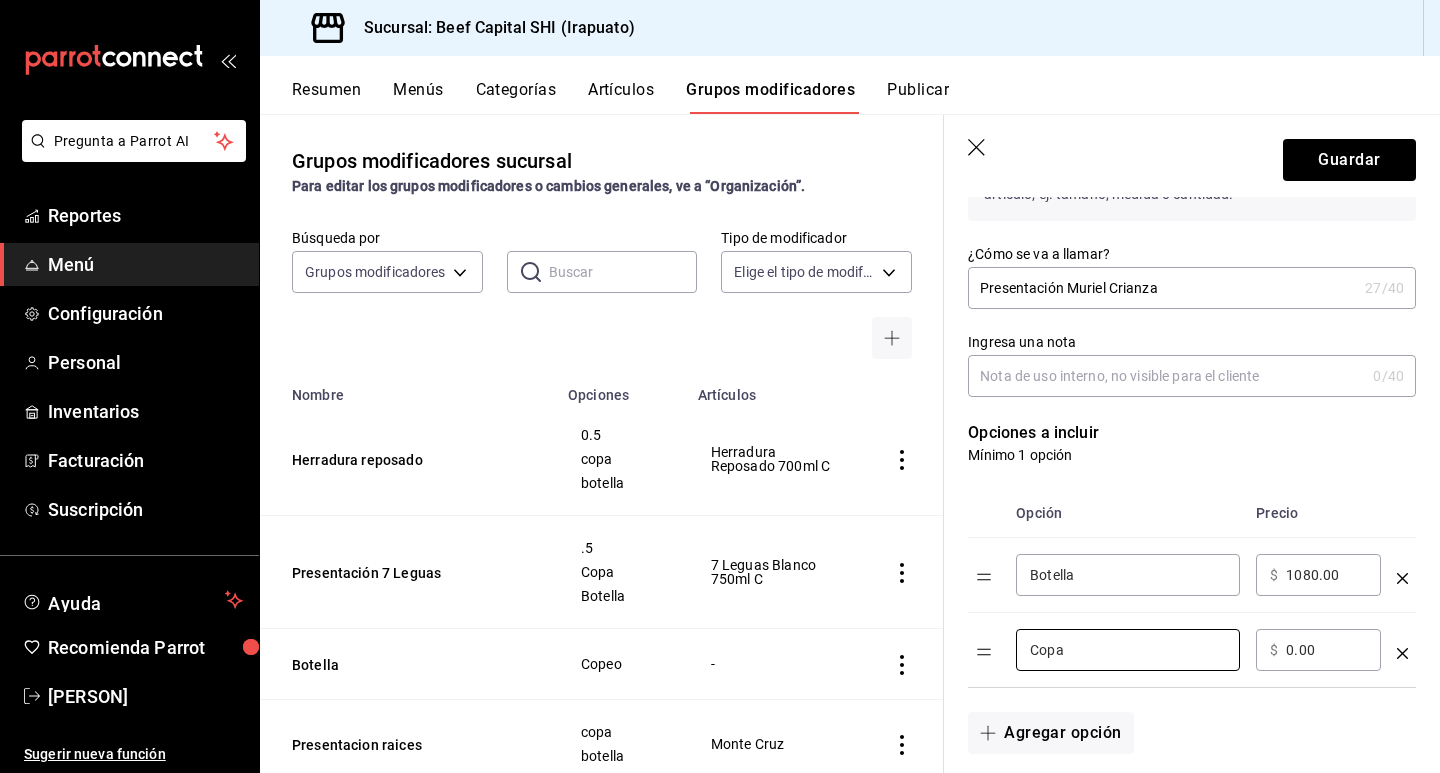 type on "Copa" 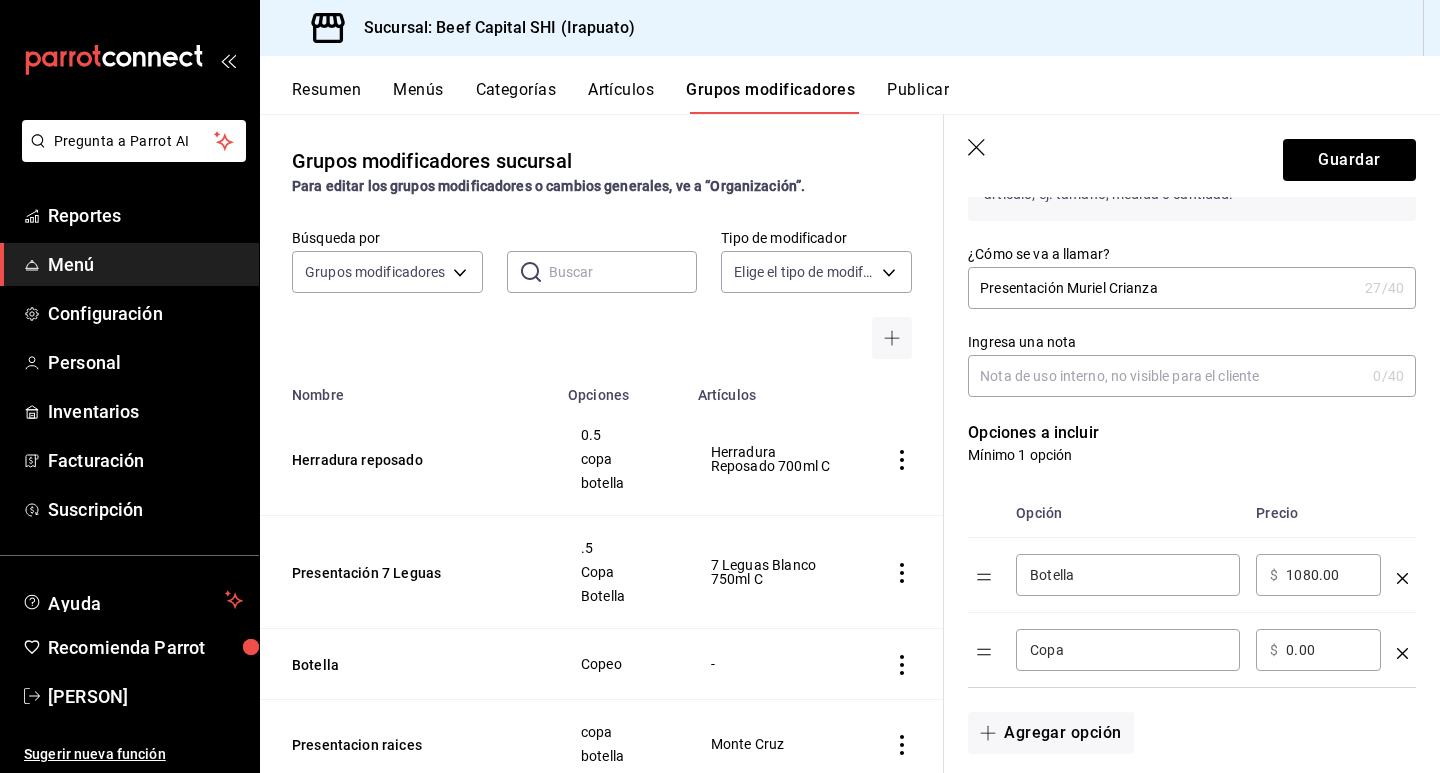 drag, startPoint x: 1328, startPoint y: 644, endPoint x: 1281, endPoint y: 649, distance: 47.26521 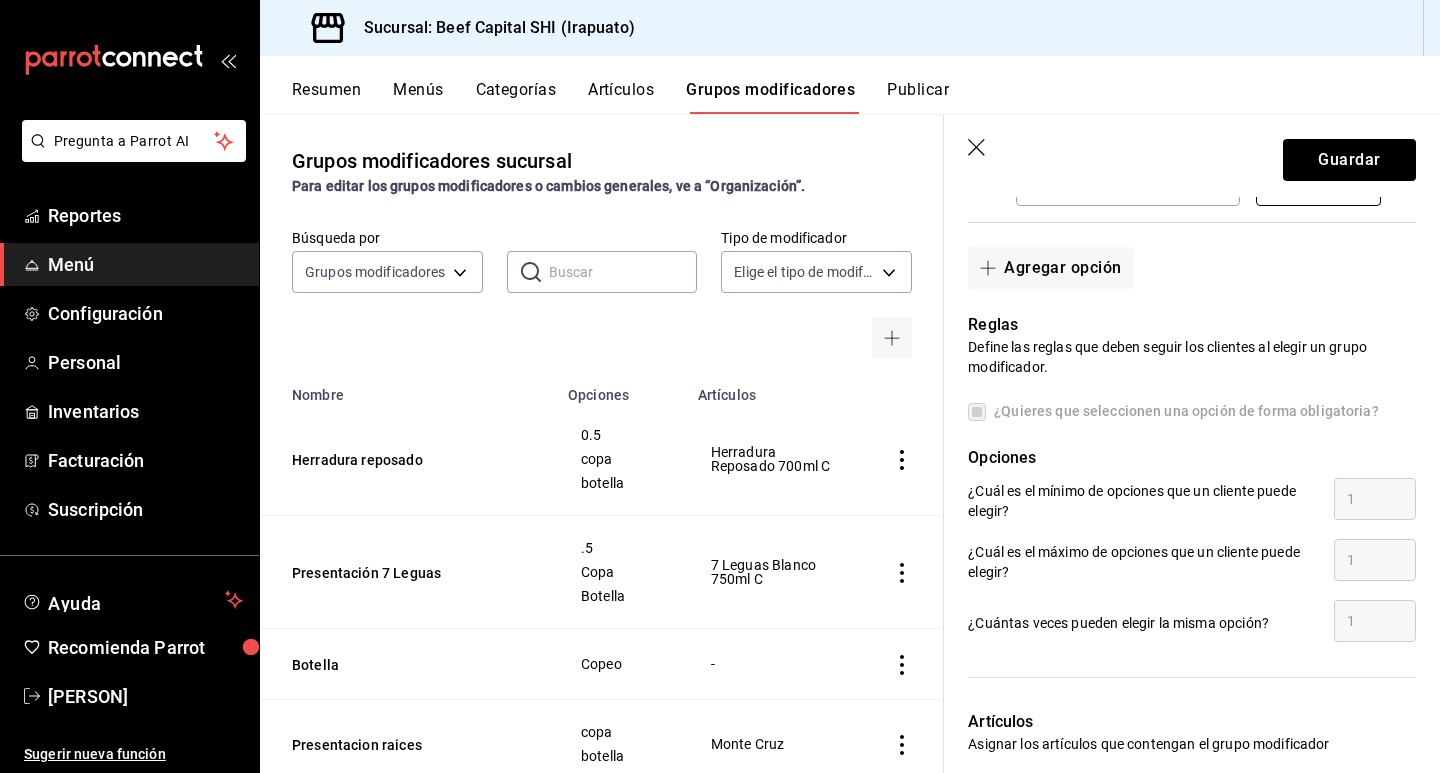 scroll, scrollTop: 700, scrollLeft: 0, axis: vertical 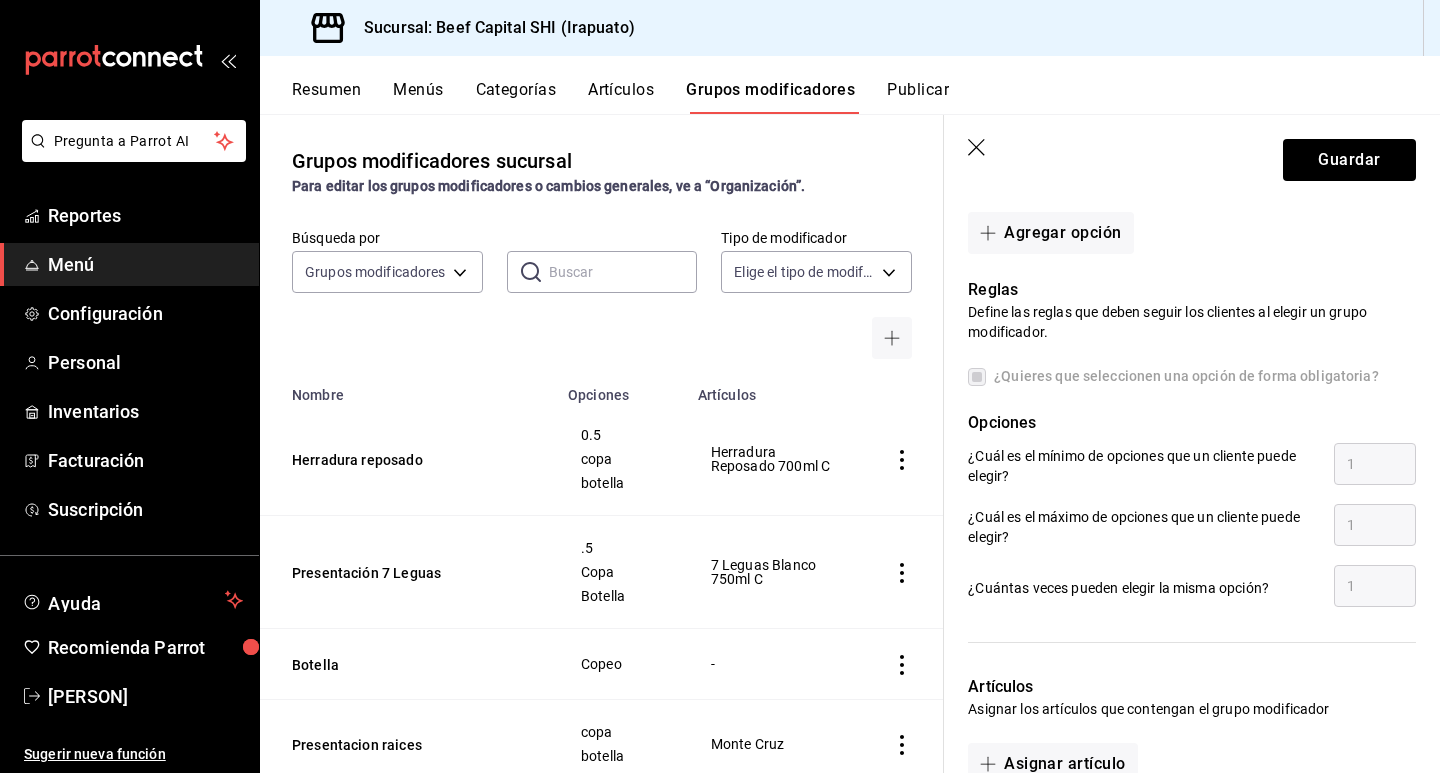 type on "220.00" 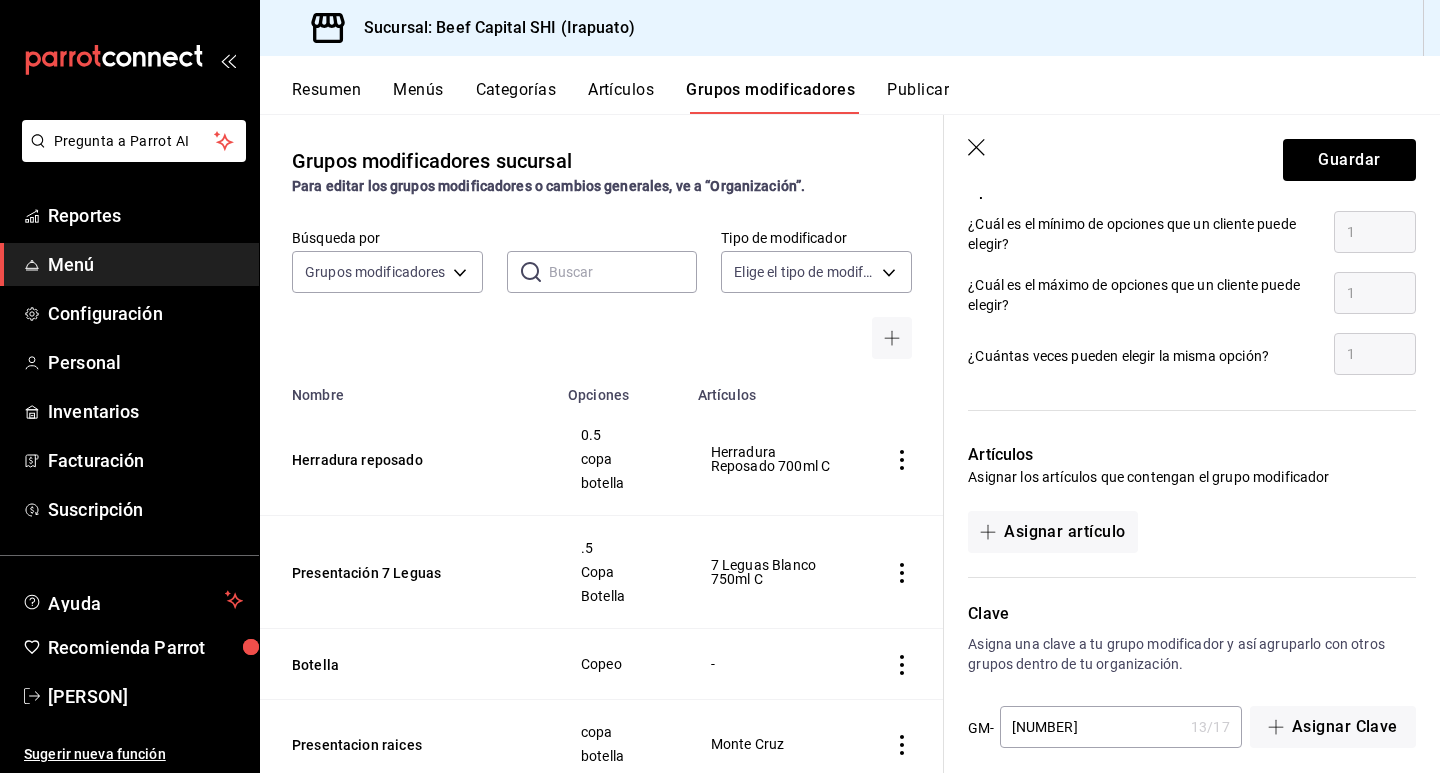 scroll, scrollTop: 950, scrollLeft: 0, axis: vertical 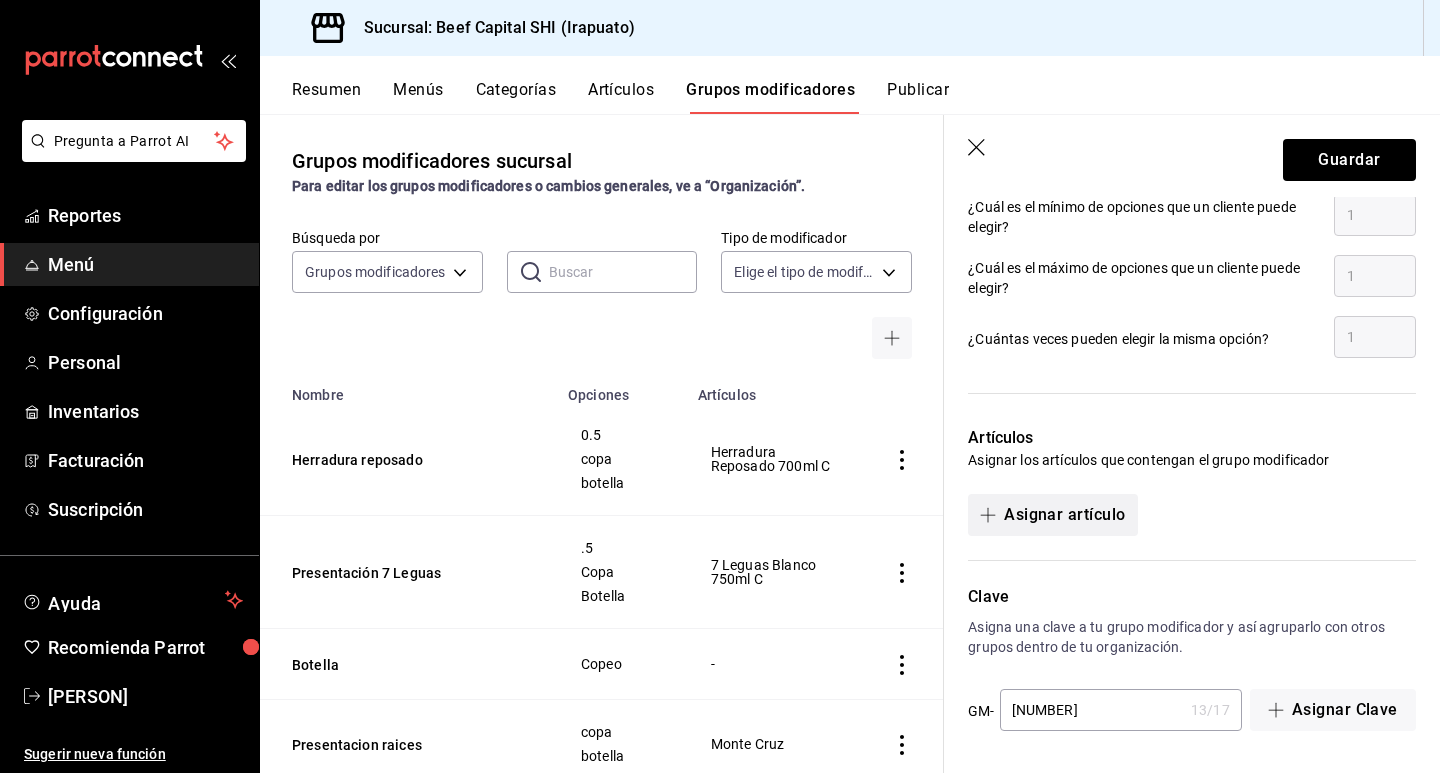 click 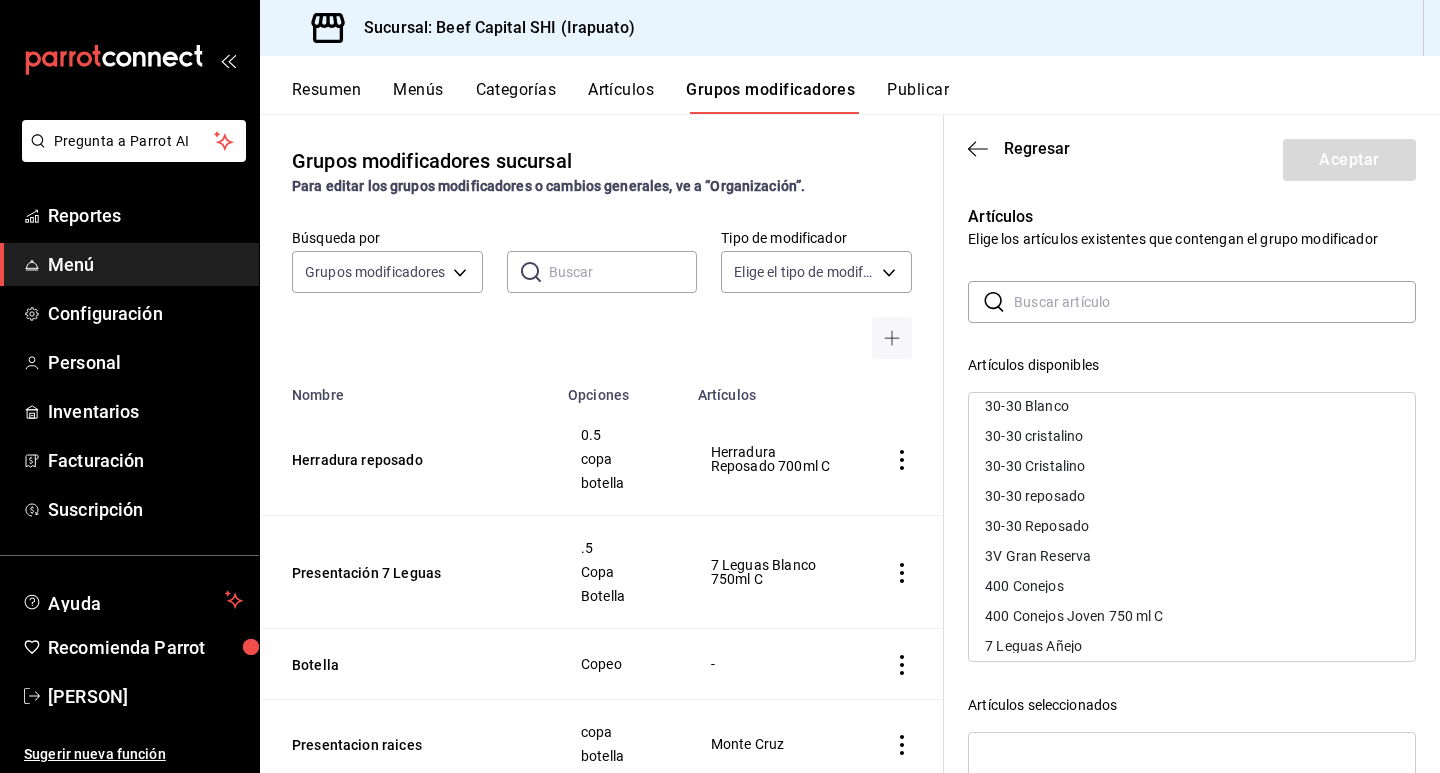 scroll, scrollTop: 900, scrollLeft: 0, axis: vertical 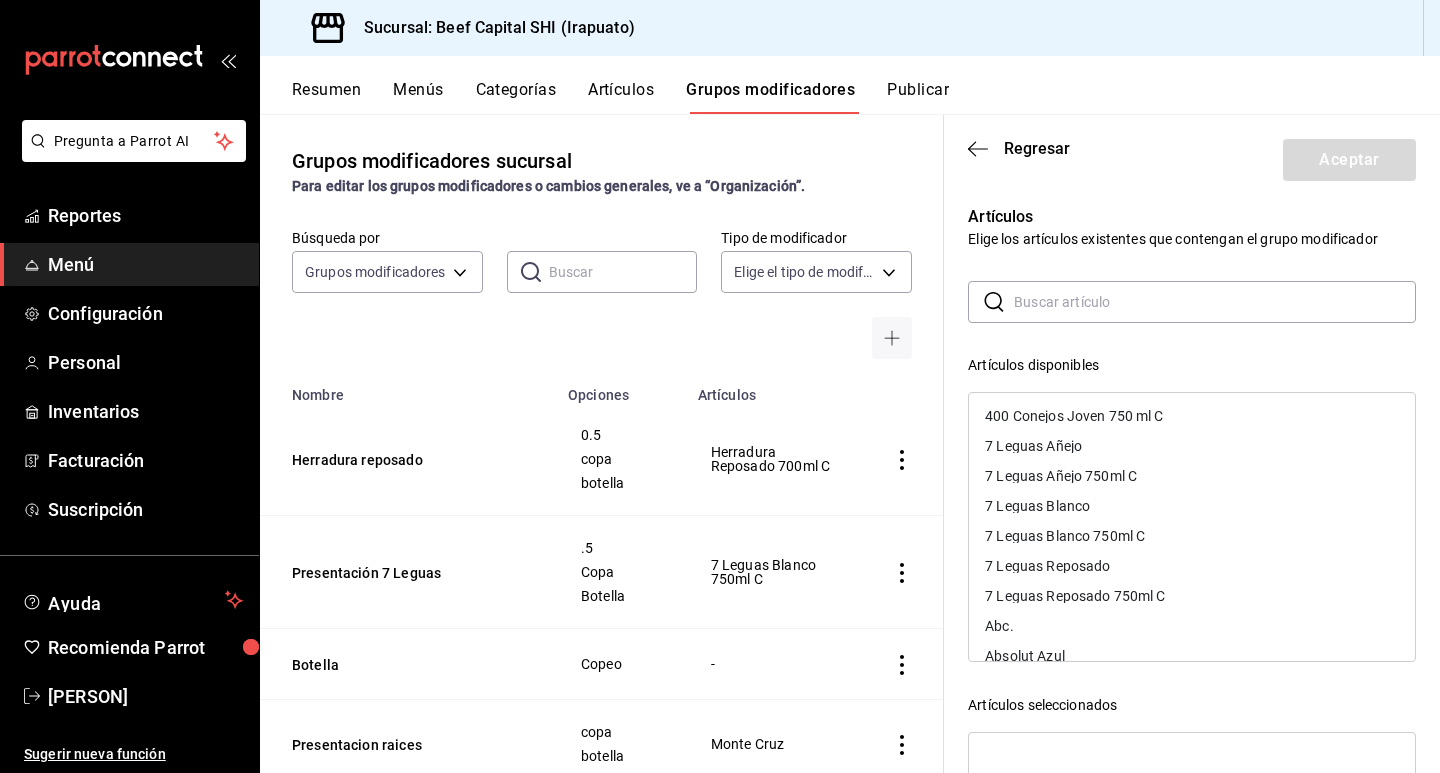 click on "Artículos Elige los artículos existentes que contengan el grupo modificador ​ ​ Artículos disponibles .5 Bacardi .5 copa .5 Jamón Ibérico .5 Montelobos Ensamble 12 lunas 1800 Añejo 1800 Añejo 700ml C 1800 Blanco 1800 Blanco 700ml C 1800 Cristalino 1800 Cristalino 700 ml 1800 Reposado 1800 Reposado 700ml C 3 Generaciones Añejo 3 Generaciones Plata 3 Generaciones Plata 750ml C 3 Generaciones Reposado 3 Generaciones Reposado 750ML 3 leches con cajeta 3 V Tempranillo 30-30 Añejo 30-30 AÑEJO 30-30 blanco 30-30 Blanco 30-30 cristalino 30-30 Cristalino 30-30 reposado 30-30 Reposado 3V Gran Reserva 400 Conejos 400 Conejos Joven 750 ml C 7 Leguas Añejo 7 Leguas Añejo 750ml C 7 Leguas Blanco 7 Leguas Blanco 750ml C 7 Leguas Reposado 7 Leguas Reposado 750ml C Abc. Absolut Azul Absolut Azul 750ml C Absolut Citron Absolut Citron 750ml C Absolut Mandarin Absolut Mandarin 750ml C Aceitunas agua chile de camaron agua chile de camaron Agua de Piedra Mineral 650ml Agua del día agua embotellada Agua Quina 296ml" at bounding box center [1180, 588] 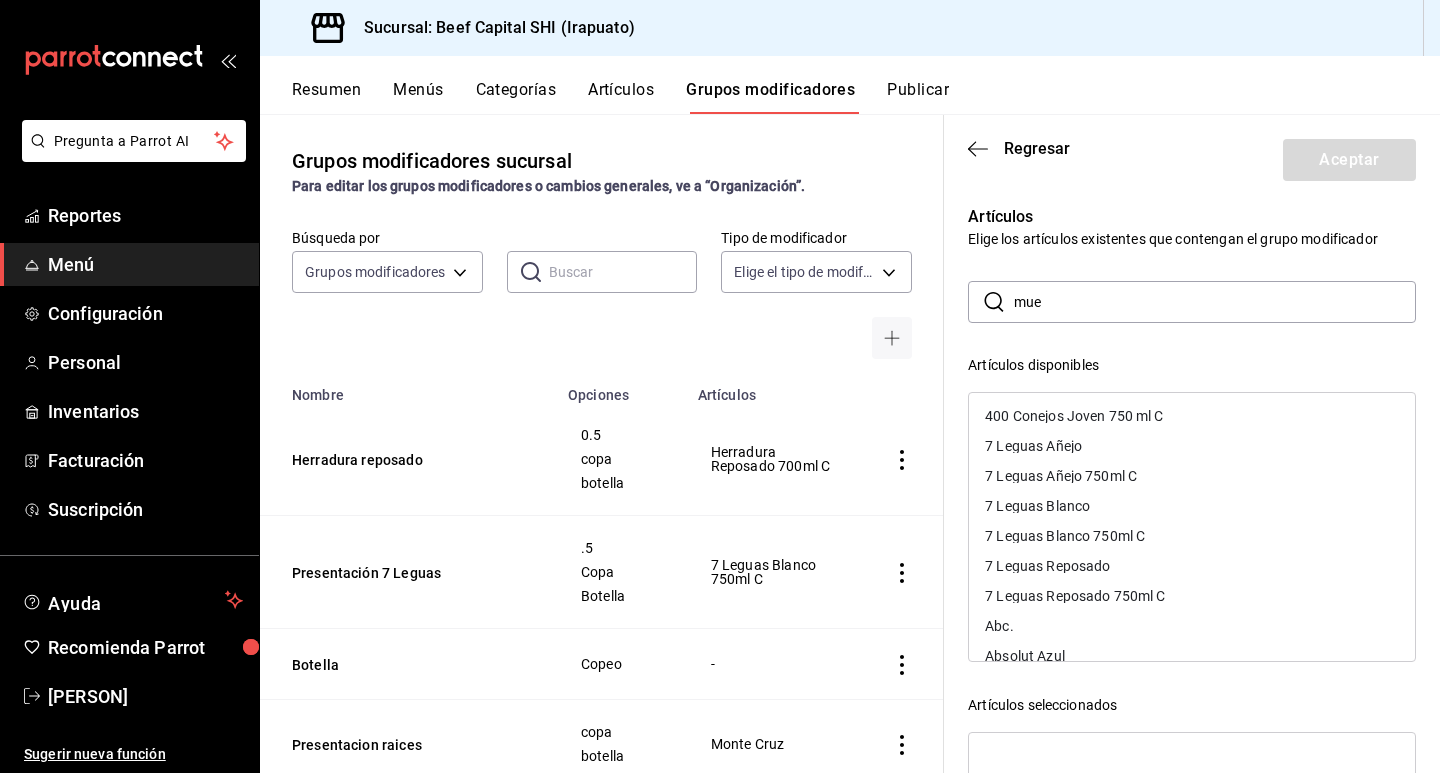 scroll, scrollTop: 0, scrollLeft: 0, axis: both 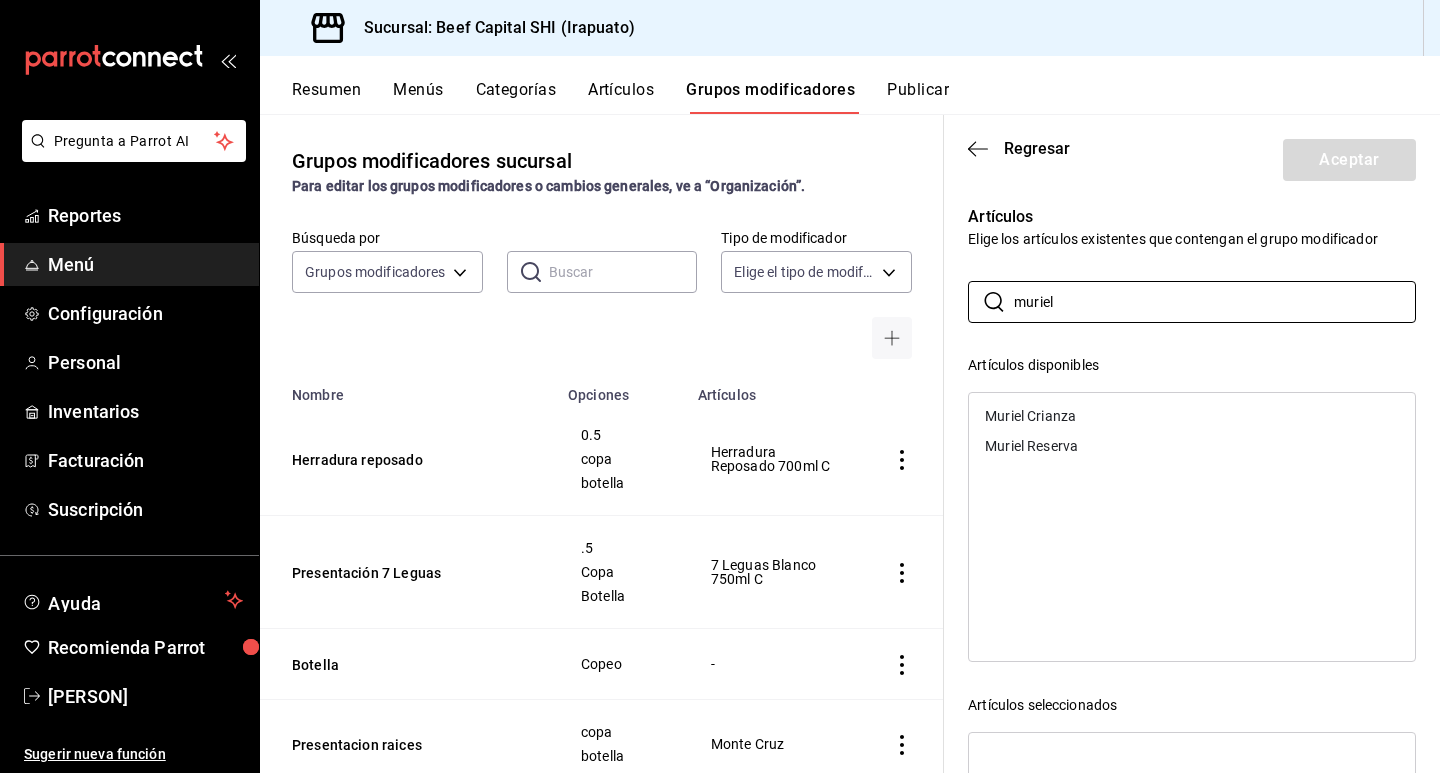 type on "muriel" 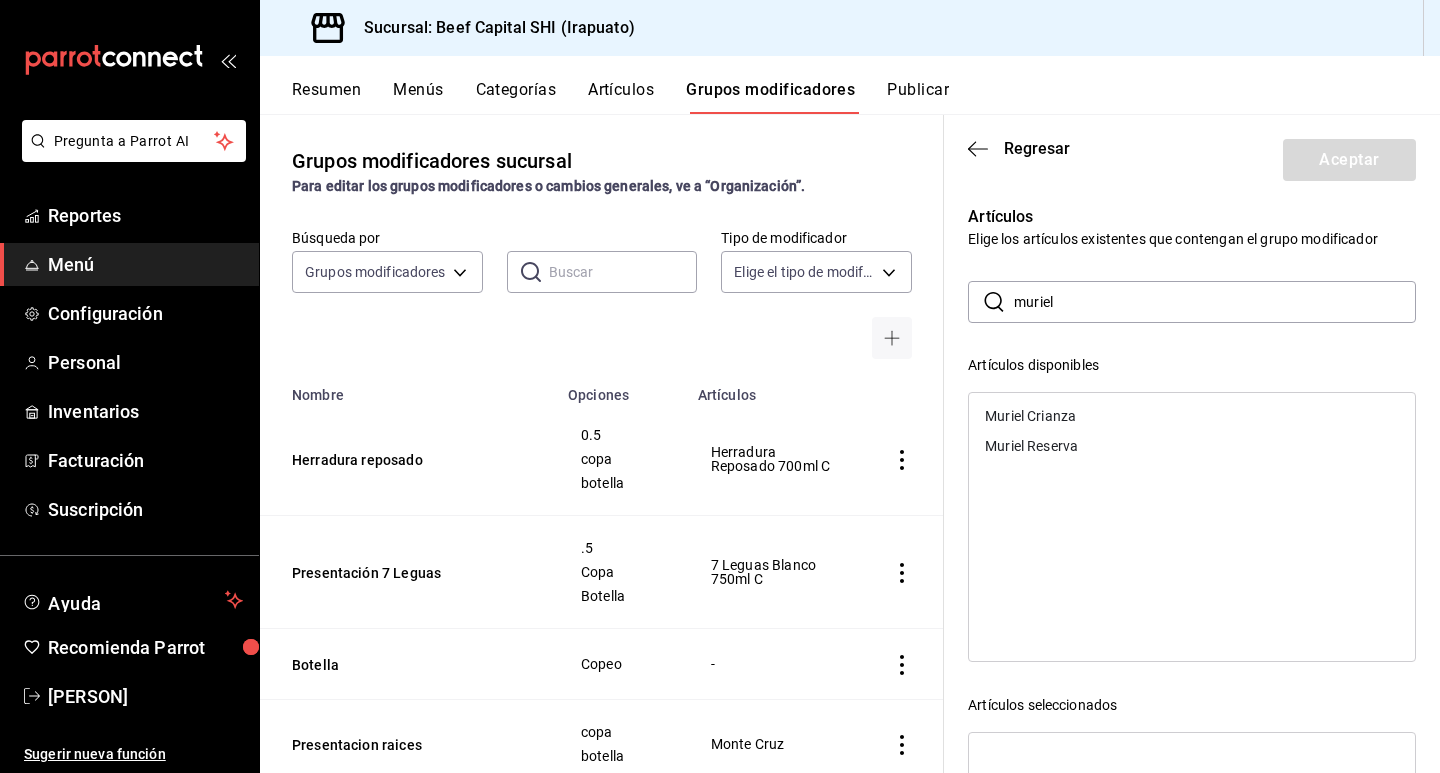 click on "Muriel Crianza" at bounding box center (1192, 416) 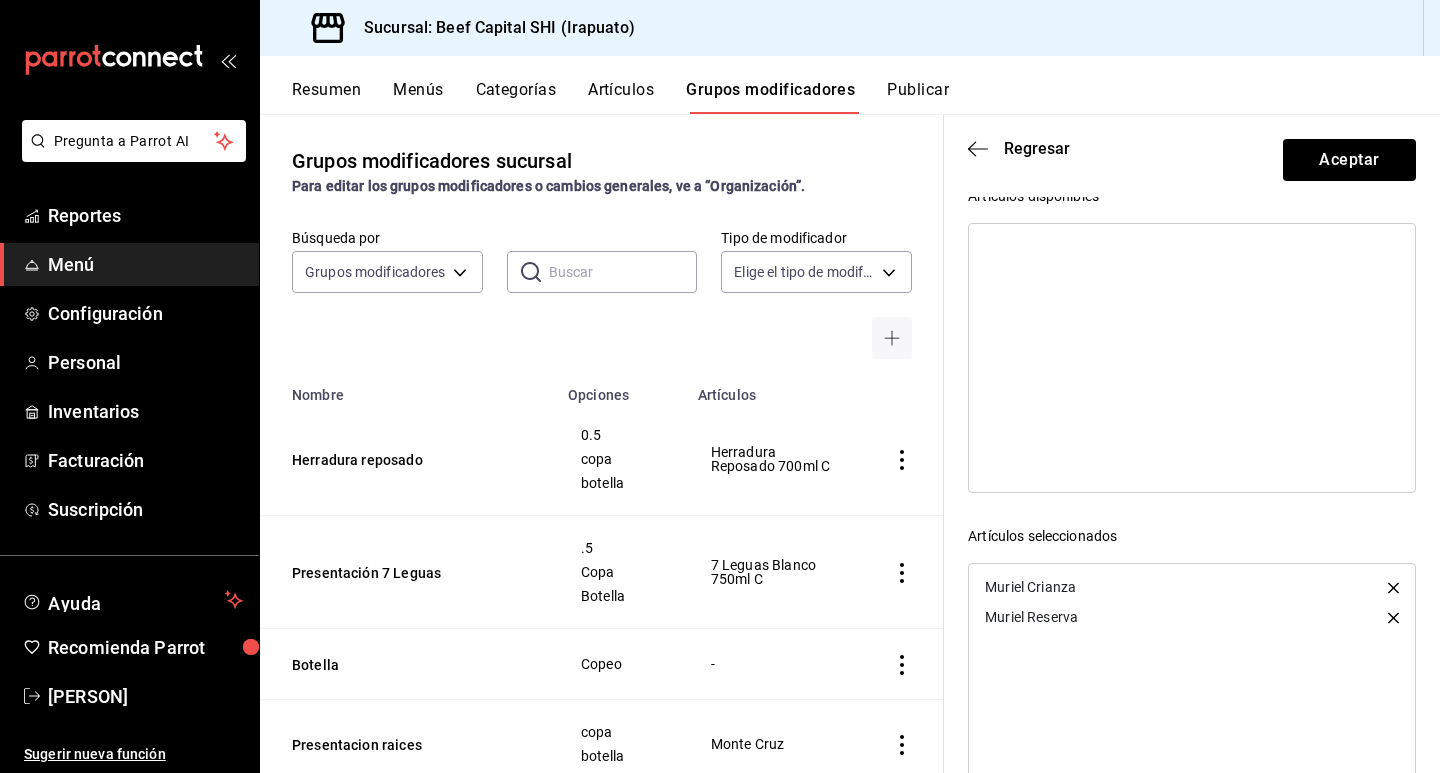 scroll, scrollTop: 200, scrollLeft: 0, axis: vertical 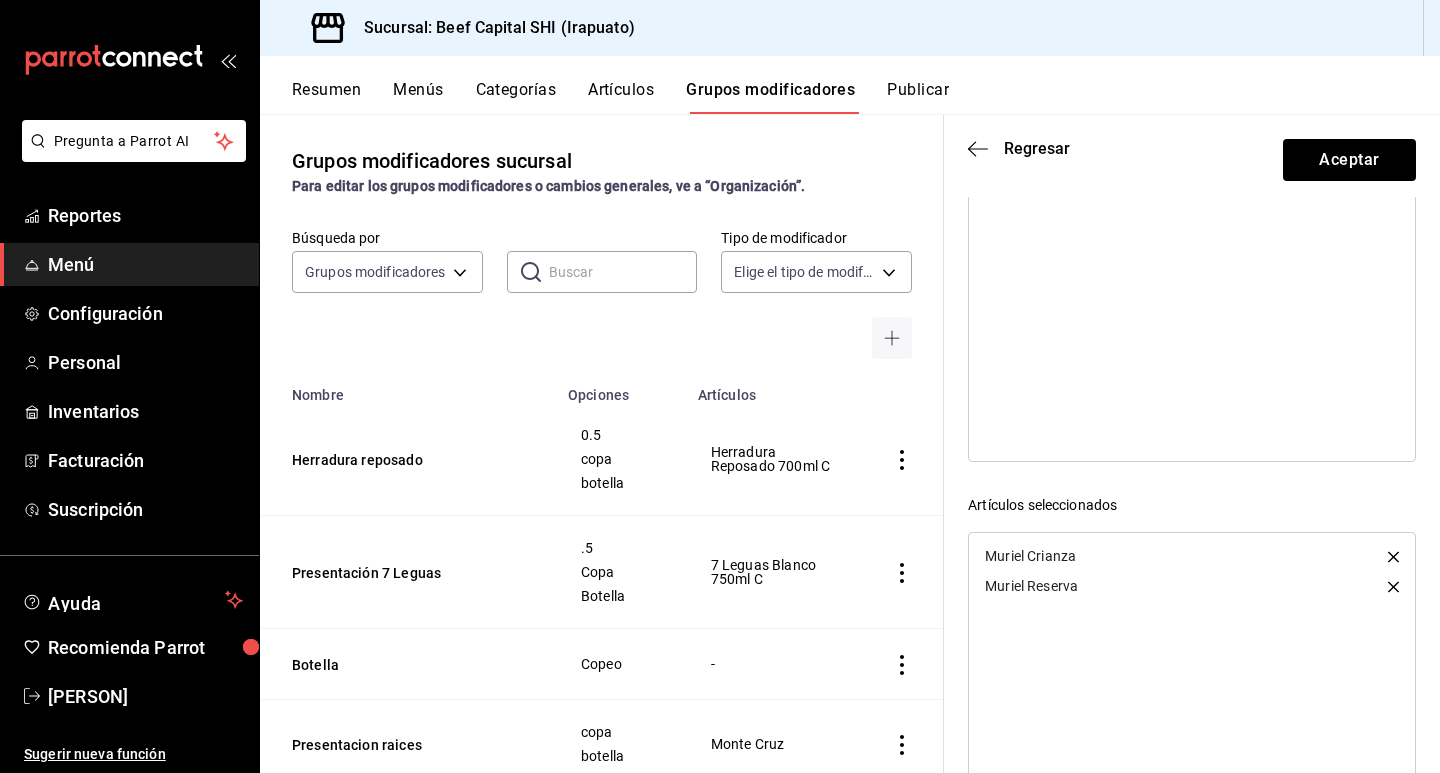 click 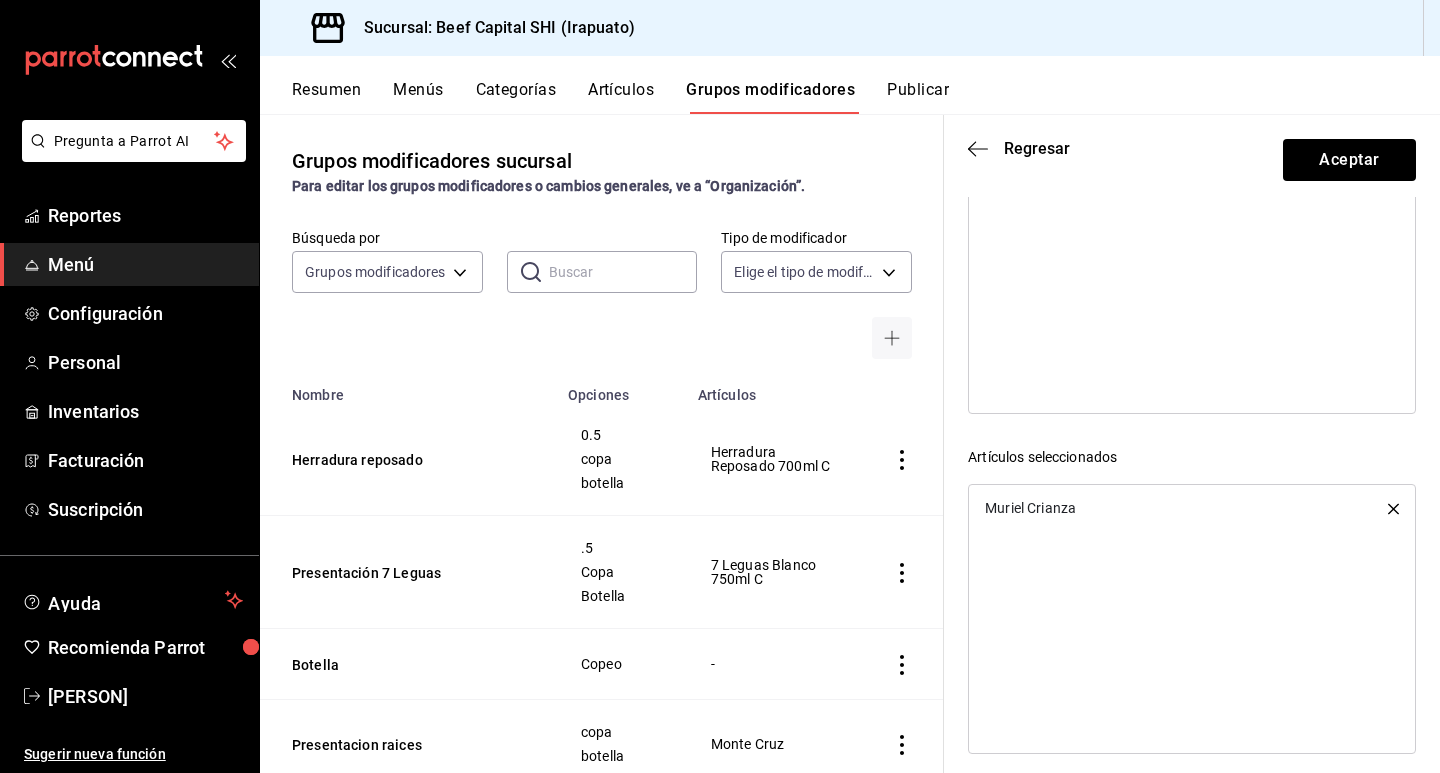 scroll, scrollTop: 262, scrollLeft: 0, axis: vertical 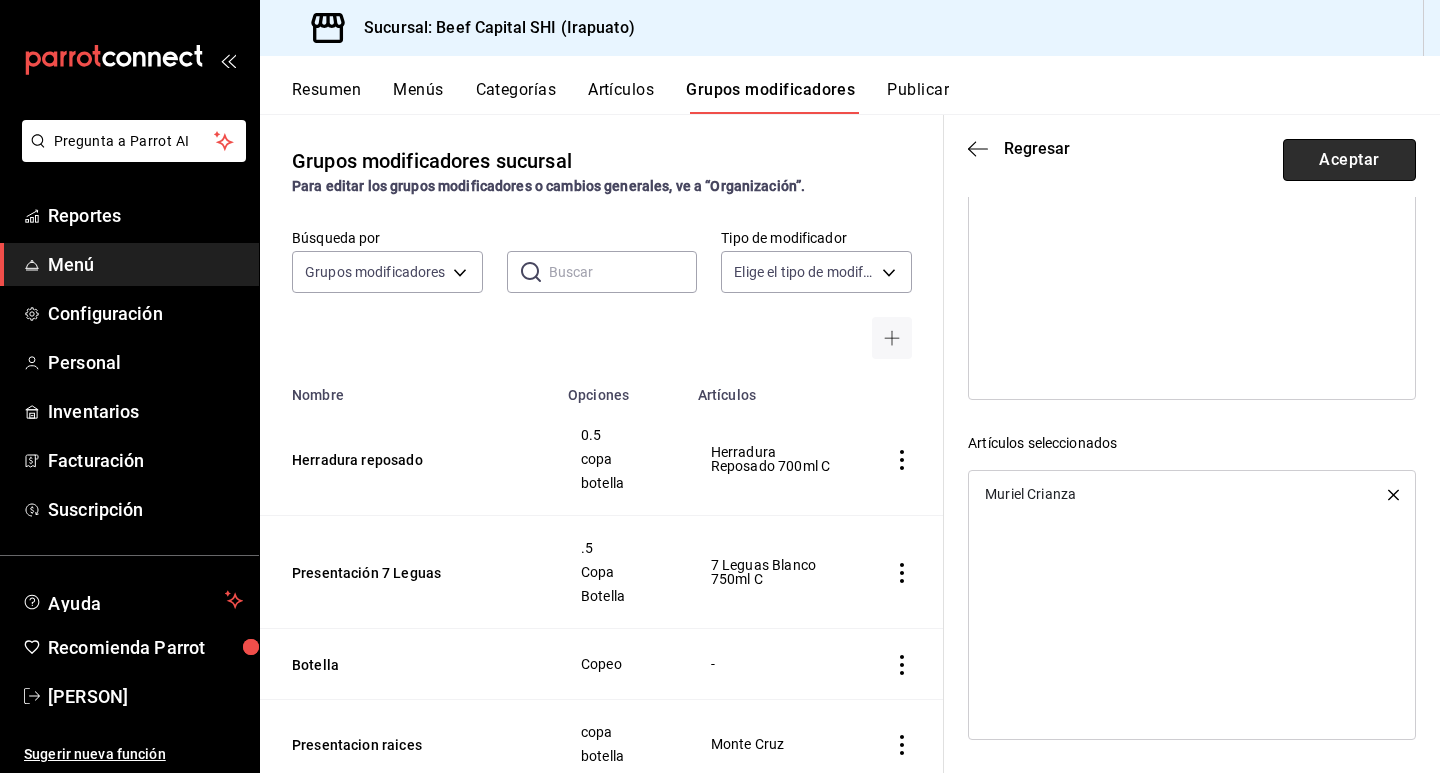 click on "Aceptar" at bounding box center [1349, 160] 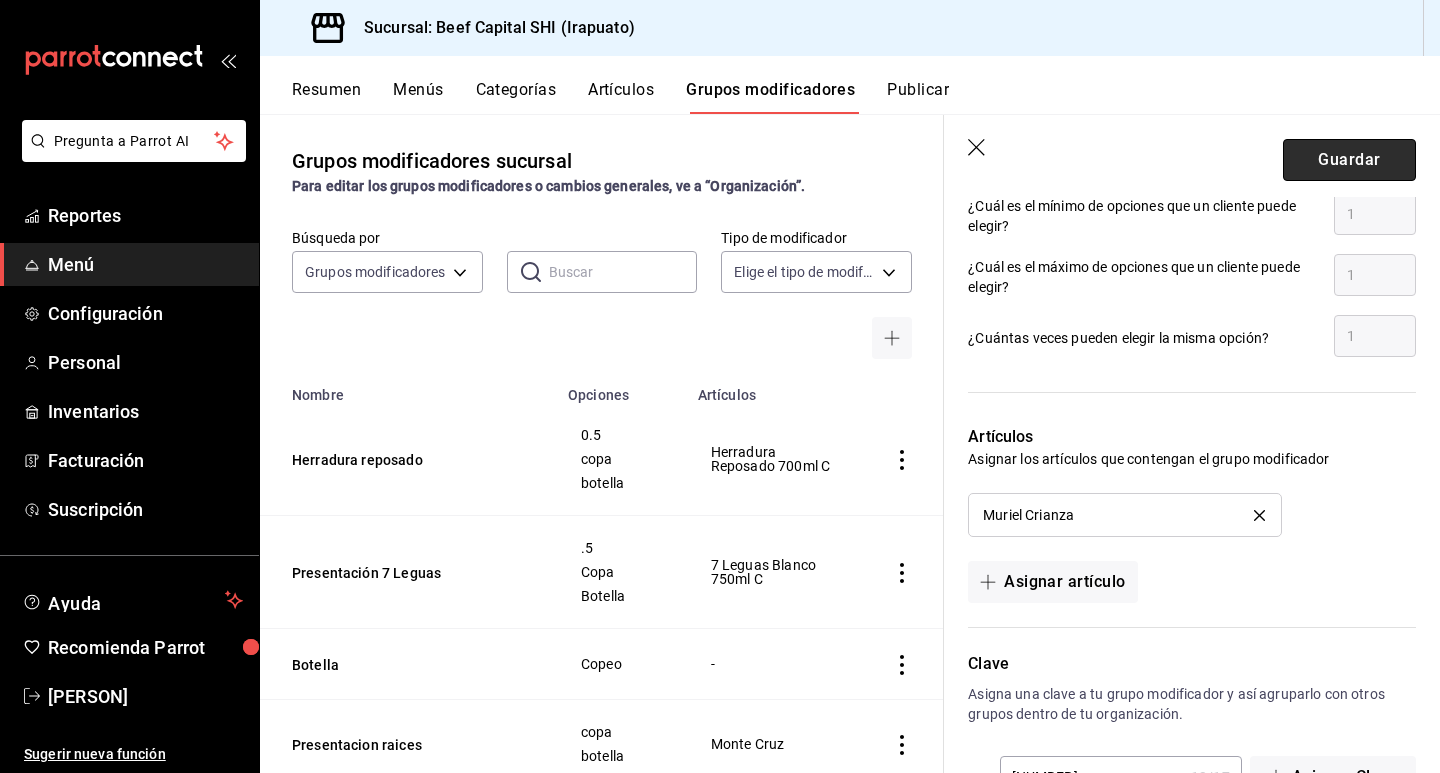 click on "Guardar" at bounding box center (1349, 160) 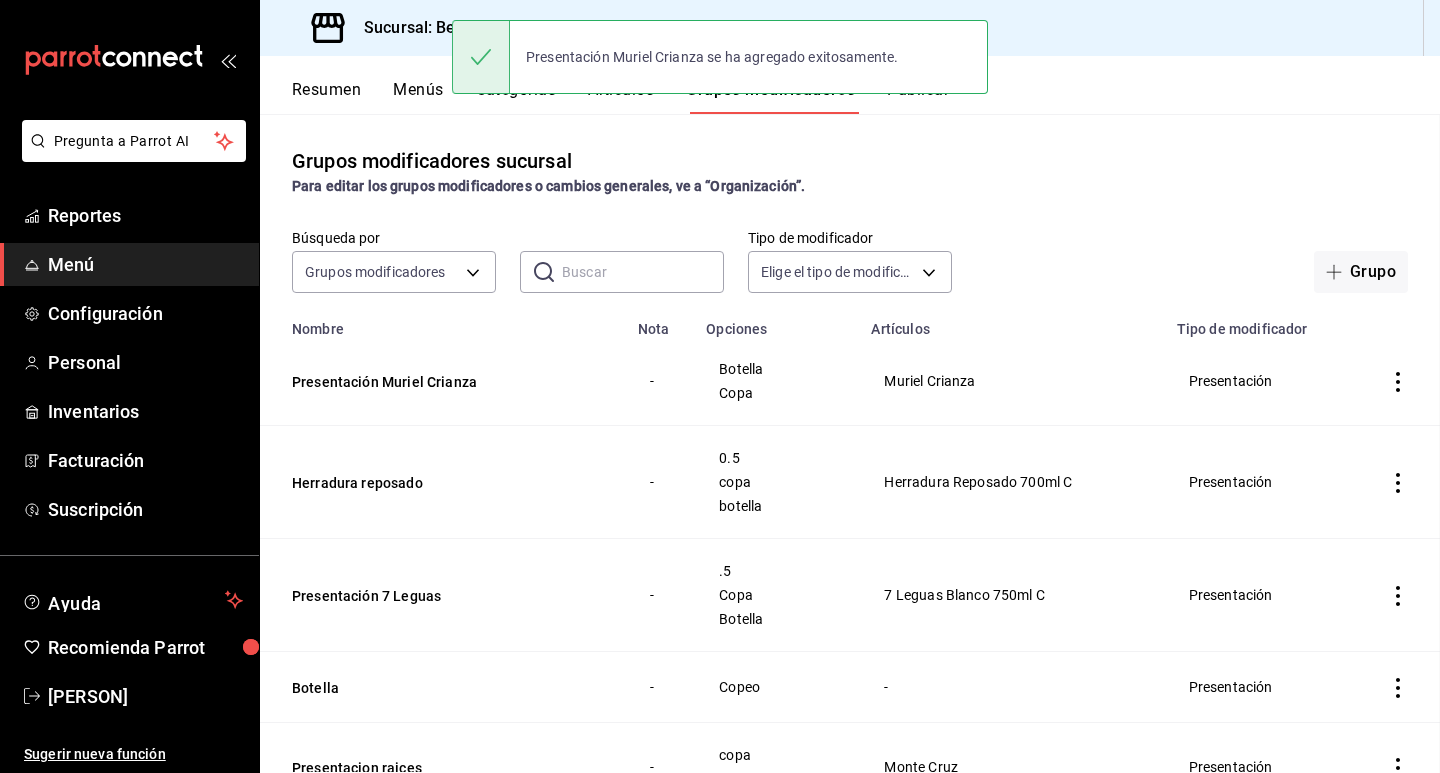 scroll, scrollTop: 0, scrollLeft: 0, axis: both 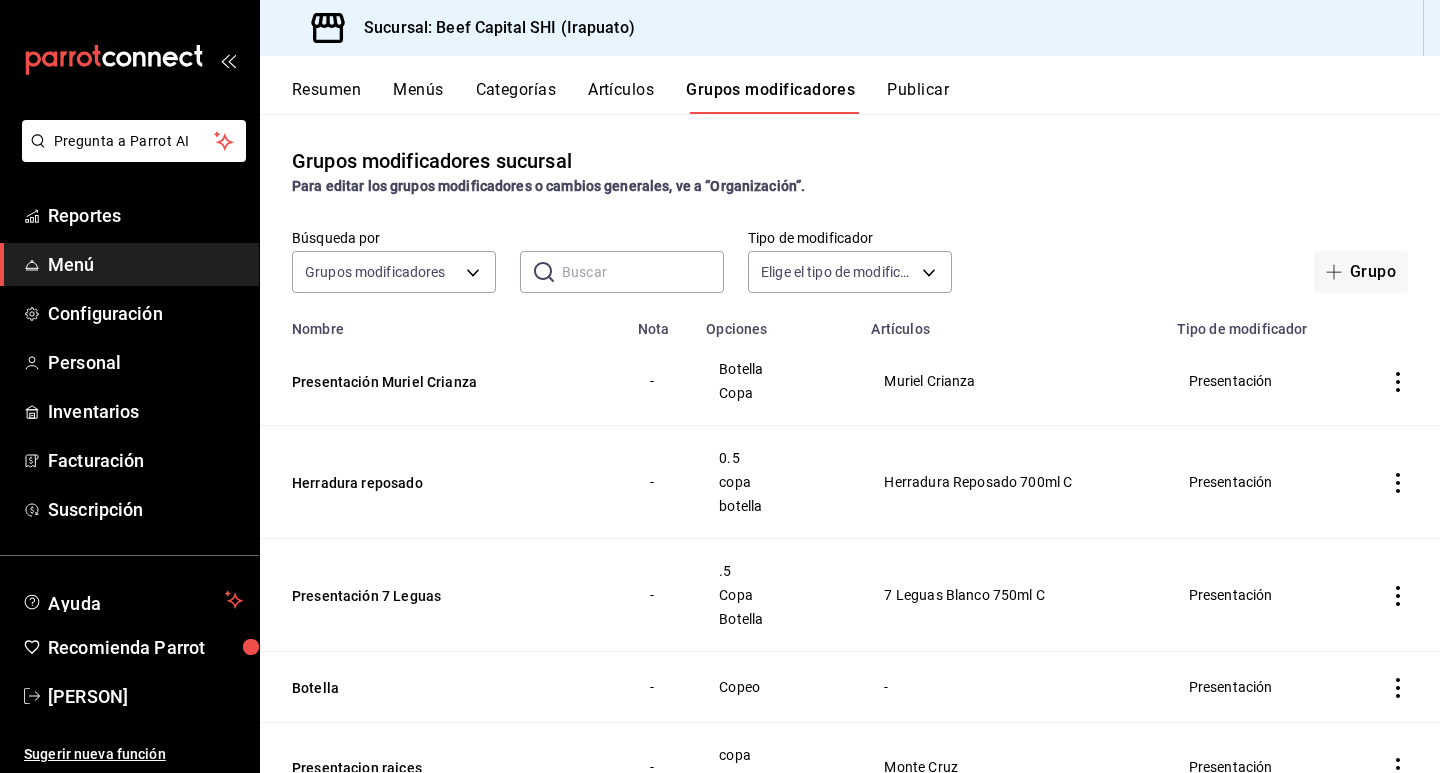 click on "Menú" at bounding box center (145, 264) 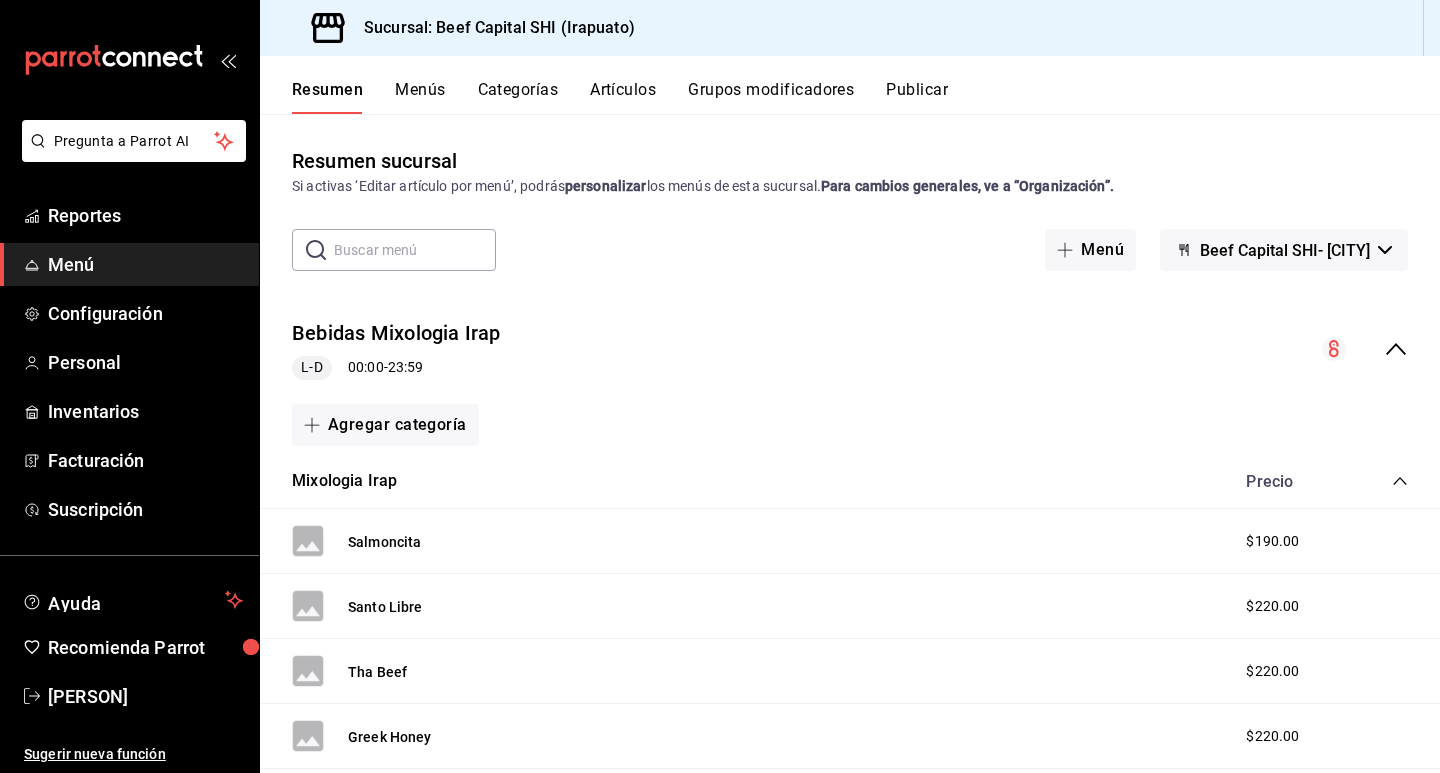 click on "Menú" at bounding box center (145, 264) 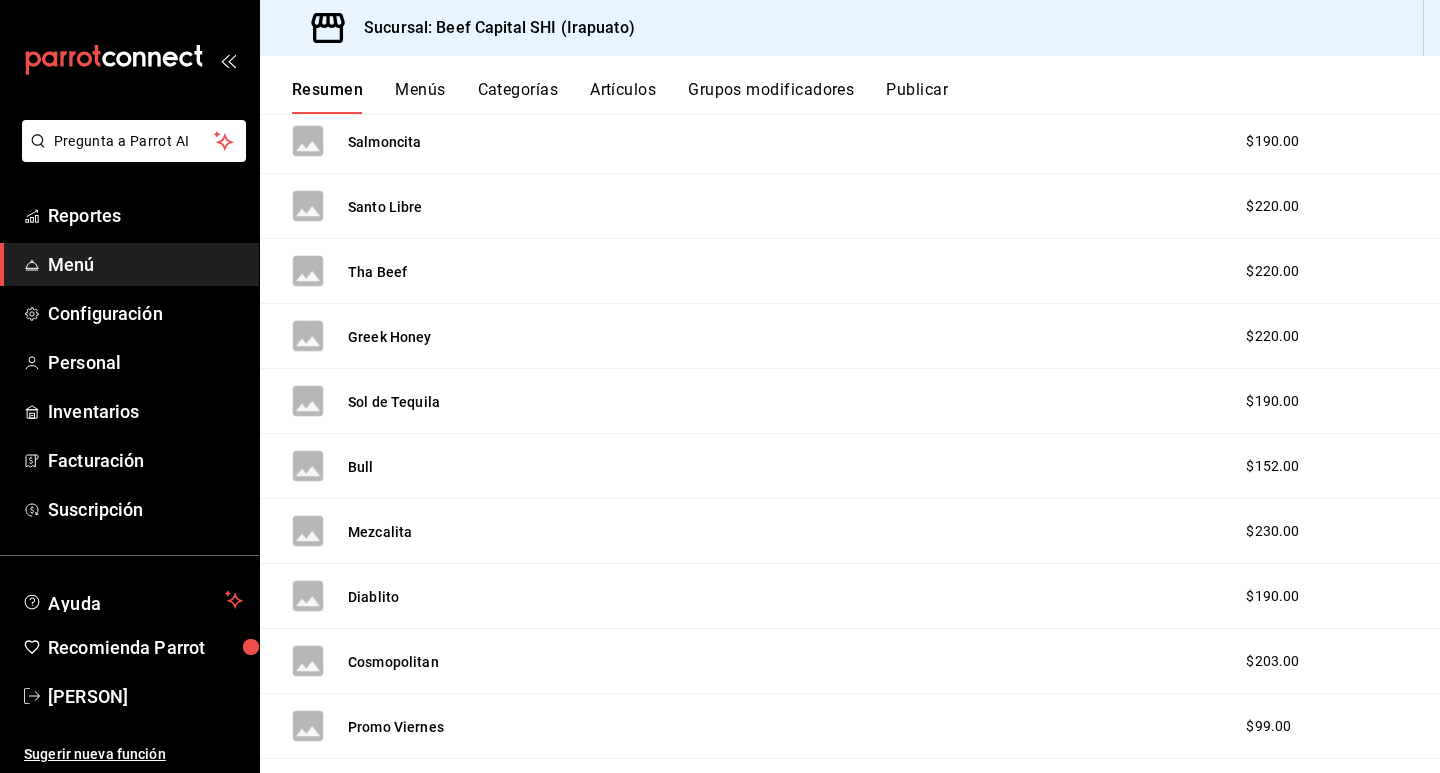 scroll, scrollTop: 0, scrollLeft: 0, axis: both 